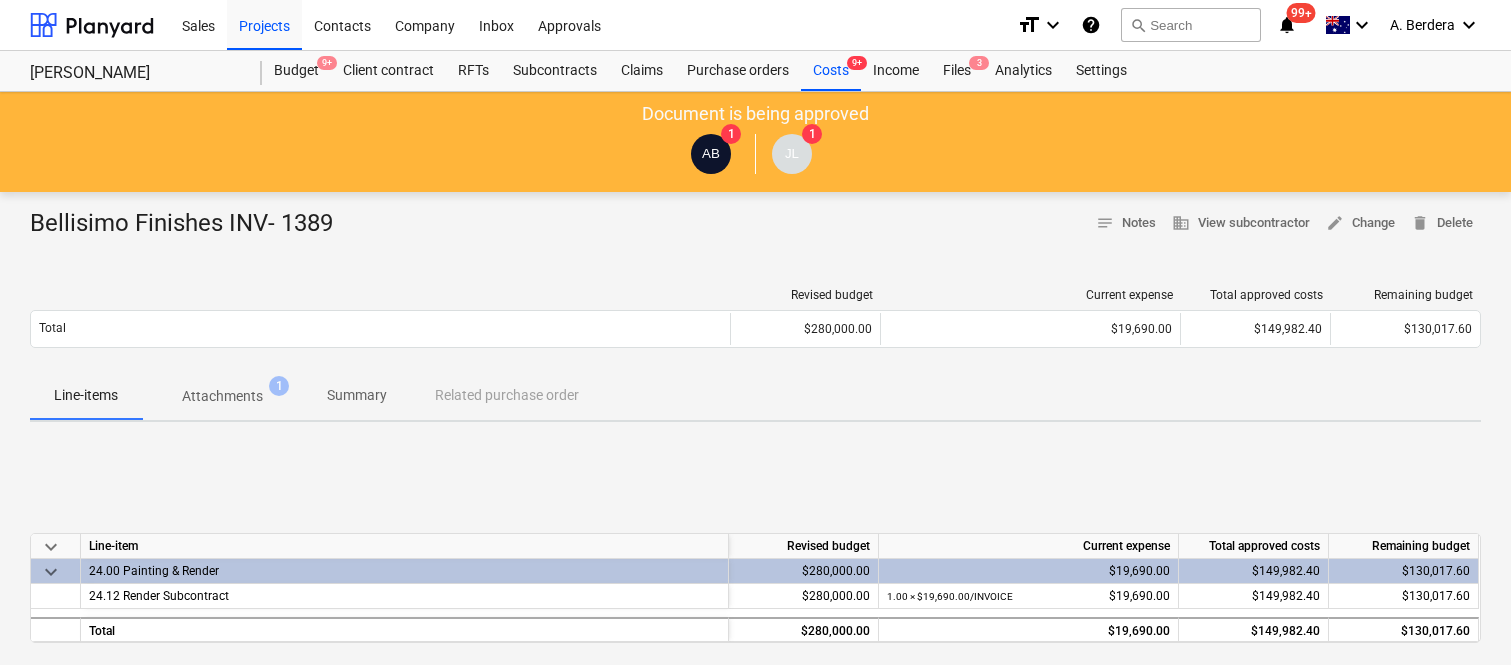 scroll, scrollTop: 0, scrollLeft: 0, axis: both 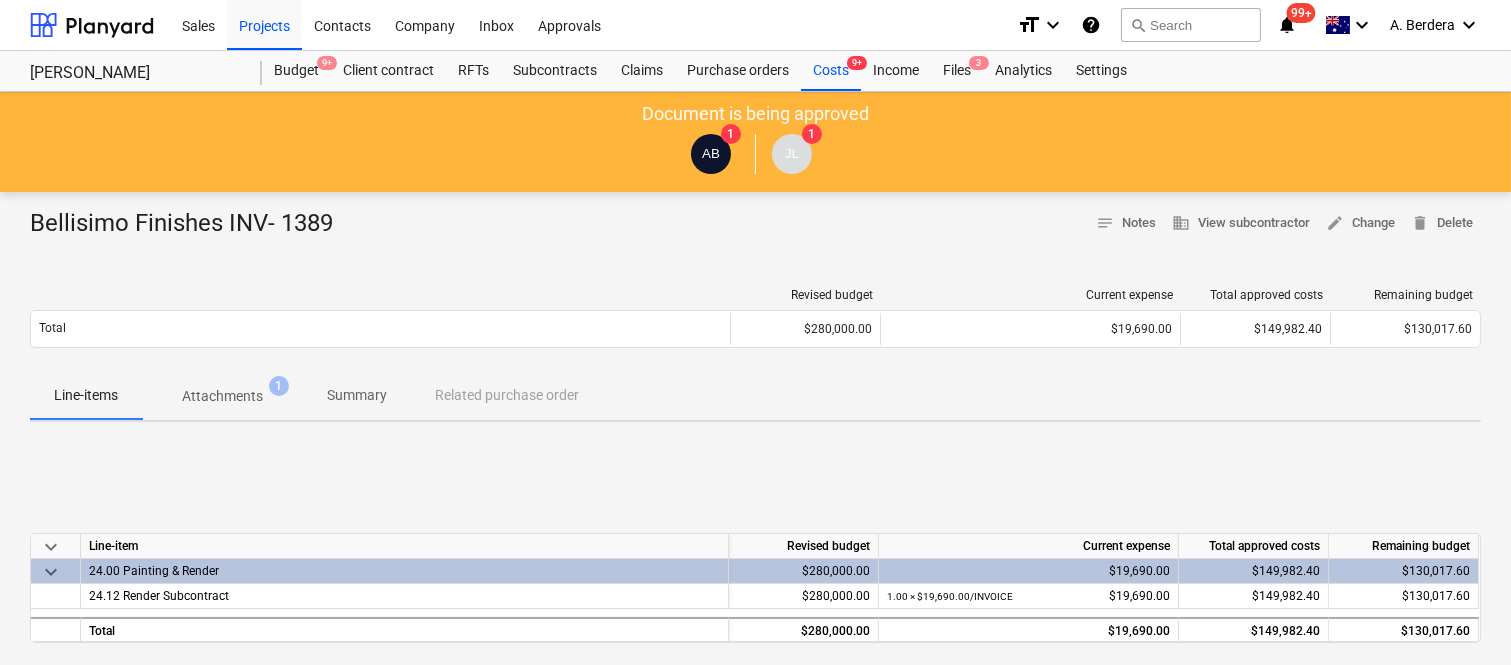 click on "Costs 9+" at bounding box center (831, 71) 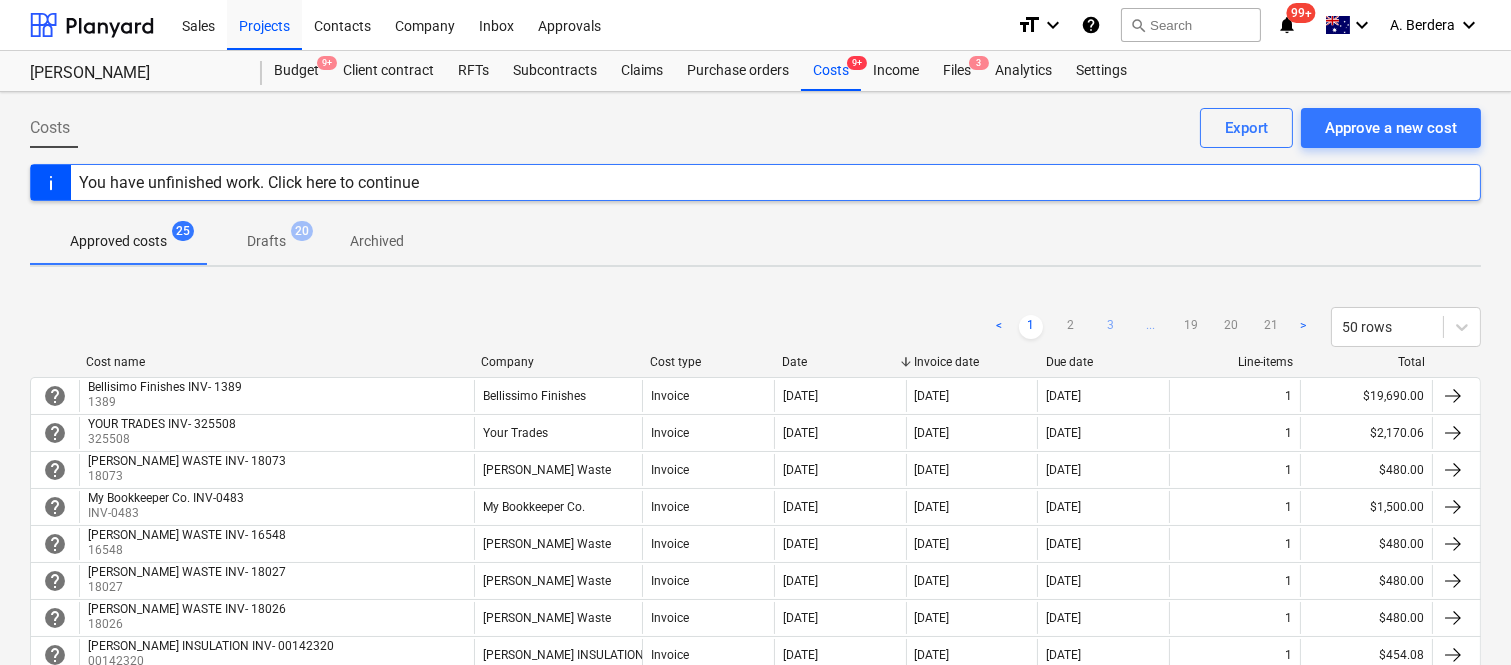 click on "3" at bounding box center [1111, 327] 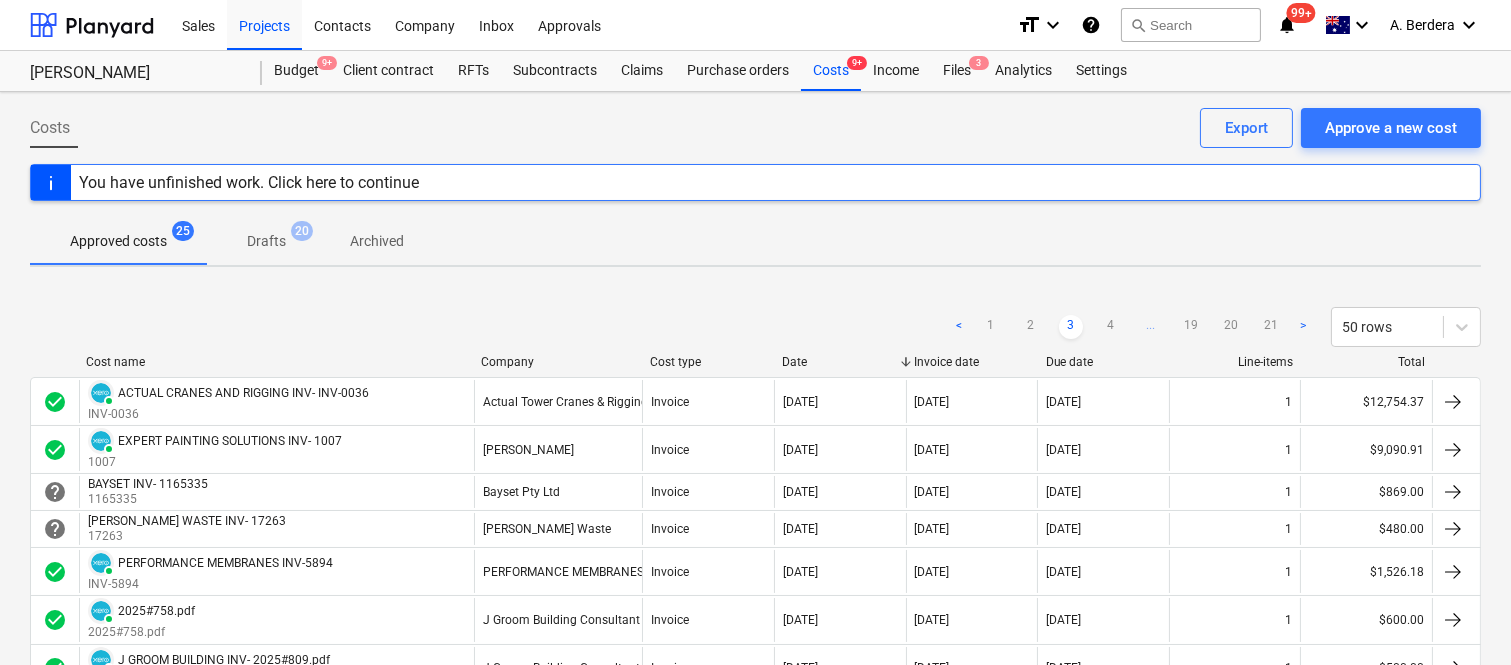 click on "4" at bounding box center (1111, 327) 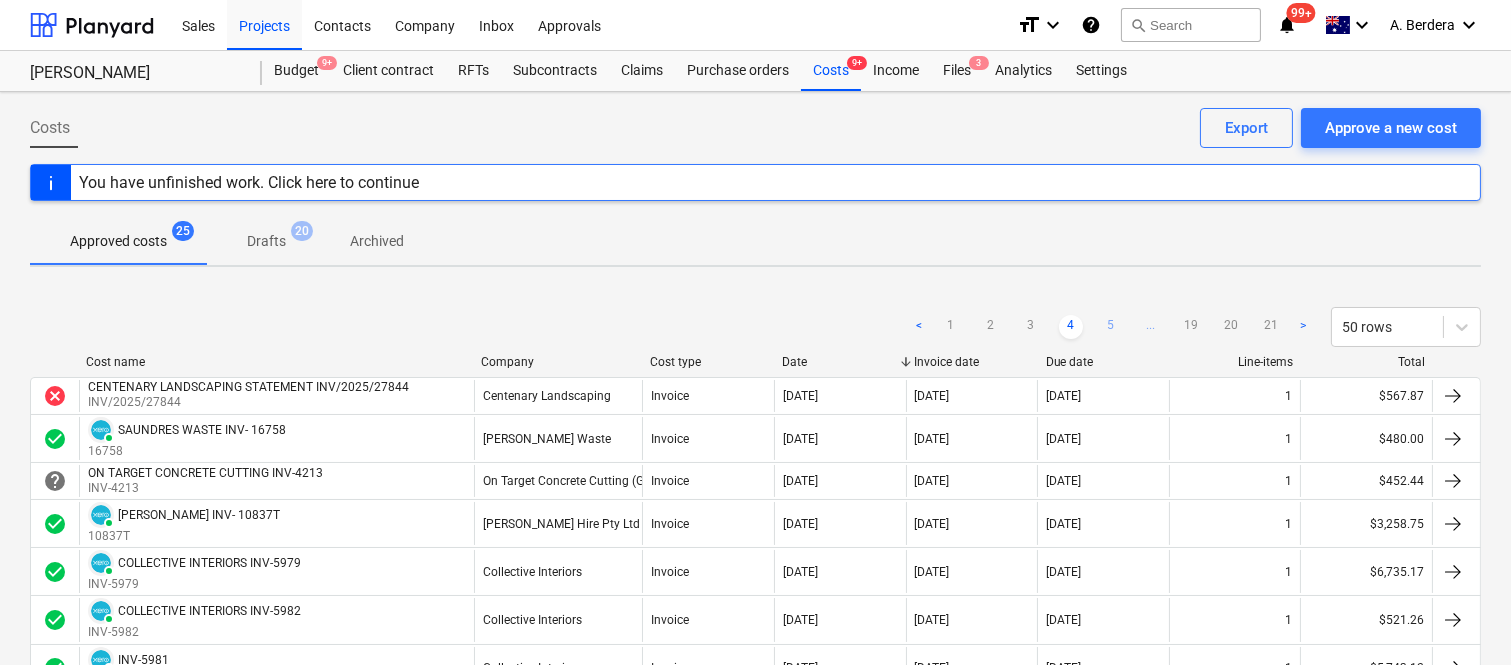 click on "5" at bounding box center (1111, 327) 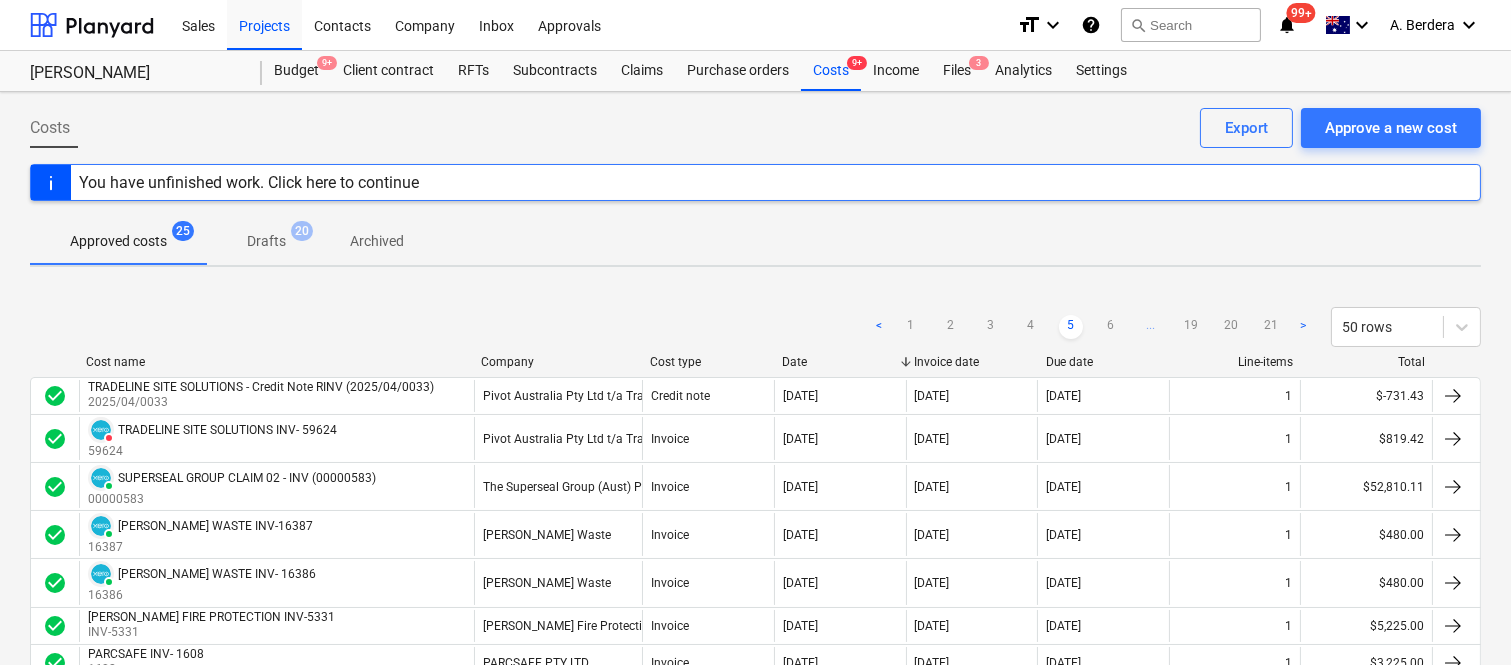 click on "6" at bounding box center [1111, 327] 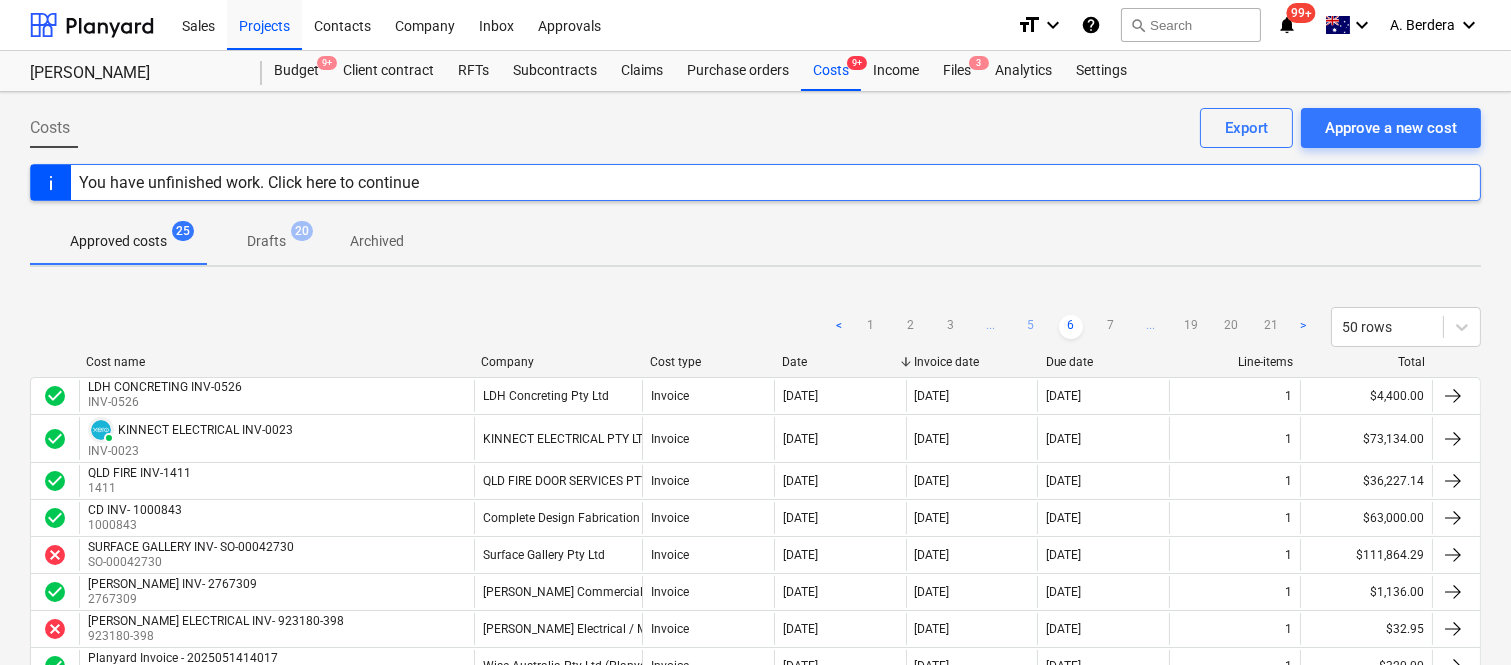 click on "7" at bounding box center (1111, 327) 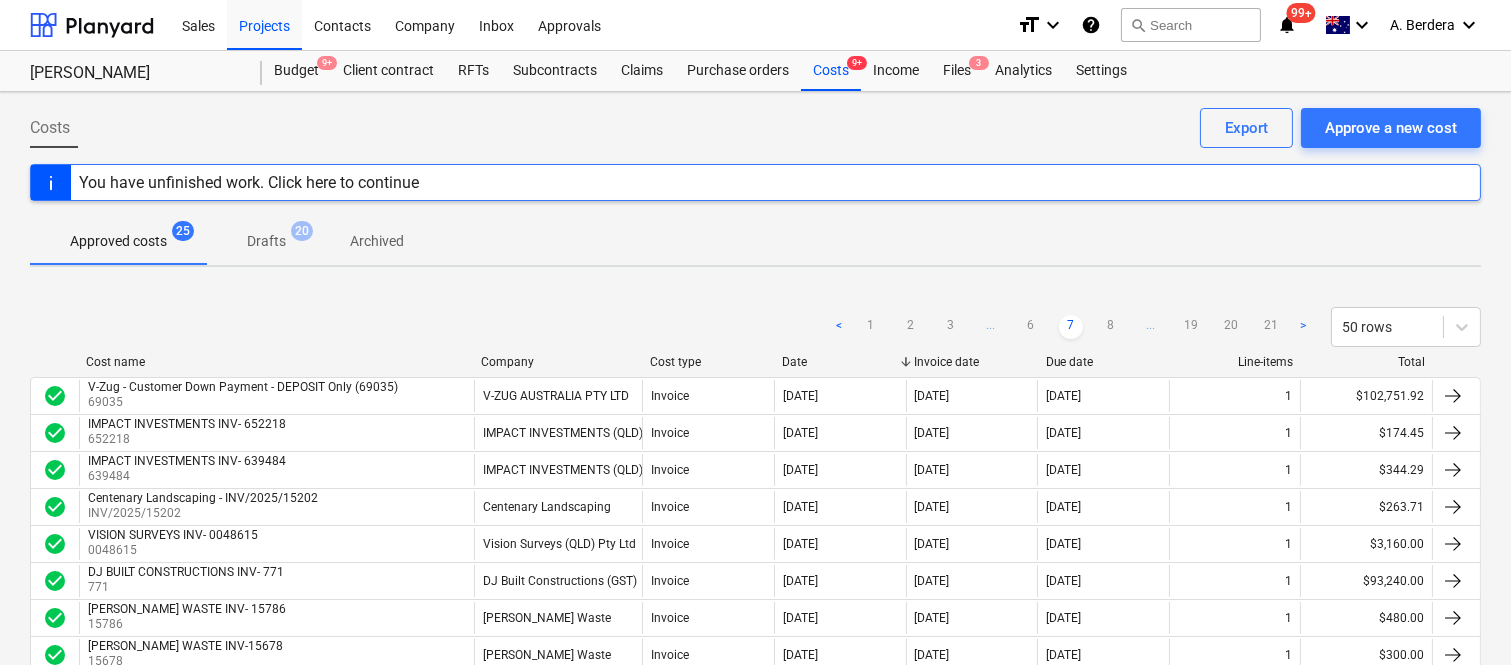 click on "8" at bounding box center [1111, 327] 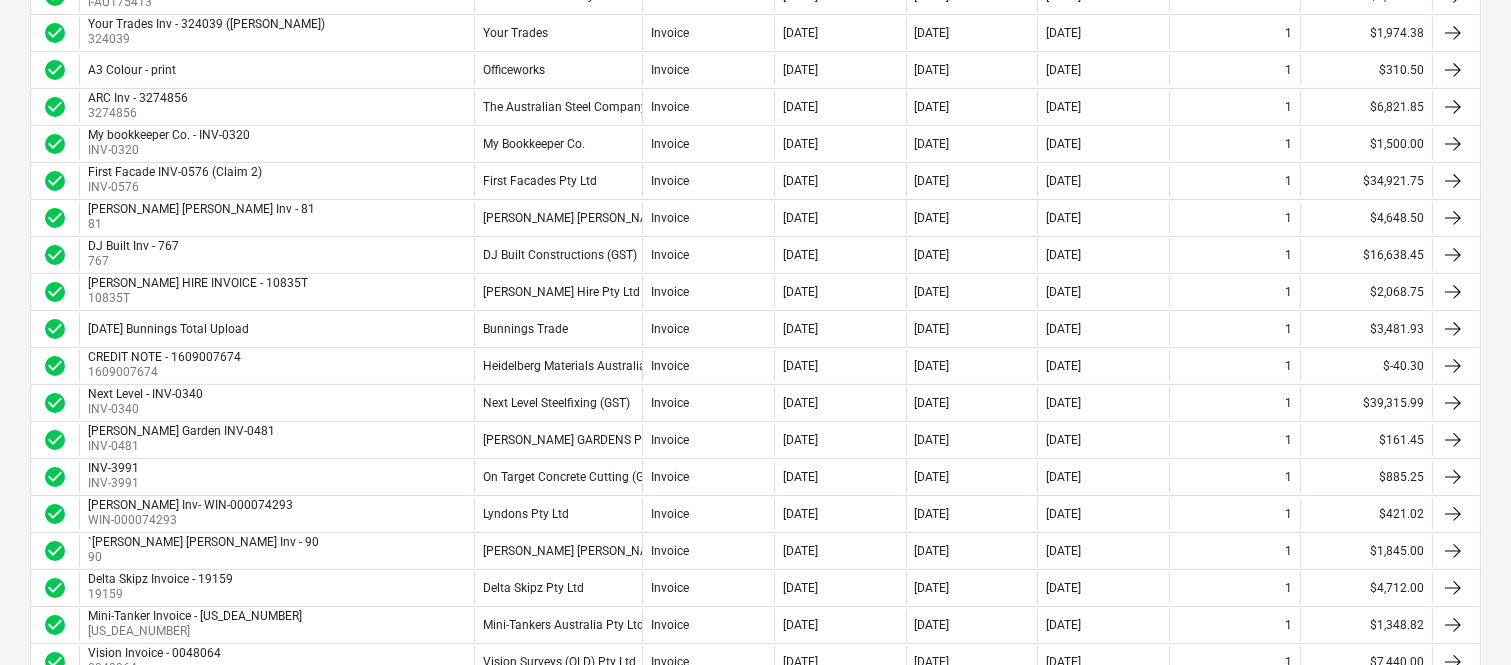 scroll, scrollTop: 666, scrollLeft: 0, axis: vertical 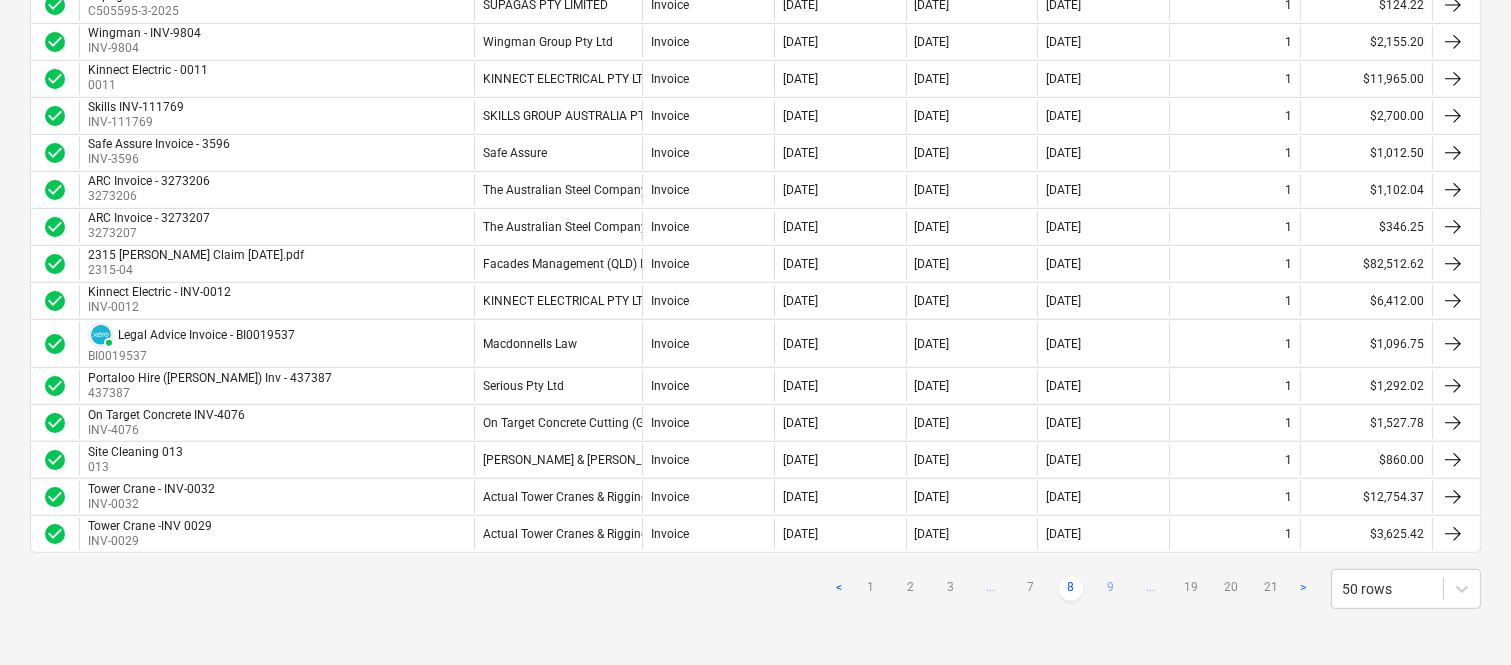 click on "9" at bounding box center (1111, 589) 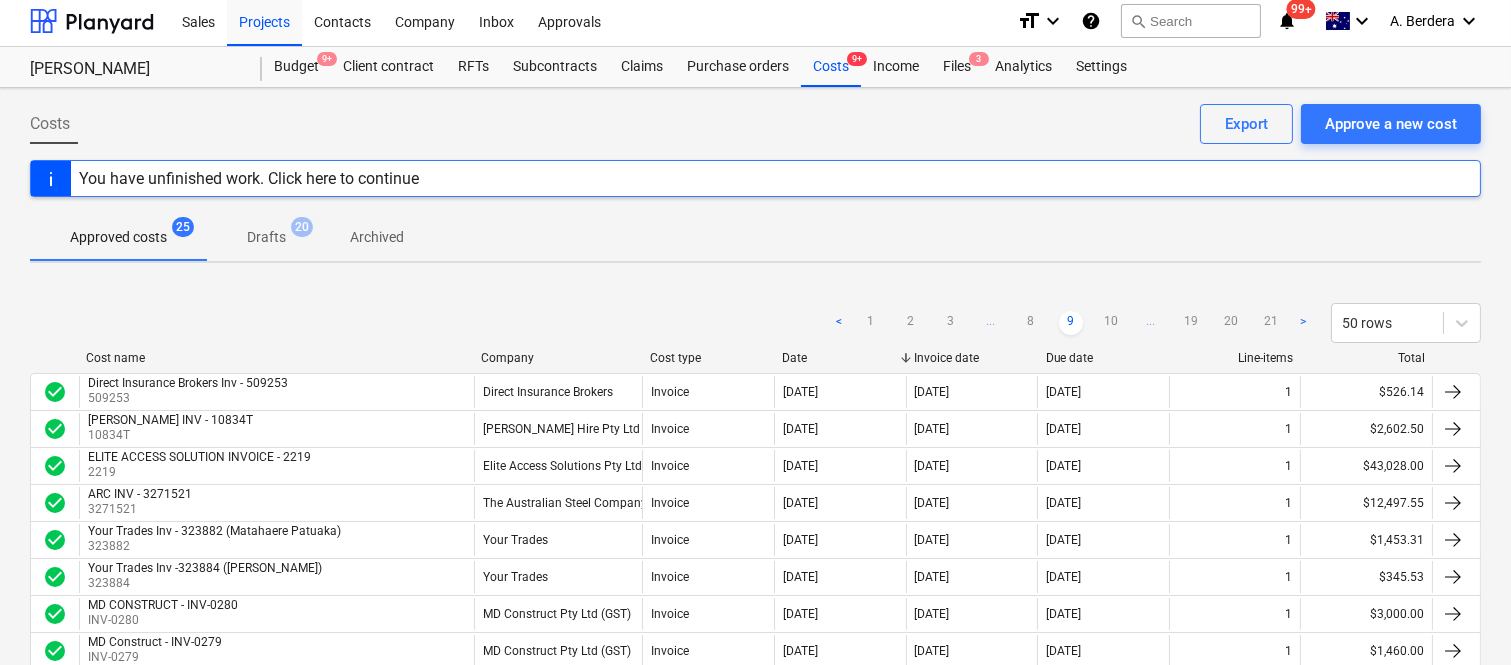 scroll, scrollTop: 0, scrollLeft: 0, axis: both 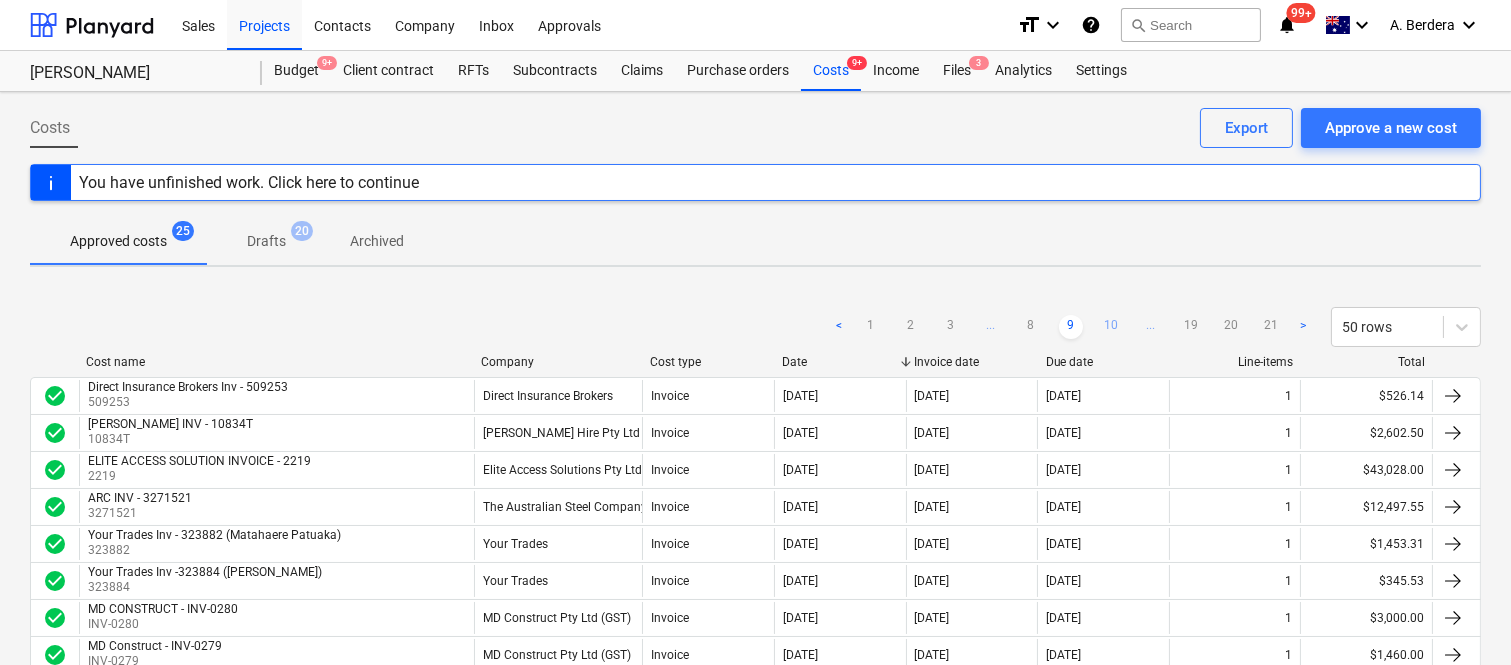 click on "10" at bounding box center (1111, 327) 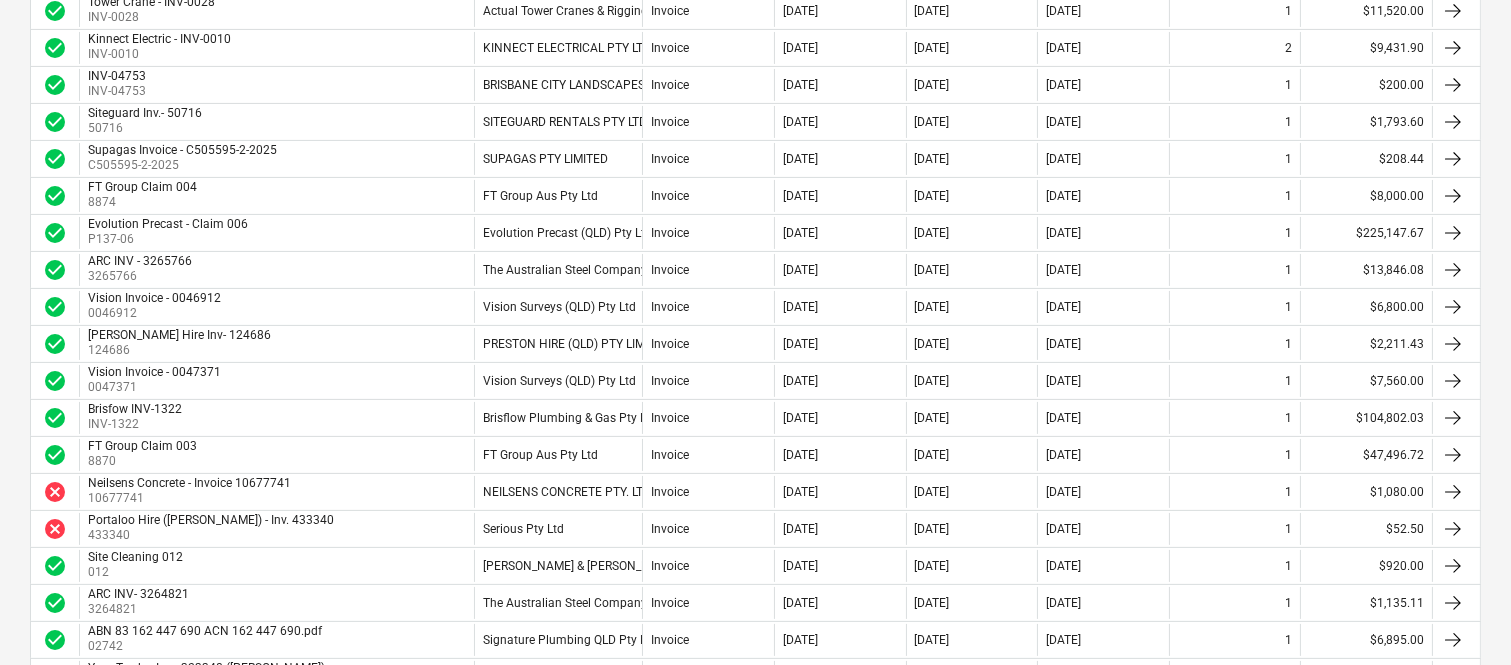scroll, scrollTop: 800, scrollLeft: 0, axis: vertical 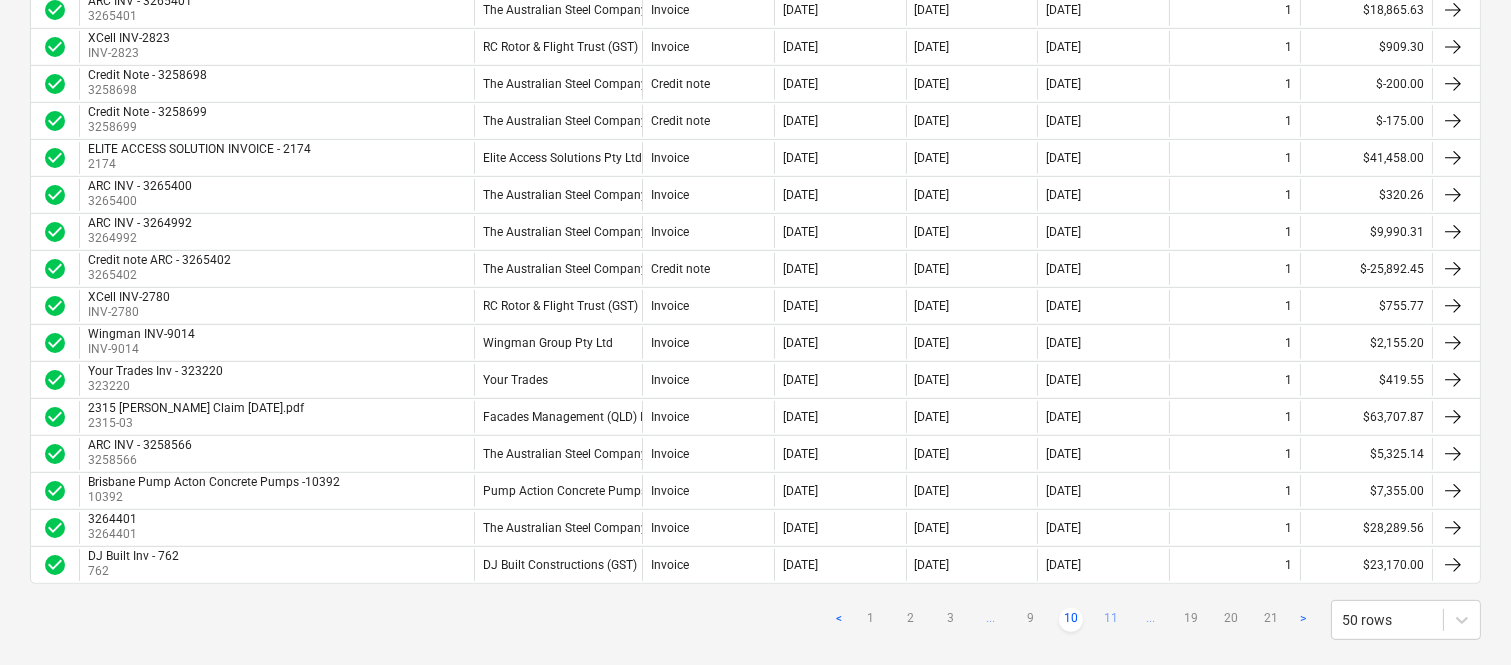 click on "11" at bounding box center [1111, 620] 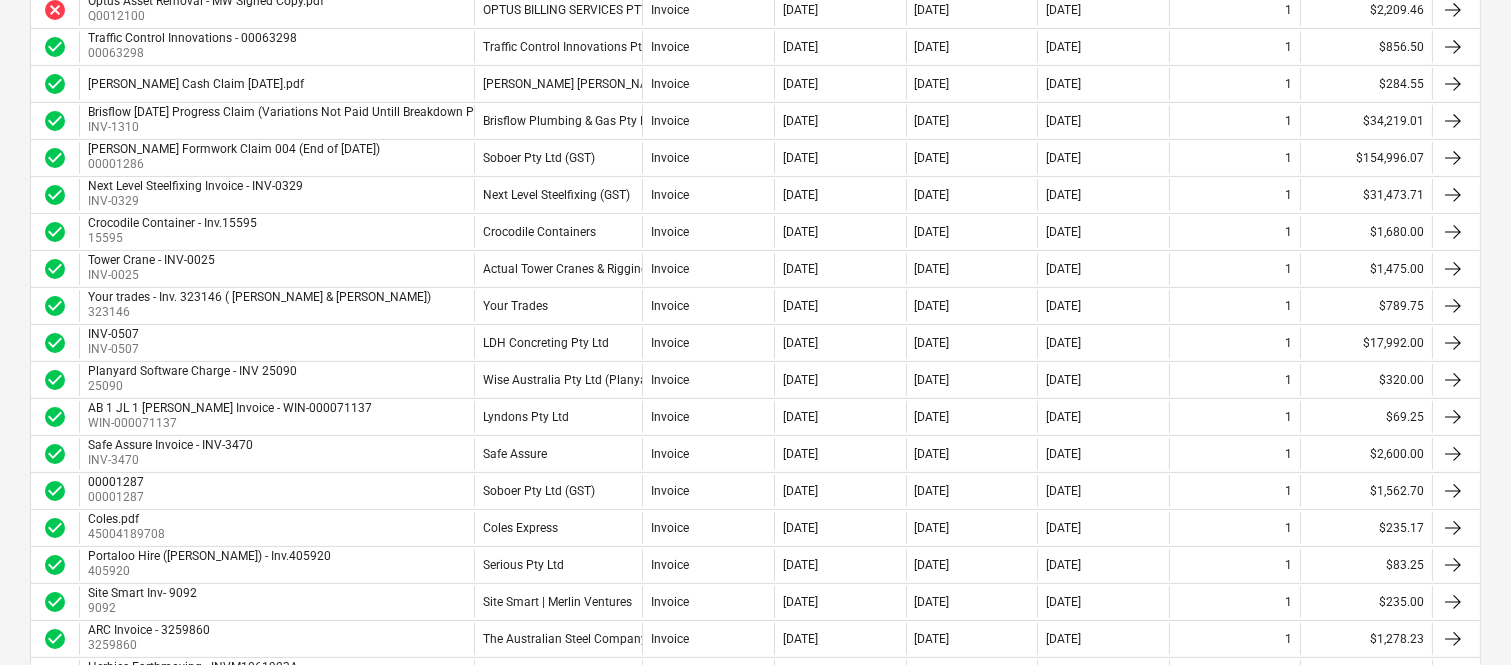 scroll, scrollTop: 755, scrollLeft: 0, axis: vertical 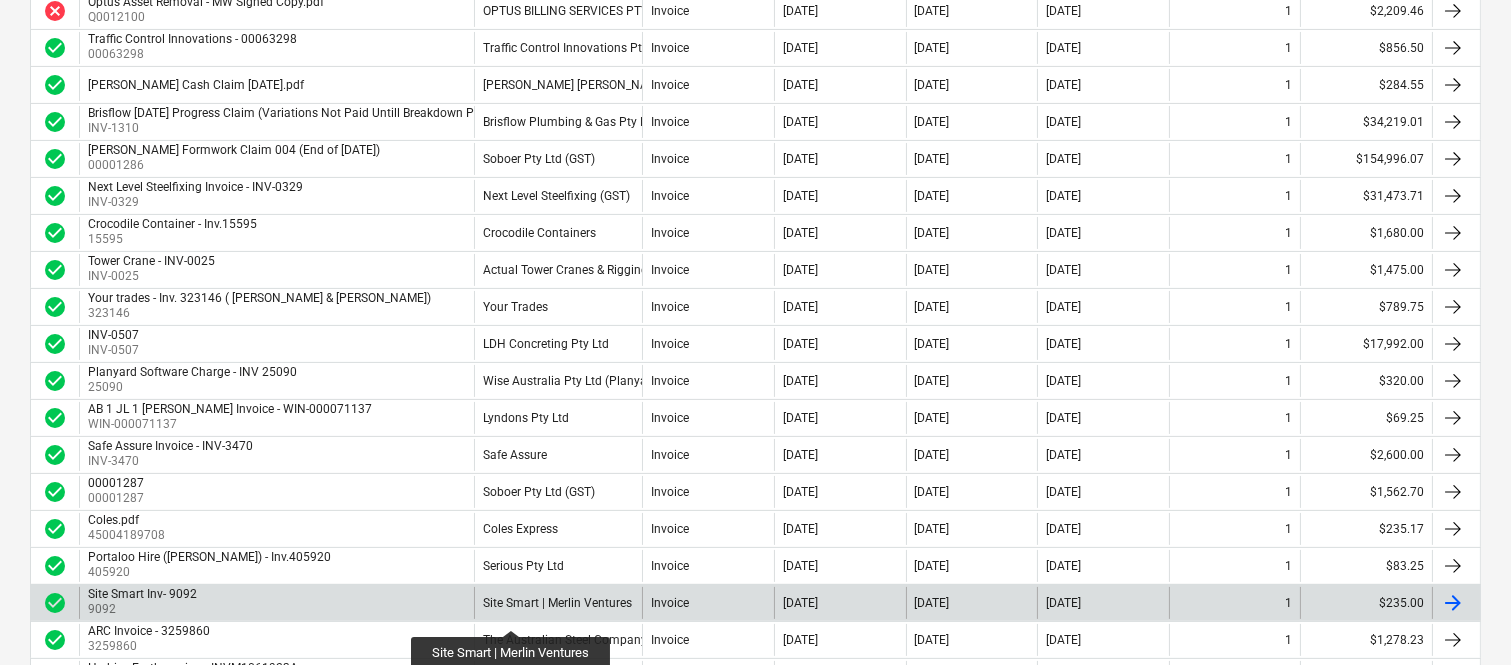click on "Site Smart | Merlin Ventures" at bounding box center [557, 603] 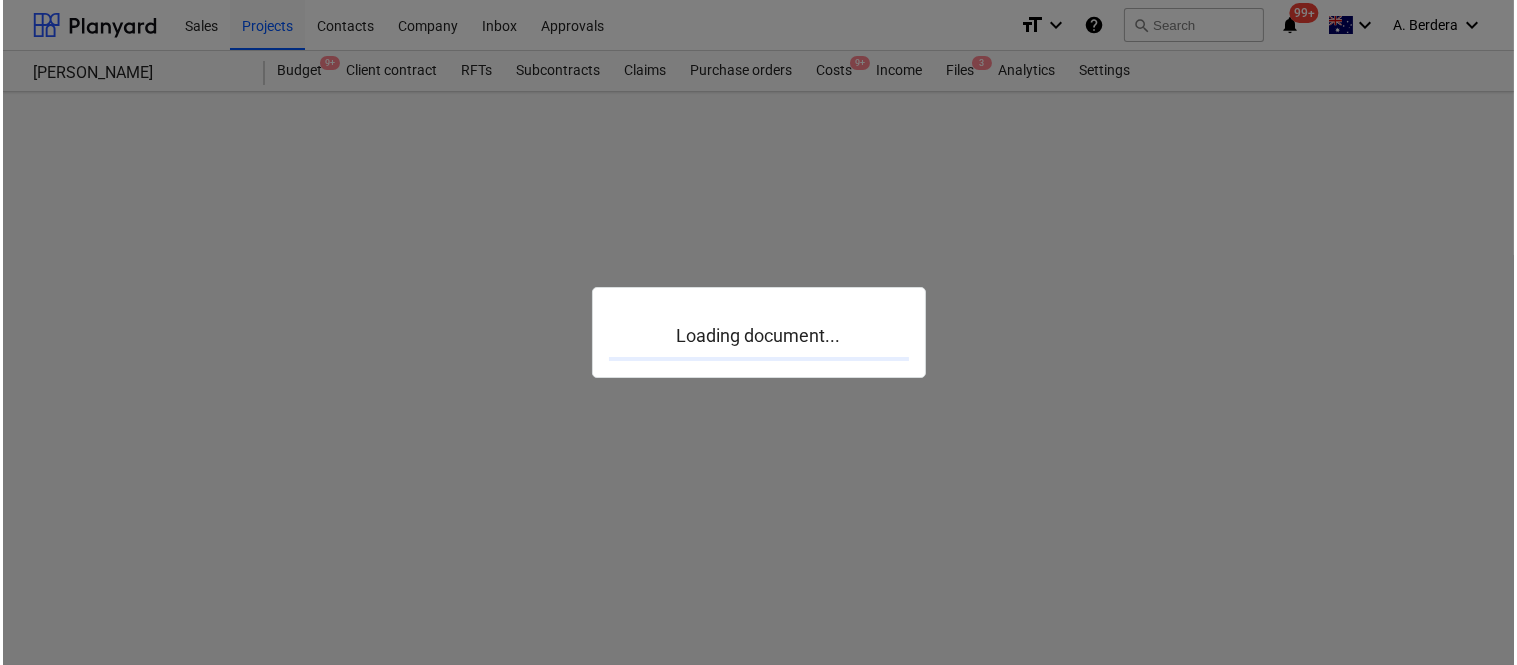 scroll, scrollTop: 0, scrollLeft: 0, axis: both 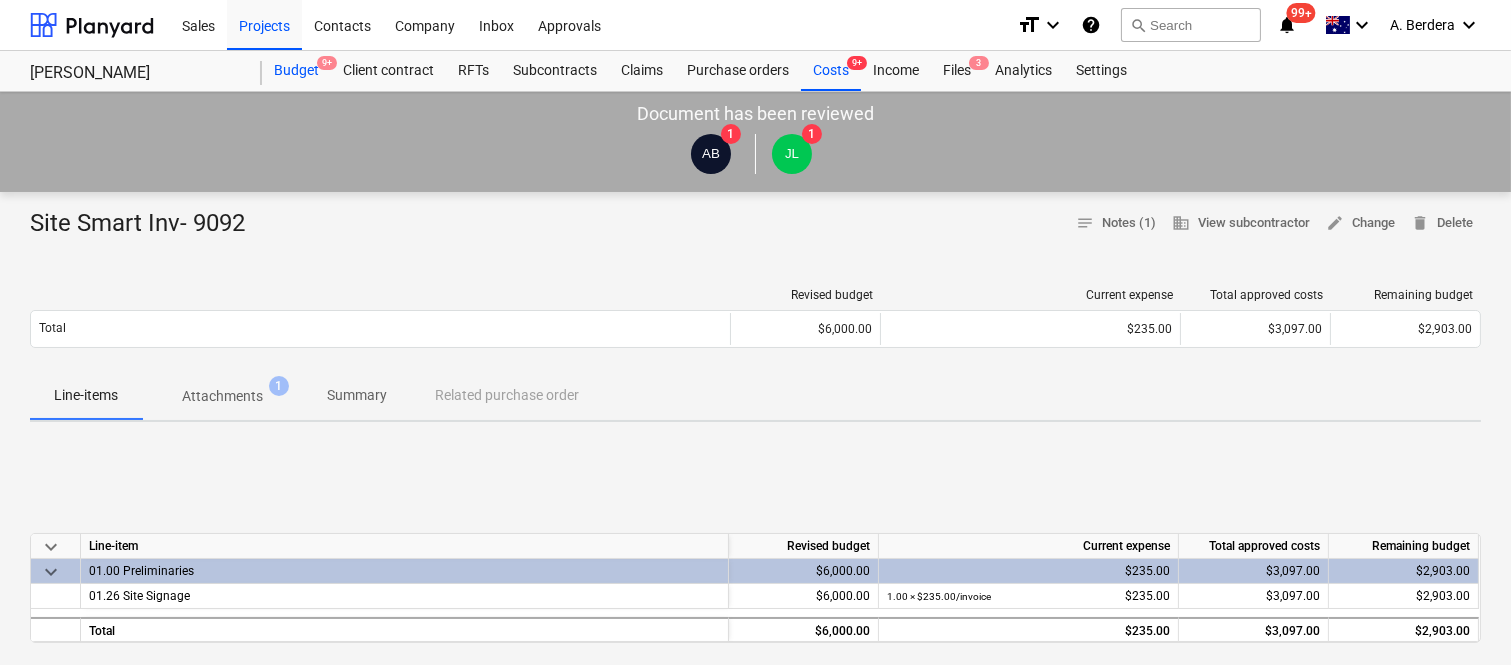 click on "Budget 9+" at bounding box center [296, 71] 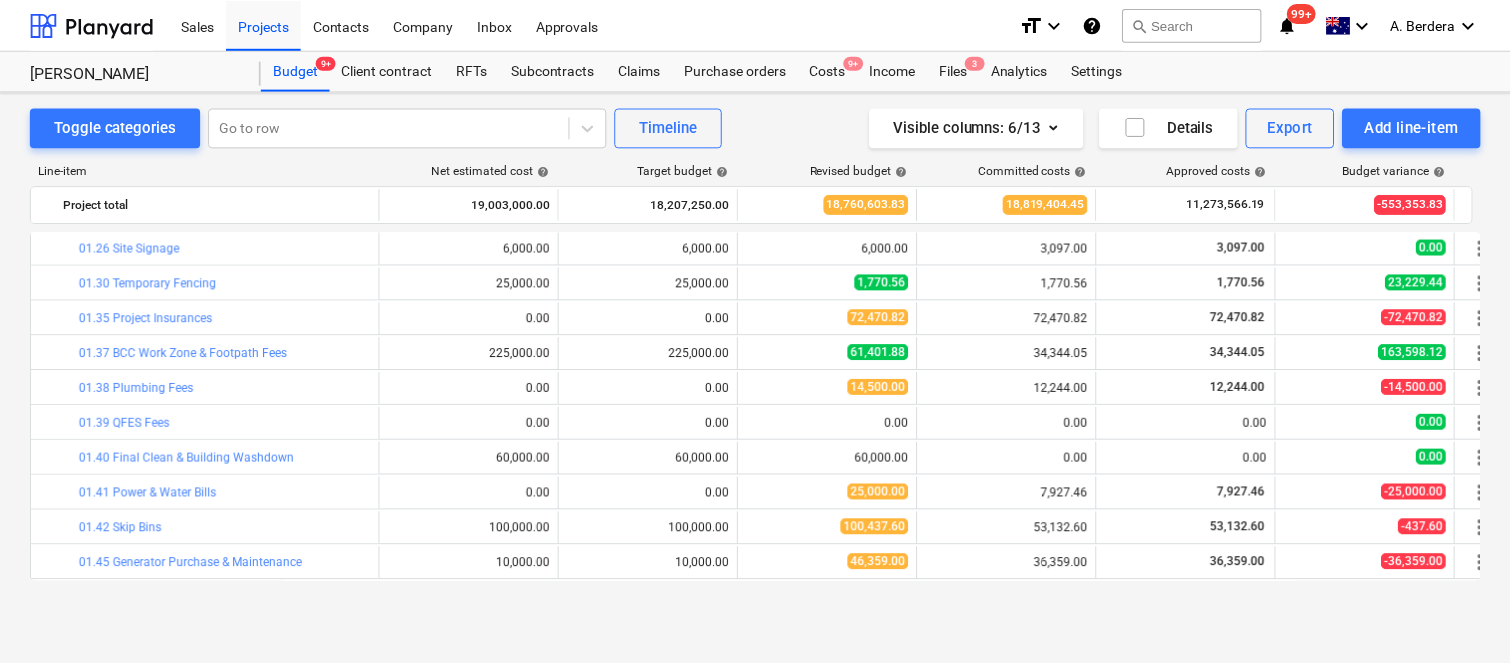 scroll, scrollTop: 306, scrollLeft: 0, axis: vertical 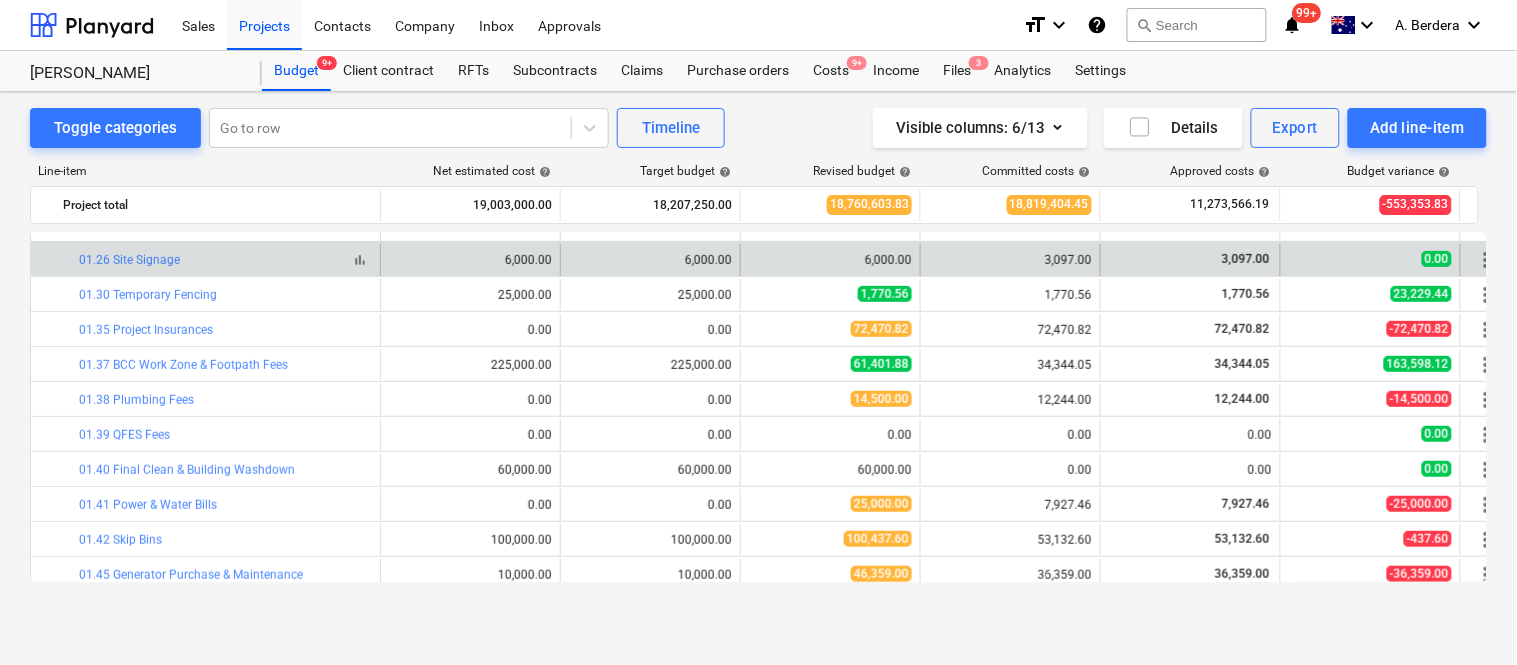 click on "bar_chart" at bounding box center [360, 260] 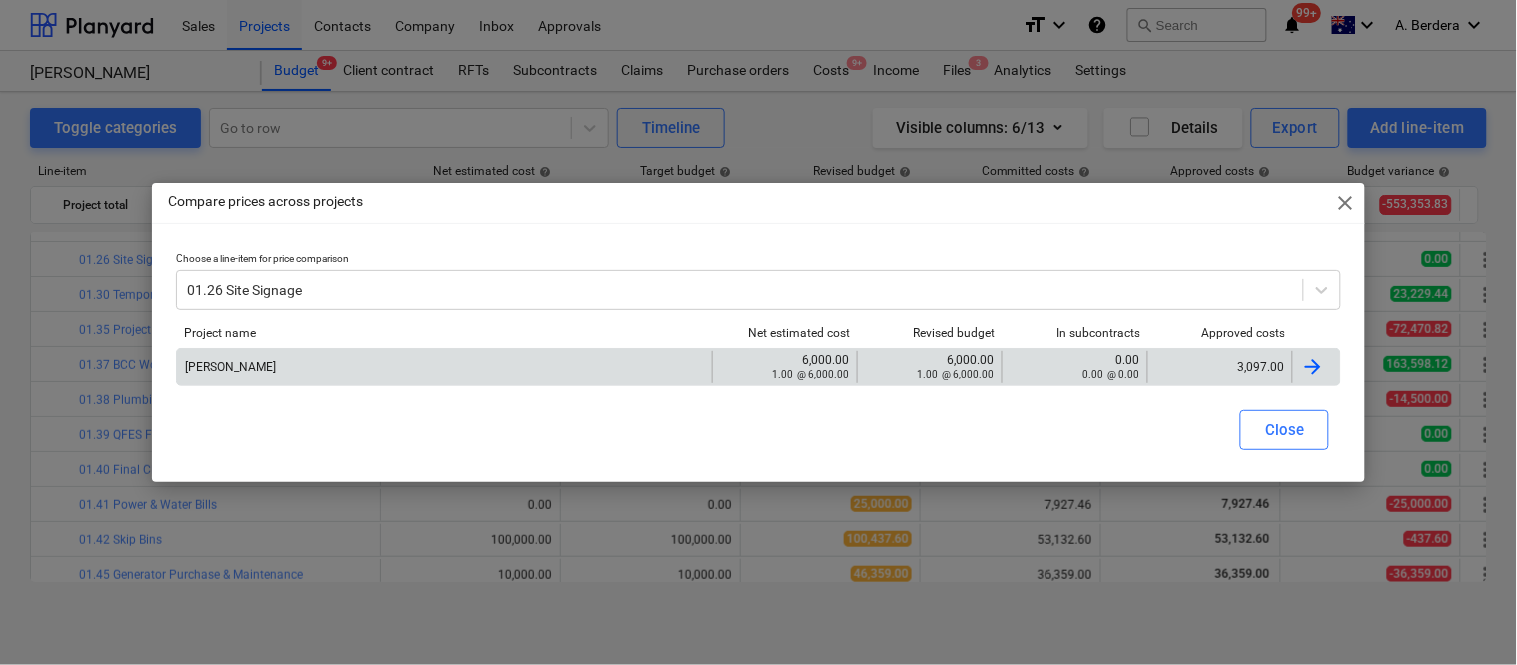 click on "3,097.00" at bounding box center (1219, 367) 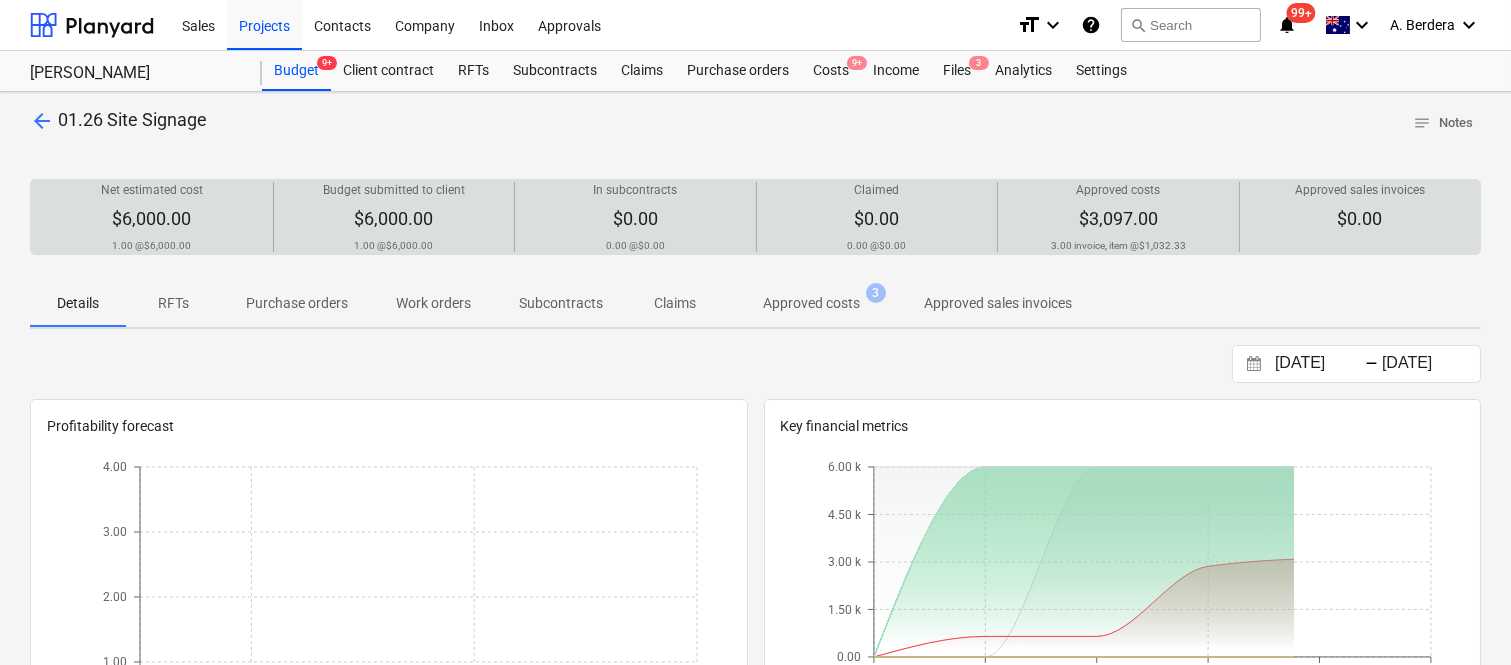 click on "$3,097.00" at bounding box center (1118, 218) 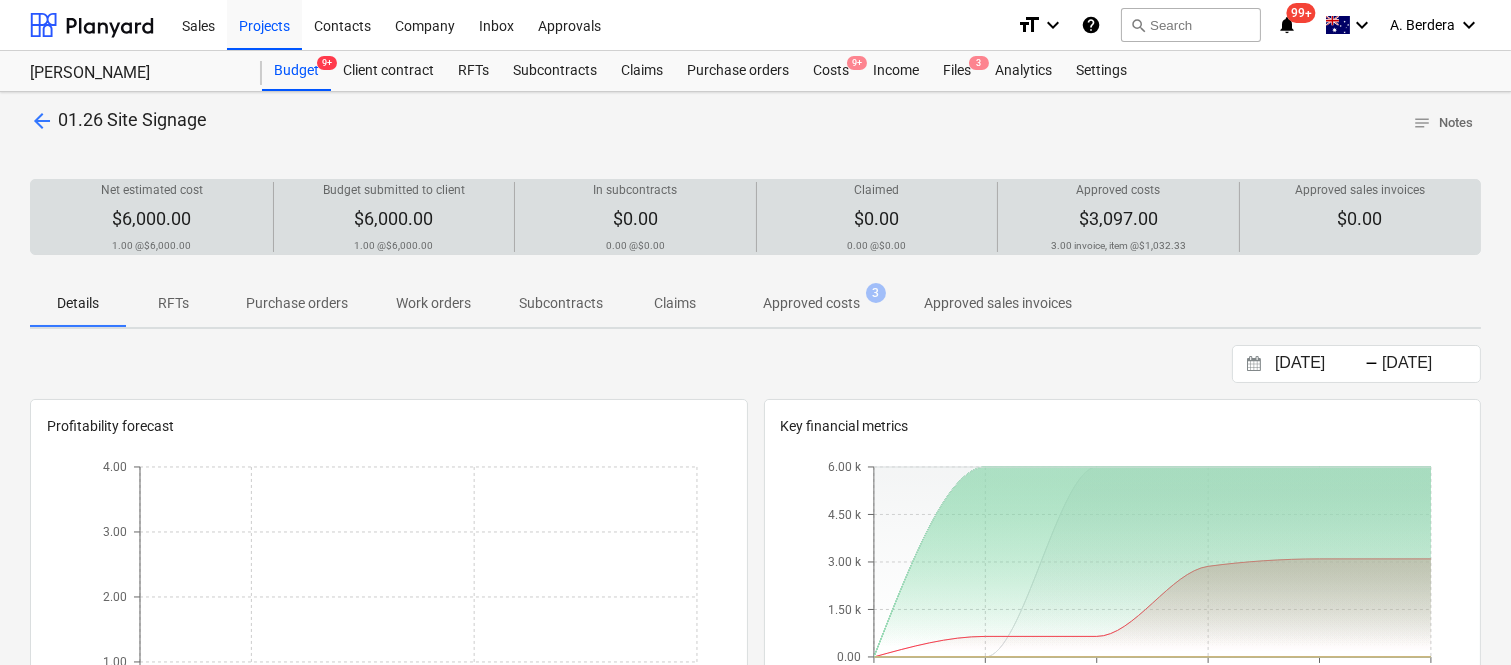 click on "$3,097.00" at bounding box center (1118, 218) 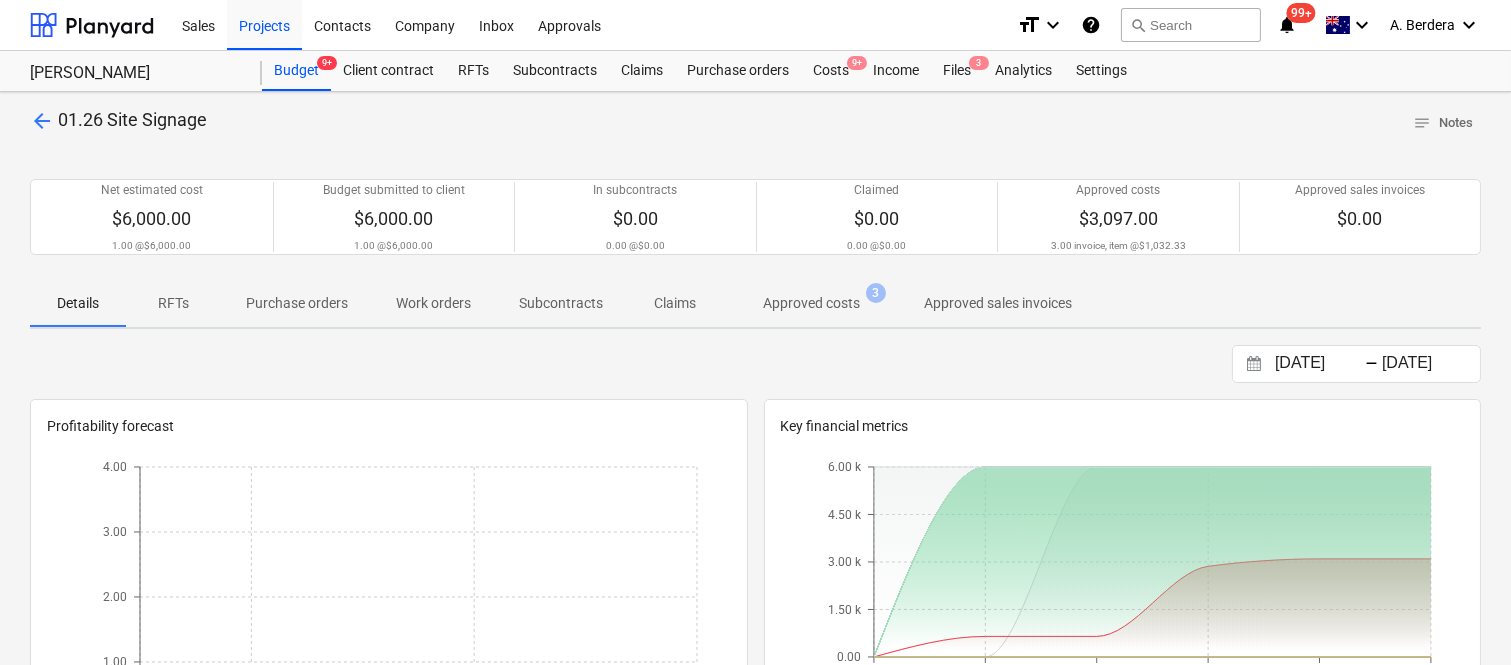 click on "Approved costs" at bounding box center (811, 303) 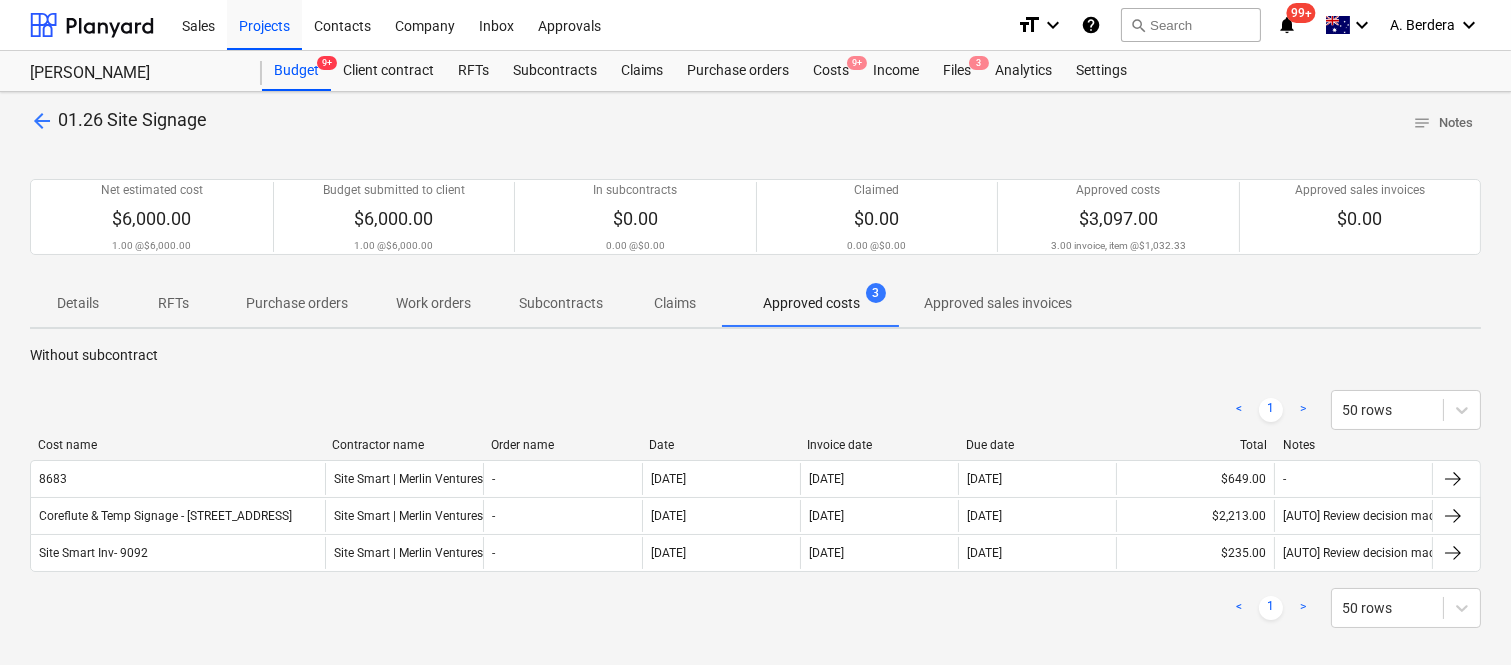 drag, startPoint x: 204, startPoint y: 450, endPoint x: 323, endPoint y: 436, distance: 119.8207 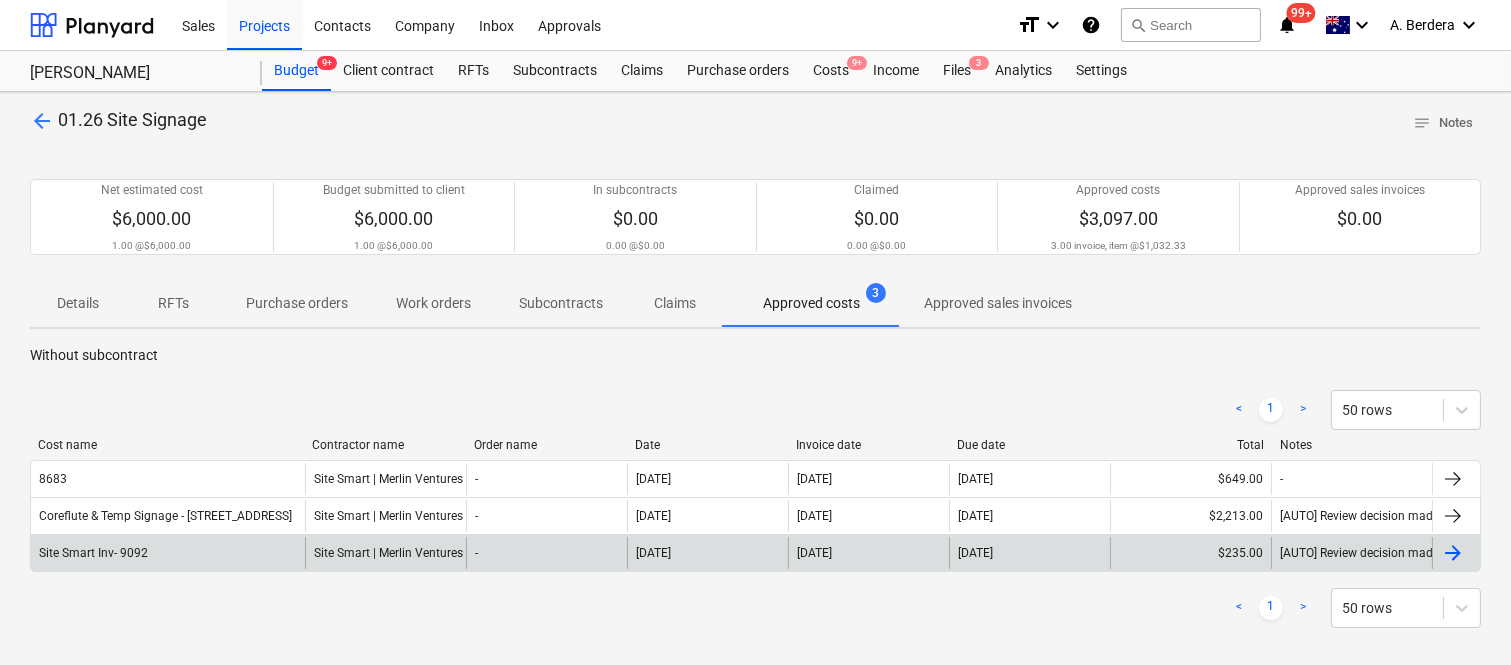 drag, startPoint x: 323, startPoint y: 436, endPoint x: 303, endPoint y: 555, distance: 120.66897 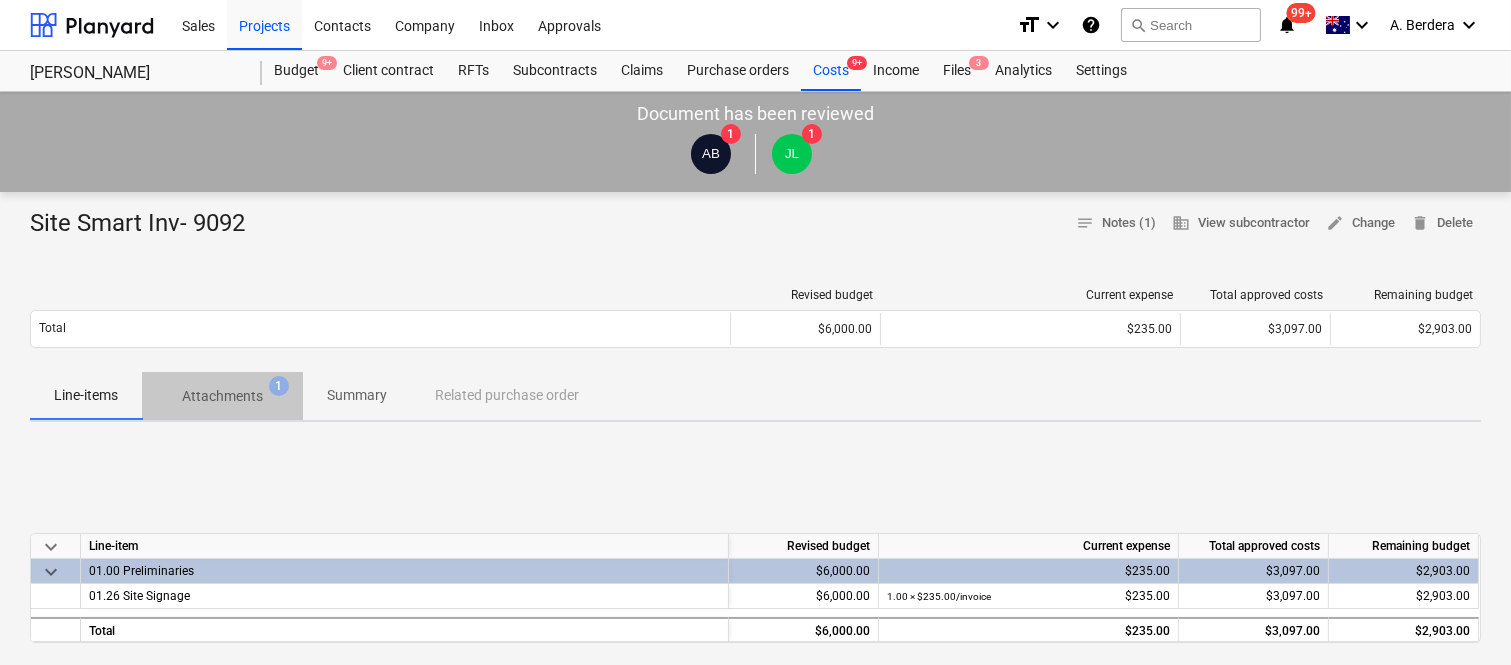 click on "Attachments" at bounding box center [222, 396] 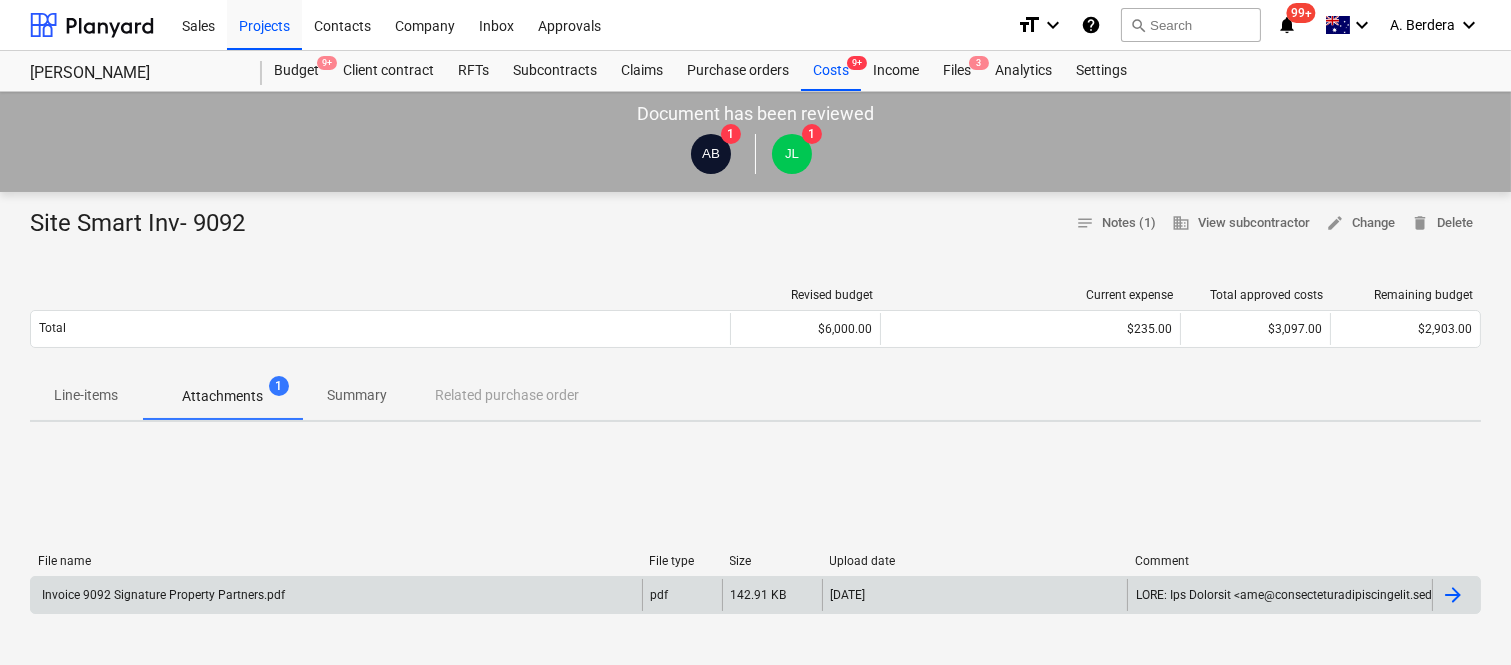click on "Invoice 9092 Signature Property Partners.pdf" at bounding box center [336, 595] 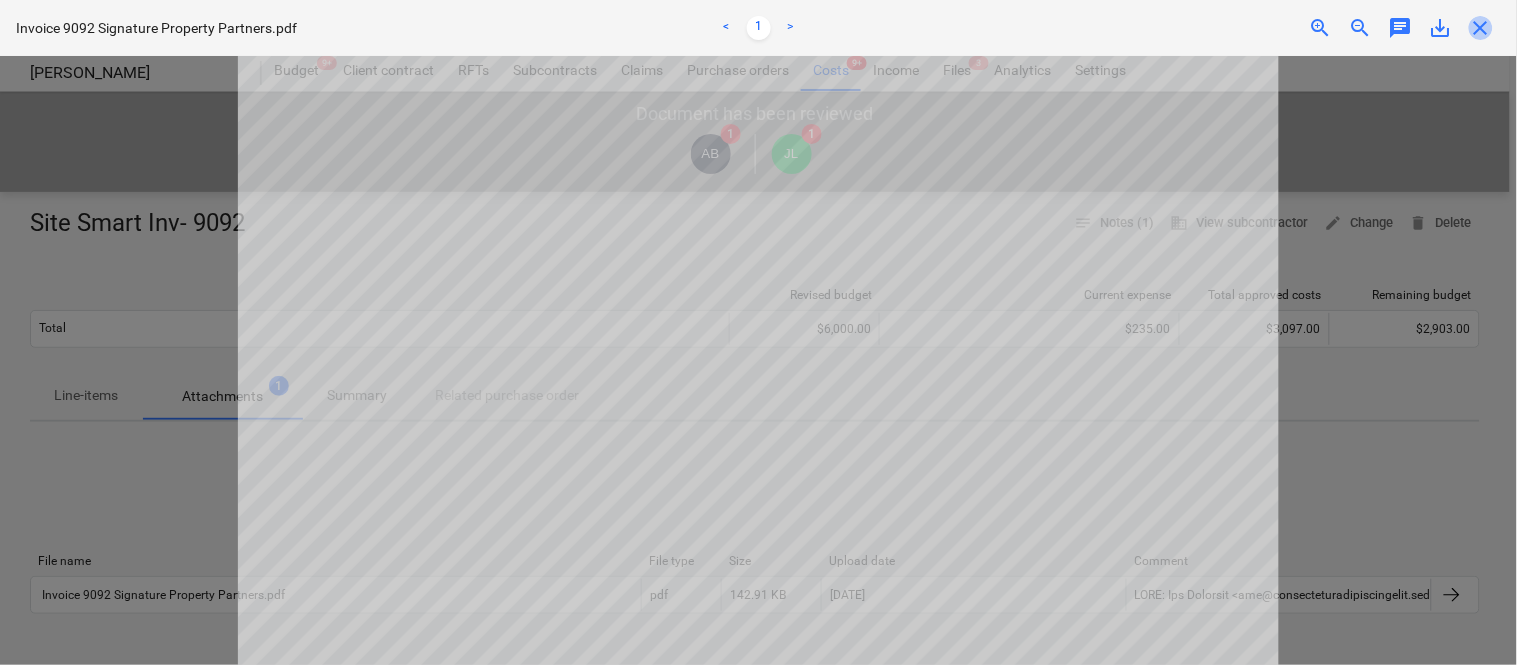 click on "close" at bounding box center [1481, 28] 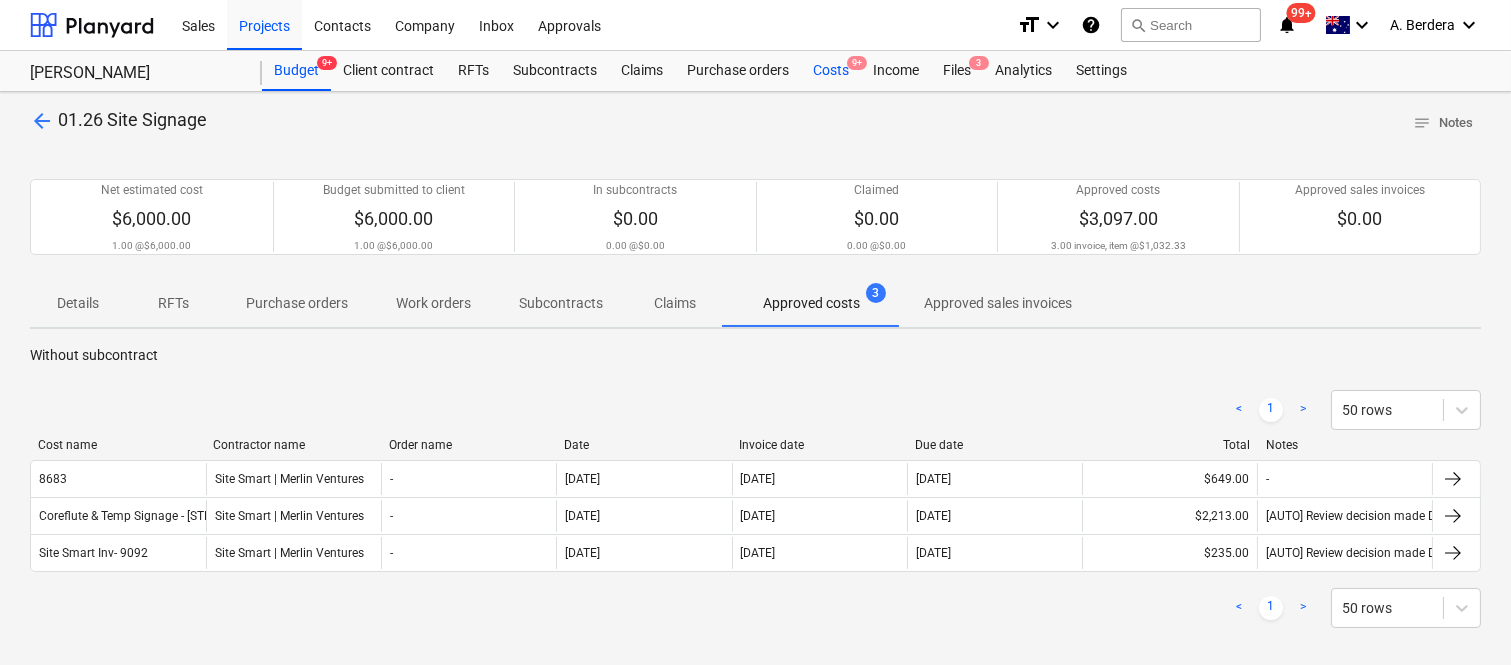 click on "Costs 9+" at bounding box center [831, 71] 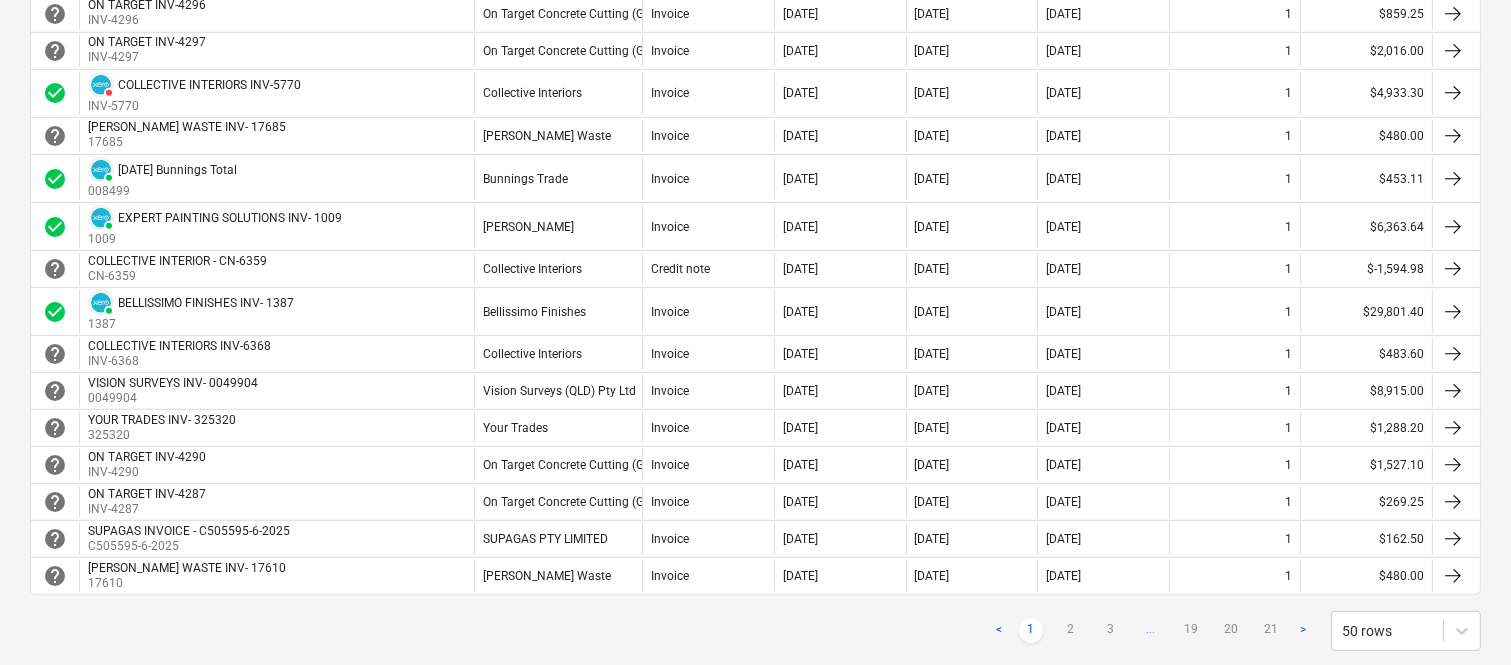 scroll, scrollTop: 1777, scrollLeft: 0, axis: vertical 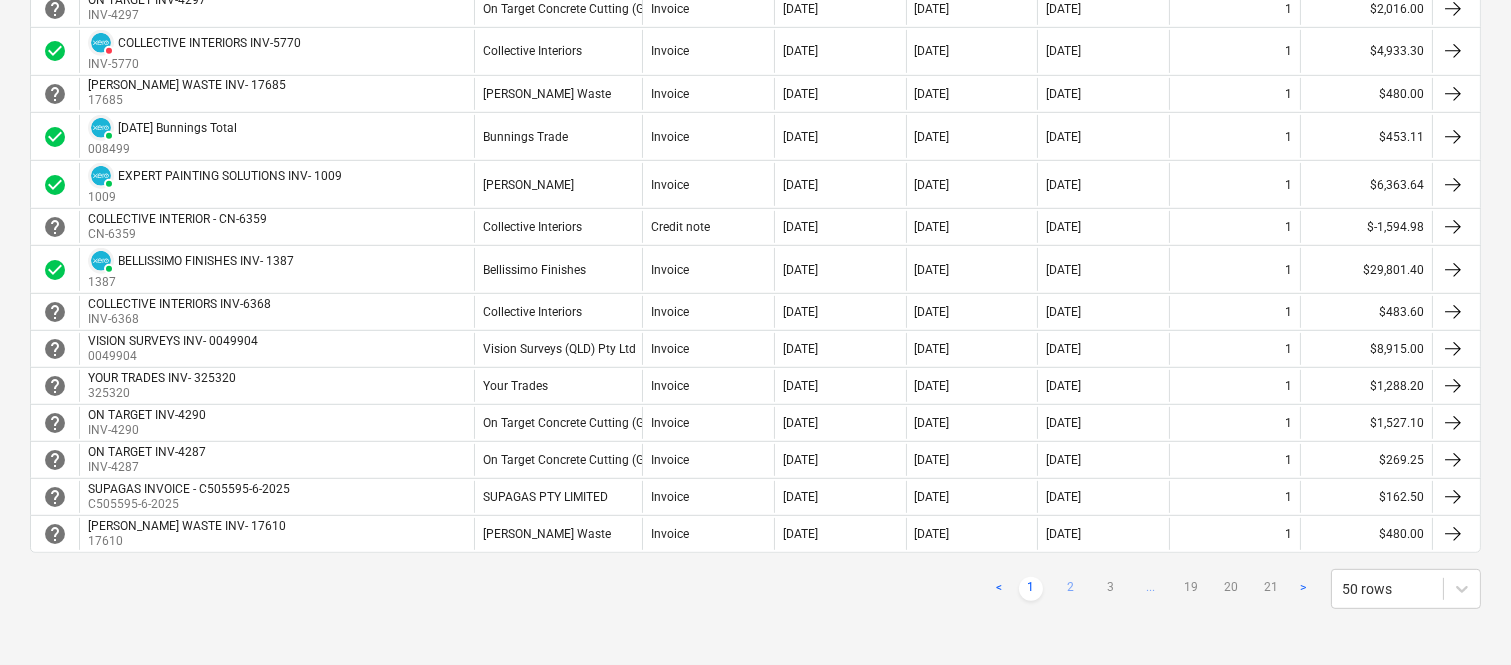 click on "2" at bounding box center (1071, 589) 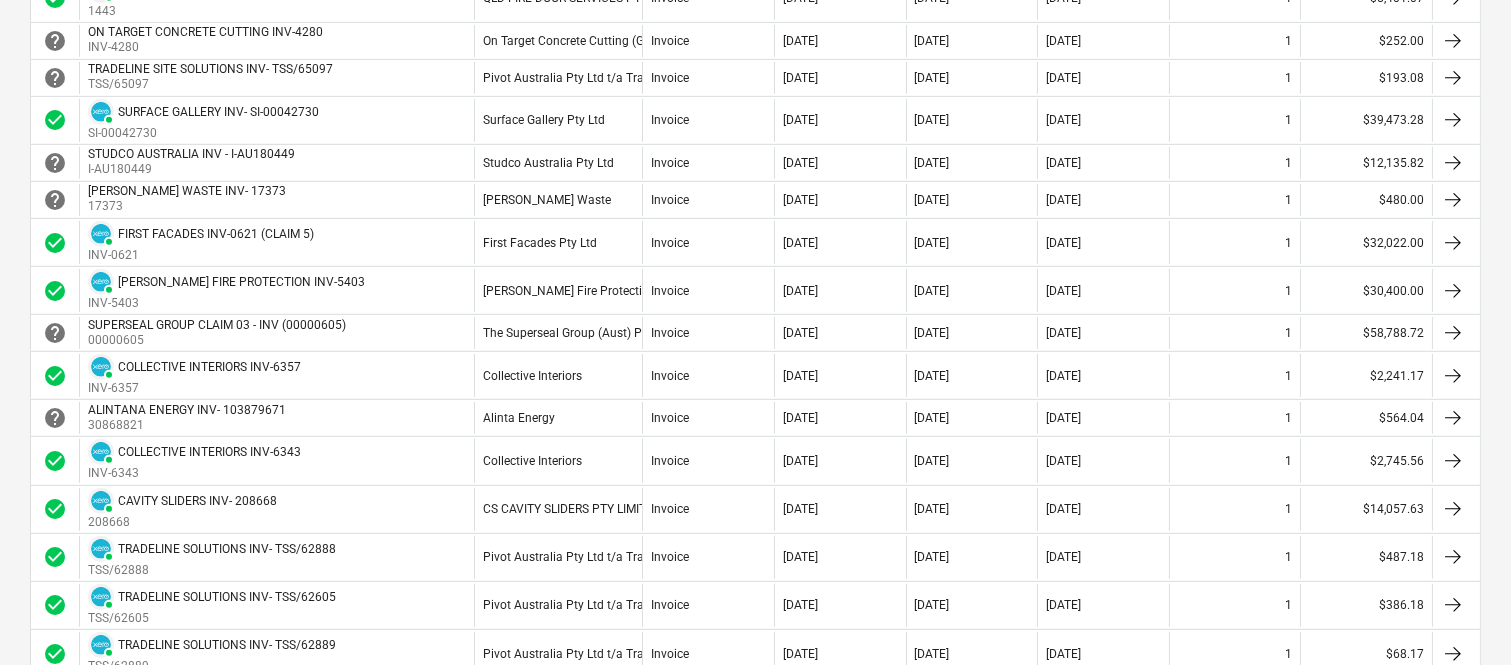 scroll, scrollTop: 1933, scrollLeft: 0, axis: vertical 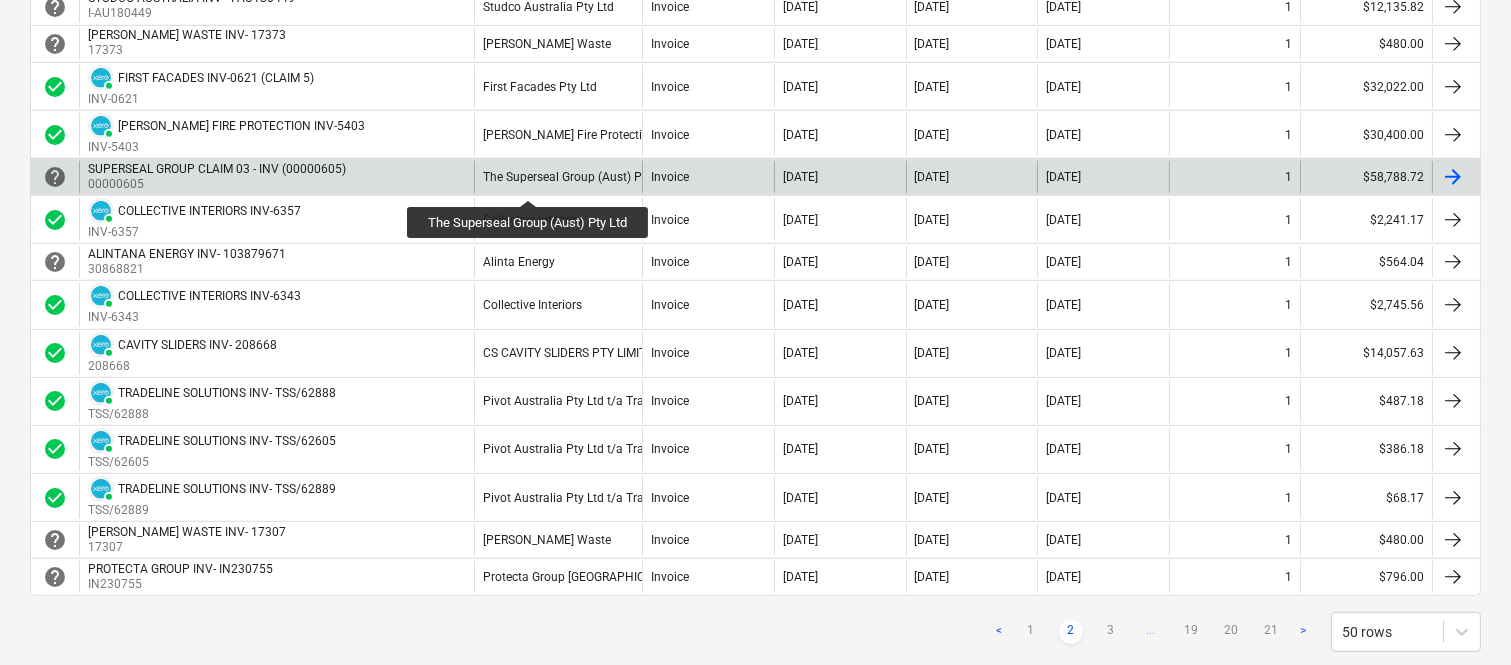 click on "The Superseal Group (Aust) Pty Ltd" at bounding box center [577, 177] 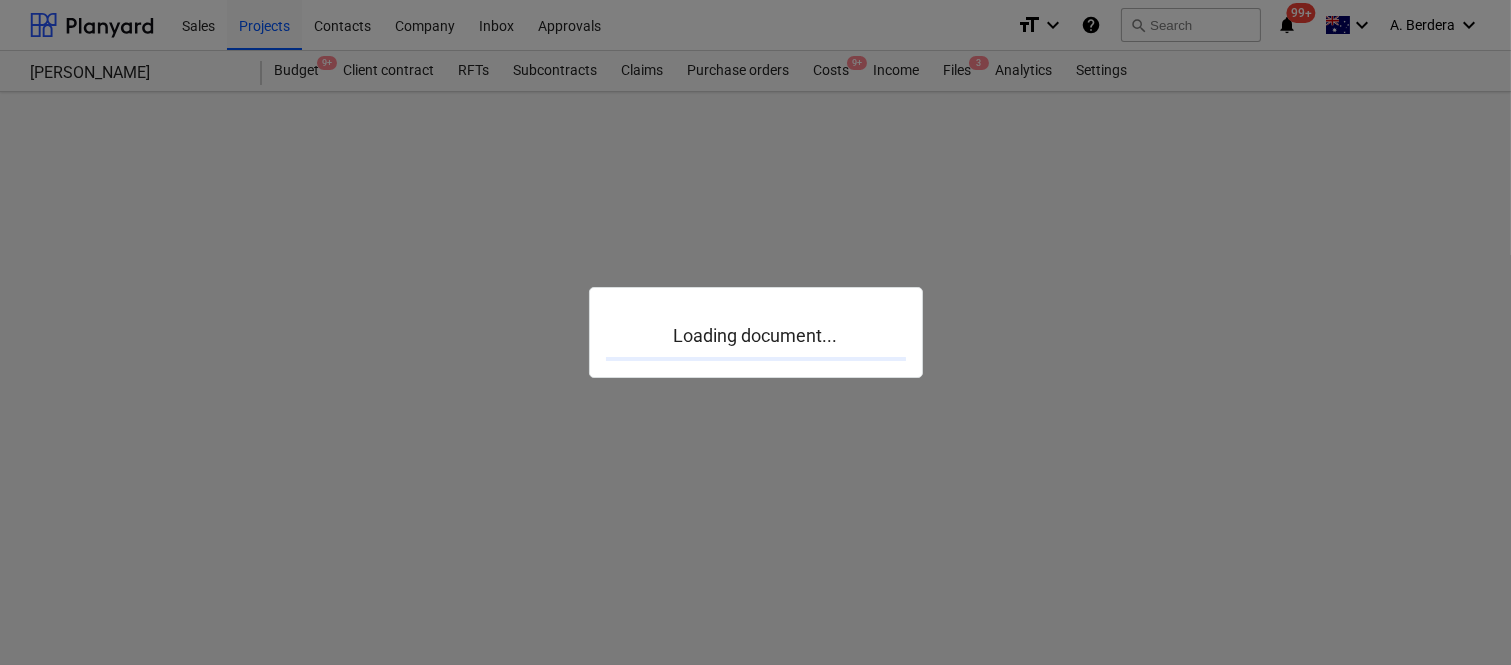 scroll, scrollTop: 0, scrollLeft: 0, axis: both 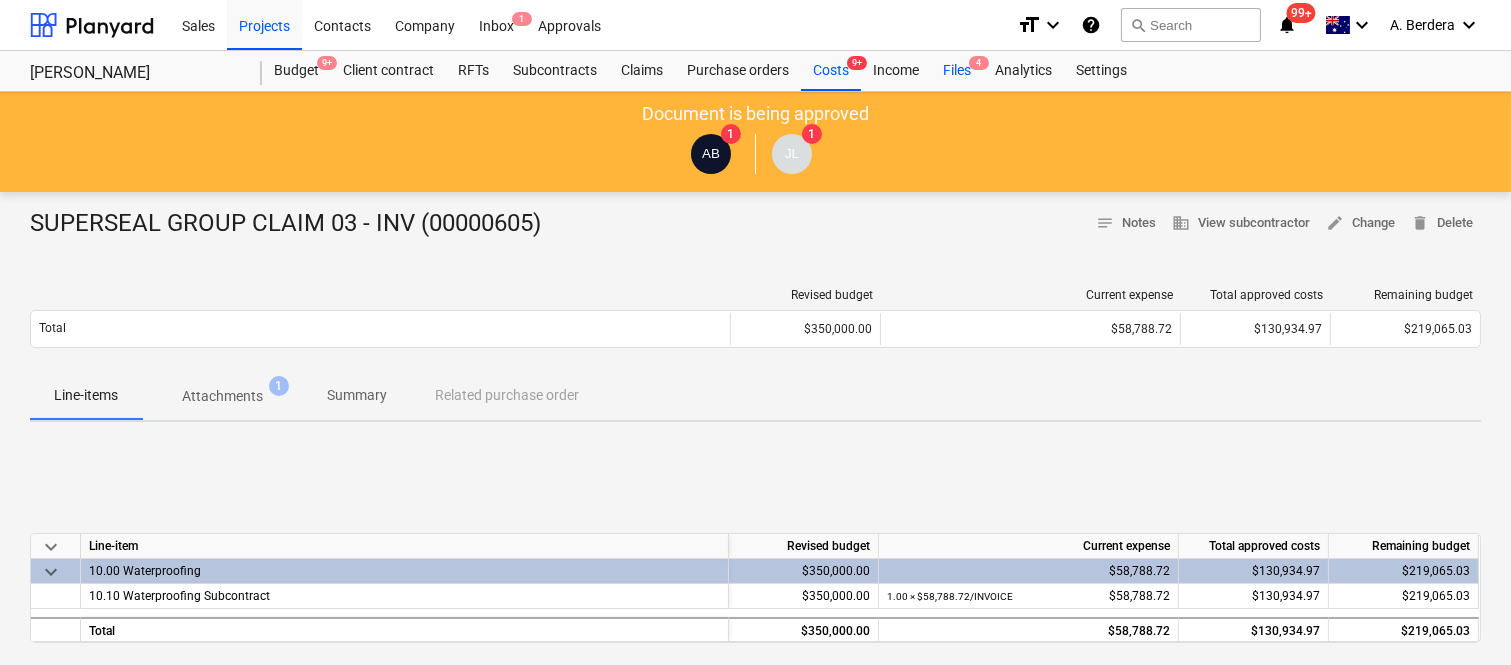 click on "Files 4" at bounding box center (957, 71) 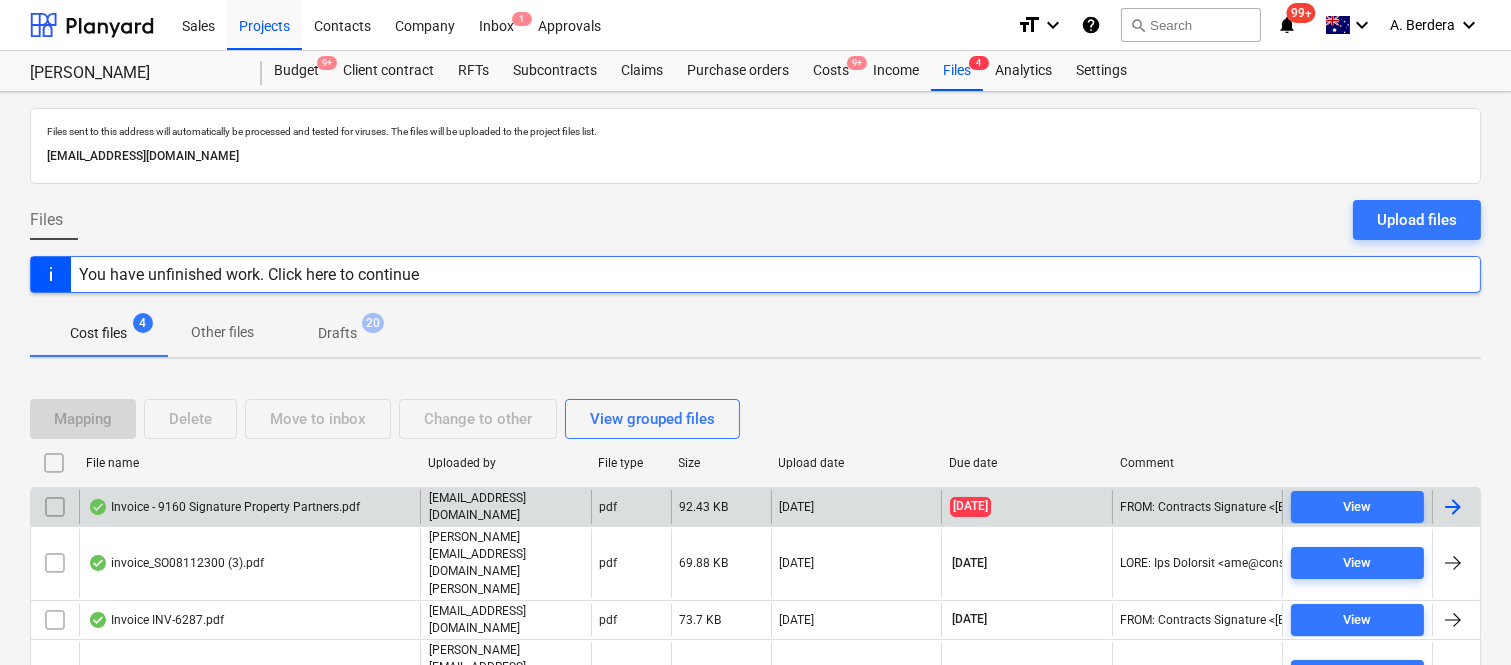 click on "Invoice - 9160 Signature Property Partners.pdf" at bounding box center (249, 507) 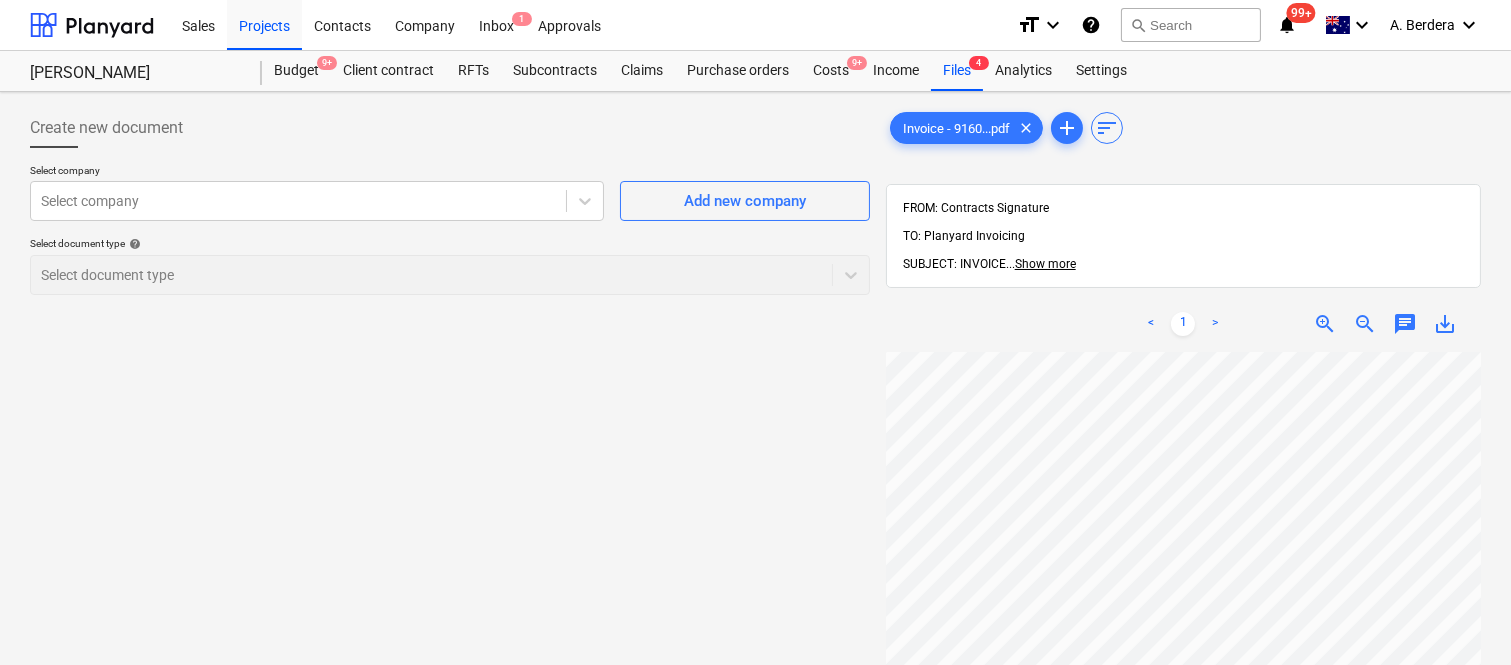 scroll, scrollTop: 0, scrollLeft: 456, axis: horizontal 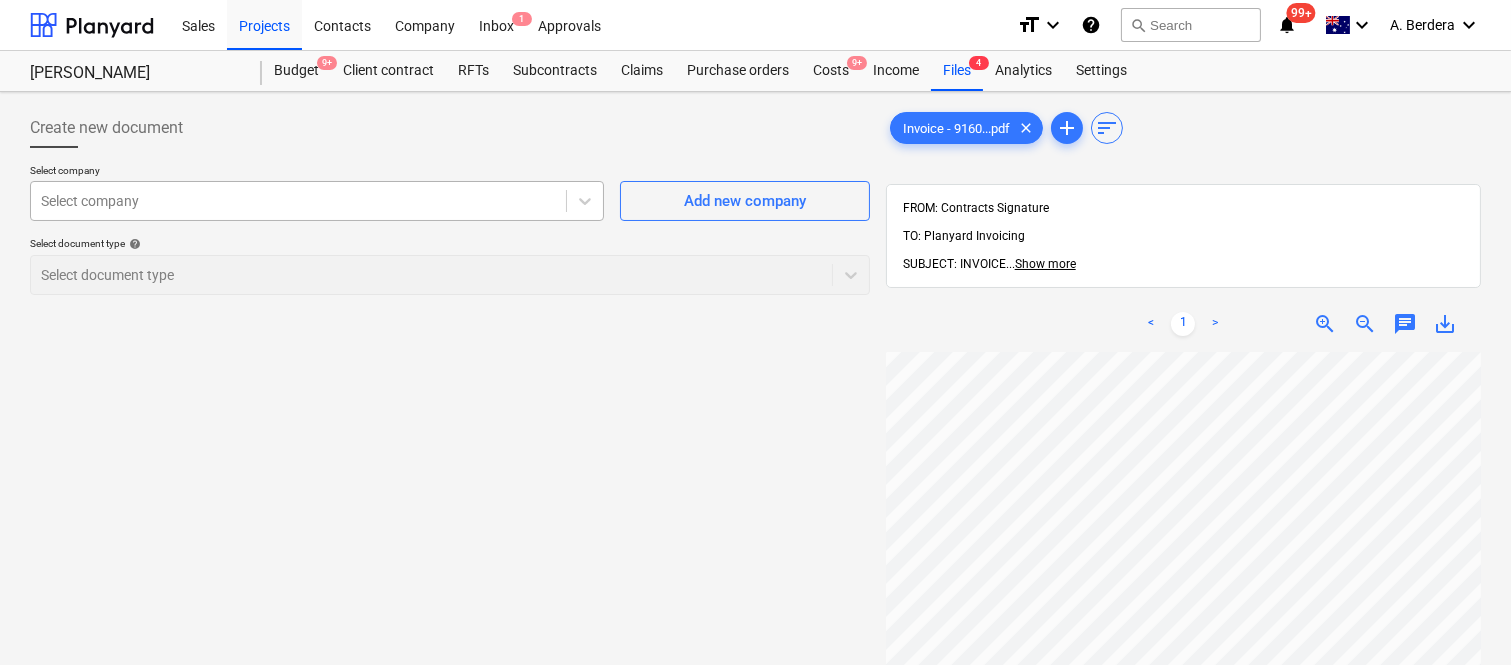 click at bounding box center [298, 201] 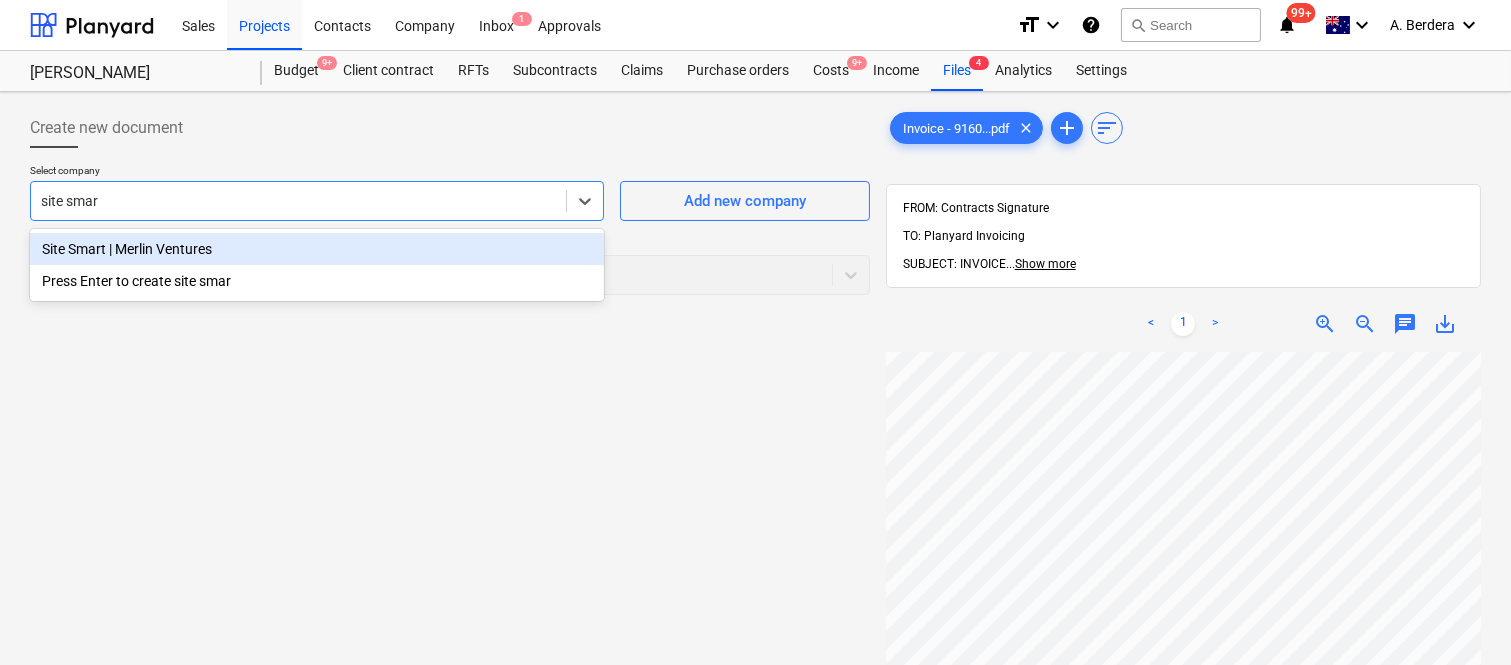 type on "site smart" 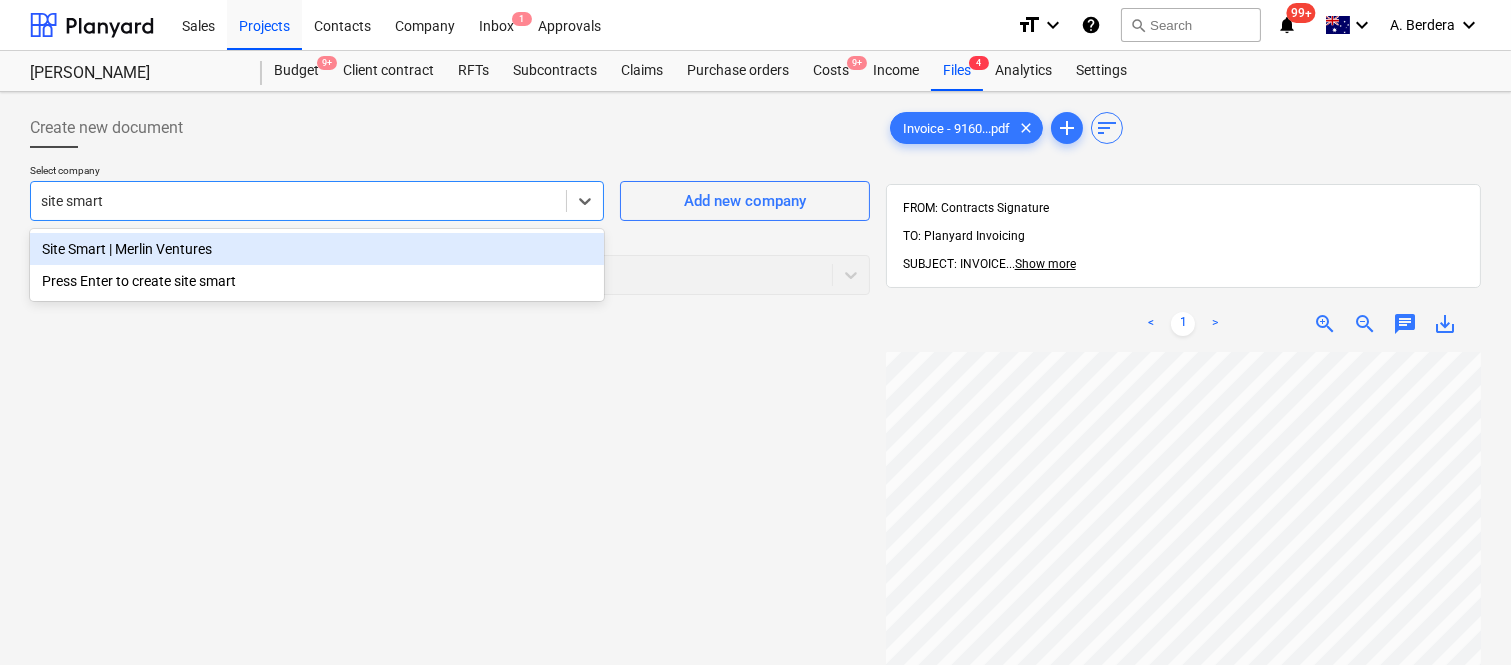 click on "Site Smart | Merlin Ventures" at bounding box center (317, 249) 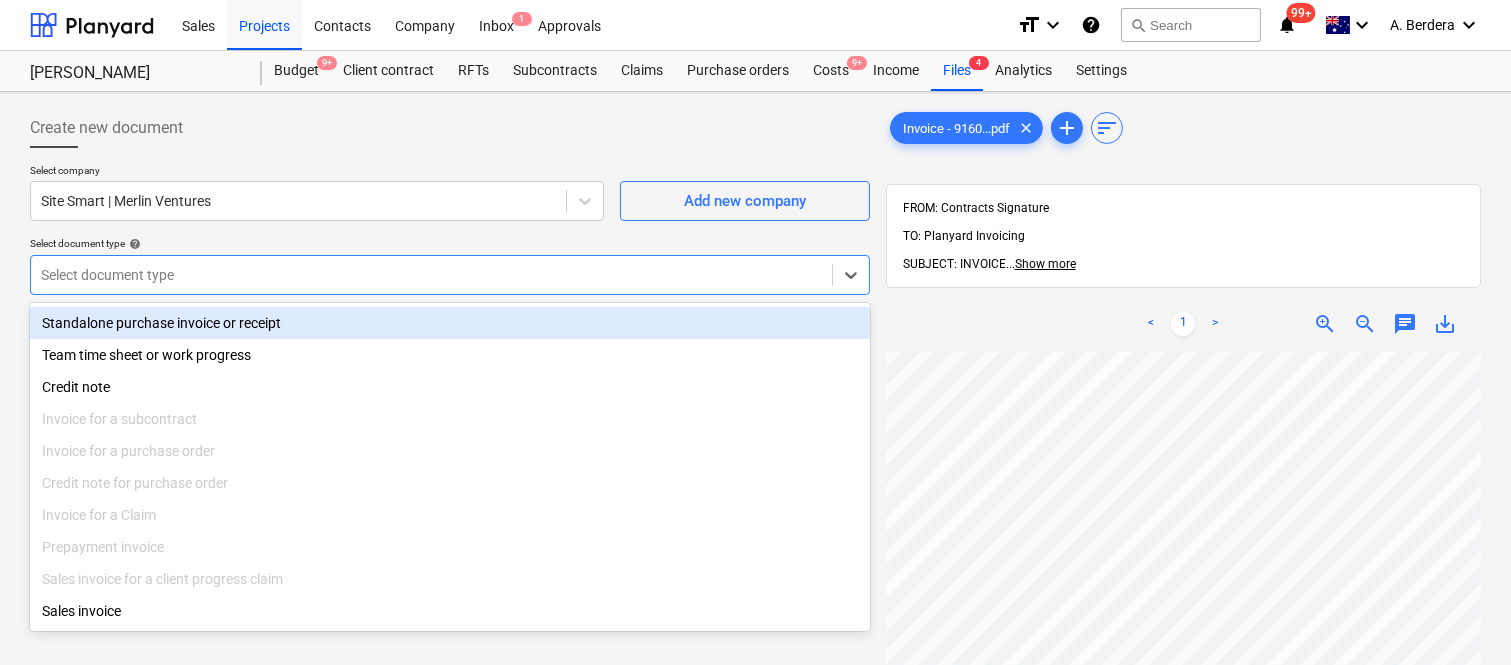 click at bounding box center (431, 275) 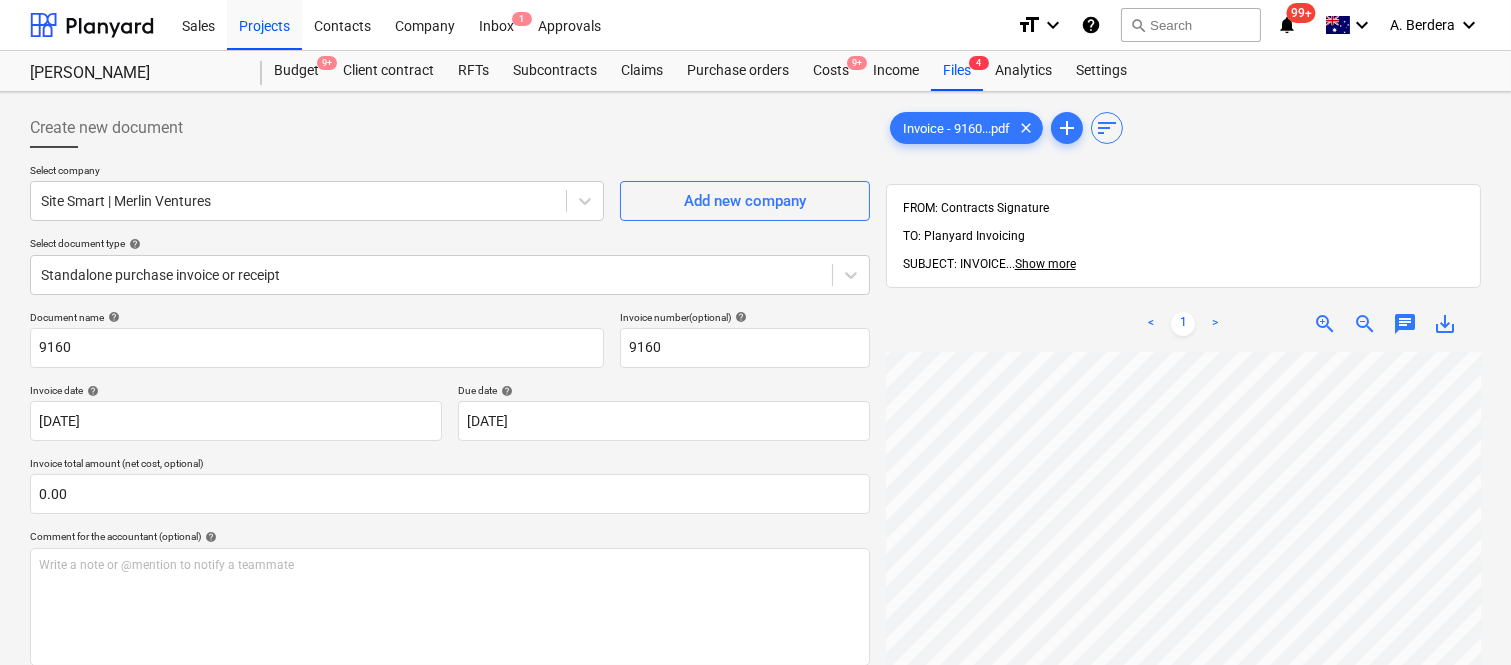 scroll, scrollTop: 156, scrollLeft: 270, axis: both 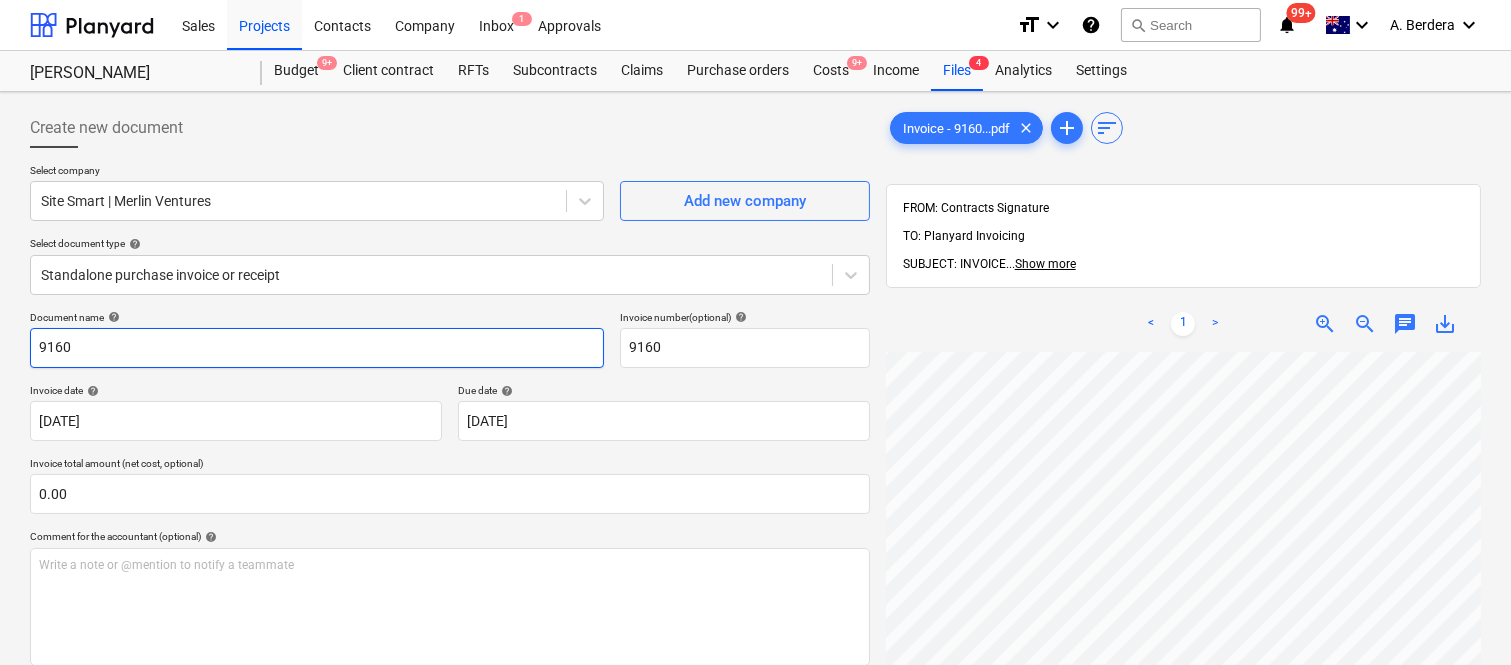click on "9160" at bounding box center (317, 348) 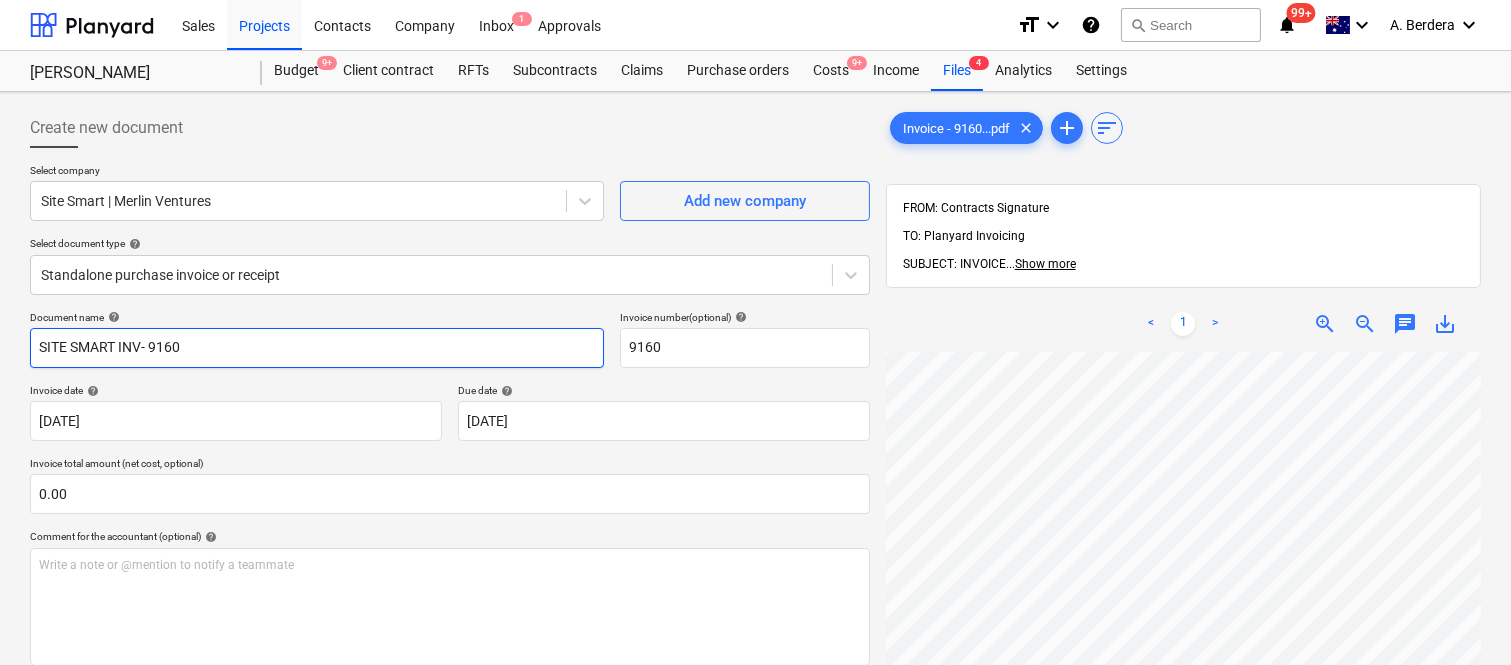 type on "SITE SMART INV- 9160" 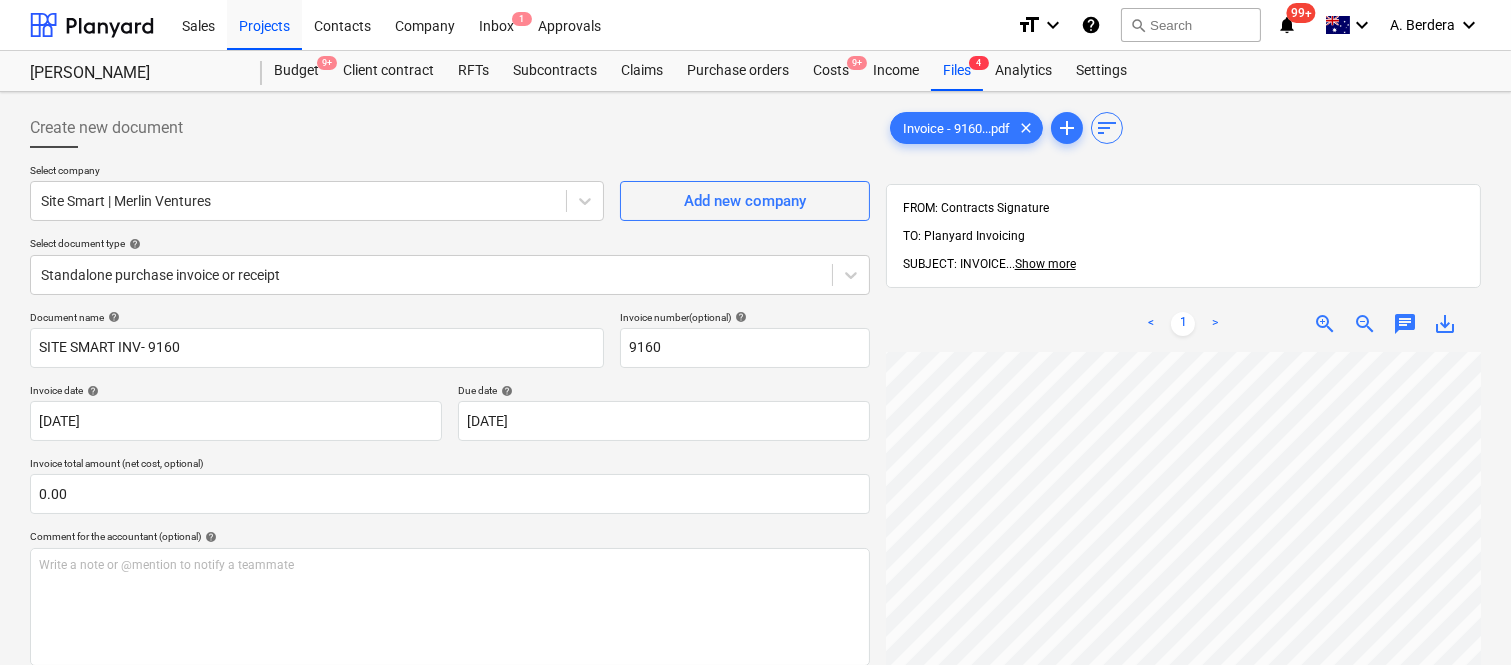 scroll, scrollTop: 206, scrollLeft: 222, axis: both 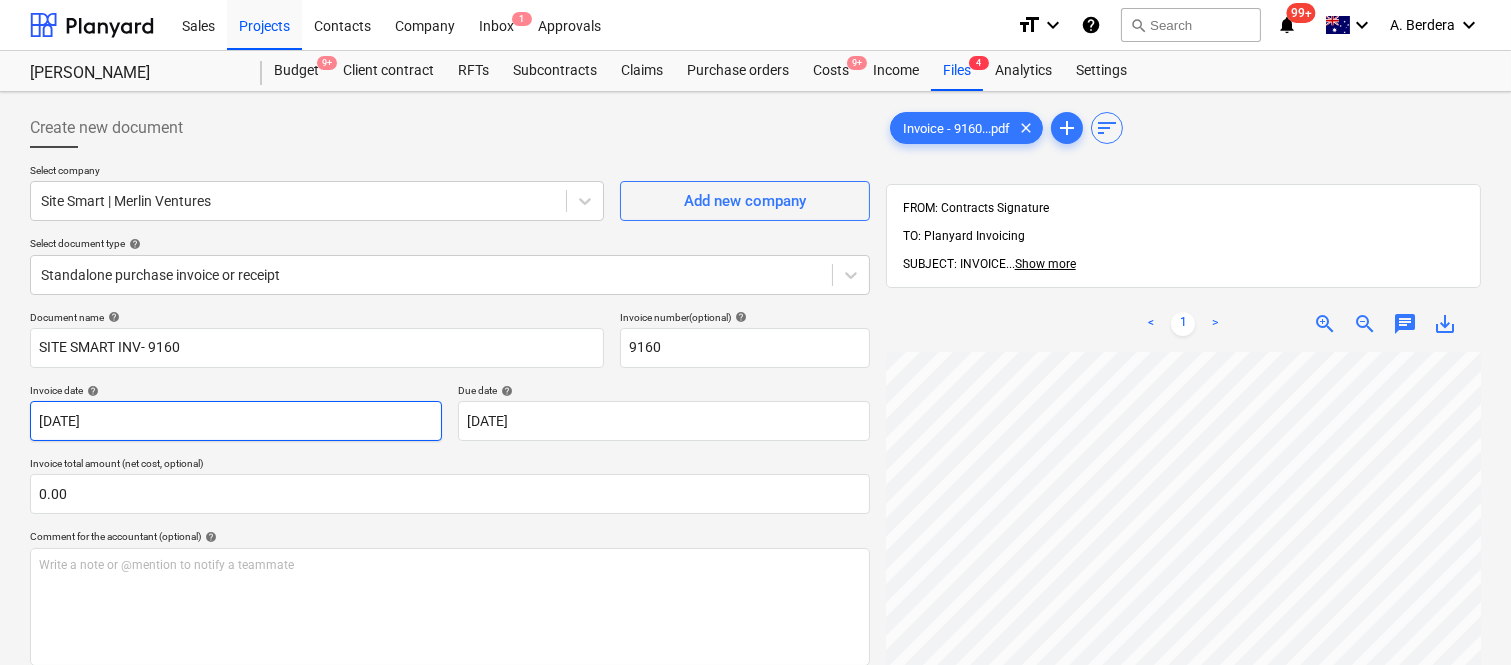 click on "Sales Projects Contacts Company Inbox 1 Approvals format_size keyboard_arrow_down help search Search notifications 99+ keyboard_arrow_down A. Berdera keyboard_arrow_down [PERSON_NAME] [PERSON_NAME] Budget 9+ Client contract RFTs Subcontracts Claims Purchase orders Costs 9+ Income Files 4 Analytics Settings Create new document Select company Site Smart | Merlin Ventures   Add new company Select document type help Standalone purchase invoice or receipt Document name help SITE SMART INV- 9160 Invoice number  (optional) help 9160 Invoice date help [DATE] 18.03.2025 Press the down arrow key to interact with the calendar and
select a date. Press the question mark key to get the keyboard shortcuts for changing dates. Due date help [DATE] 18.03.2025 Press the down arrow key to interact with the calendar and
select a date. Press the question mark key to get the keyboard shortcuts for changing dates. Invoice total amount (net cost, optional) 0.00 Comment for the accountant (optional) help ﻿ Clear Save <" at bounding box center (755, 332) 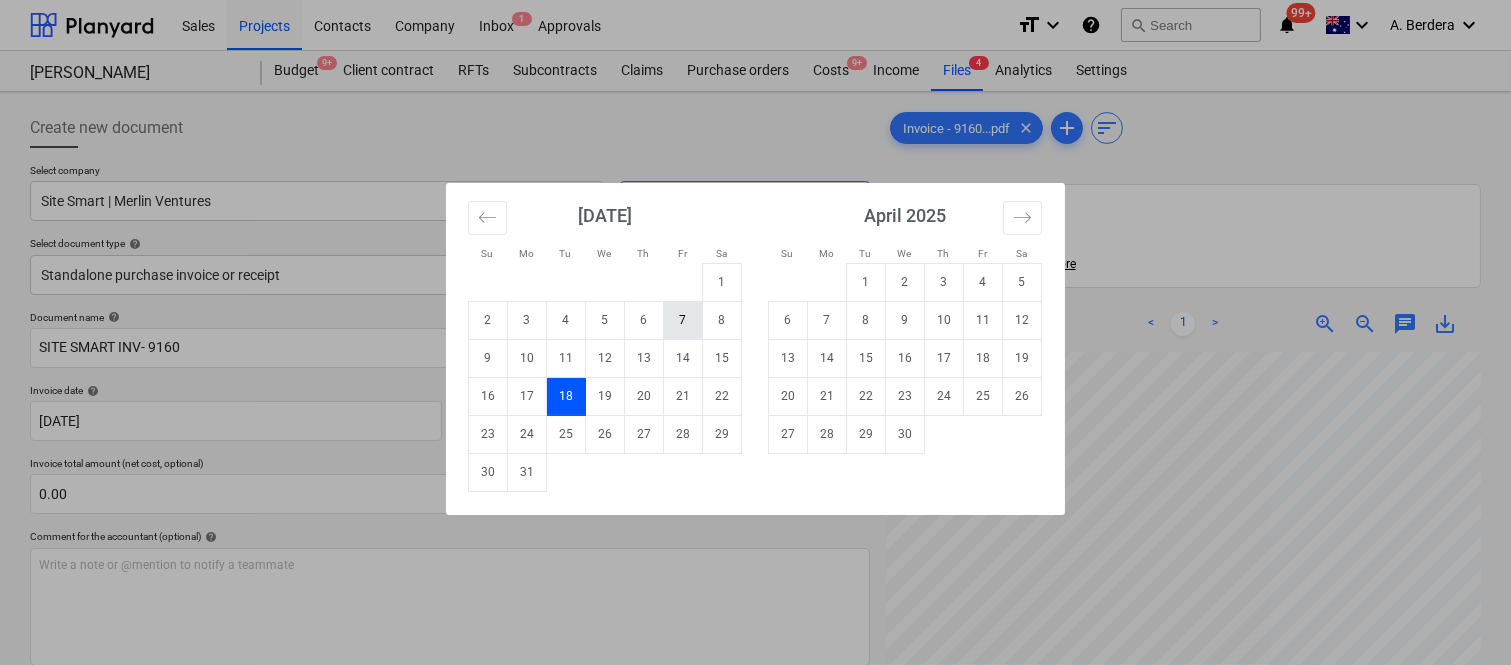 click on "7" at bounding box center [683, 320] 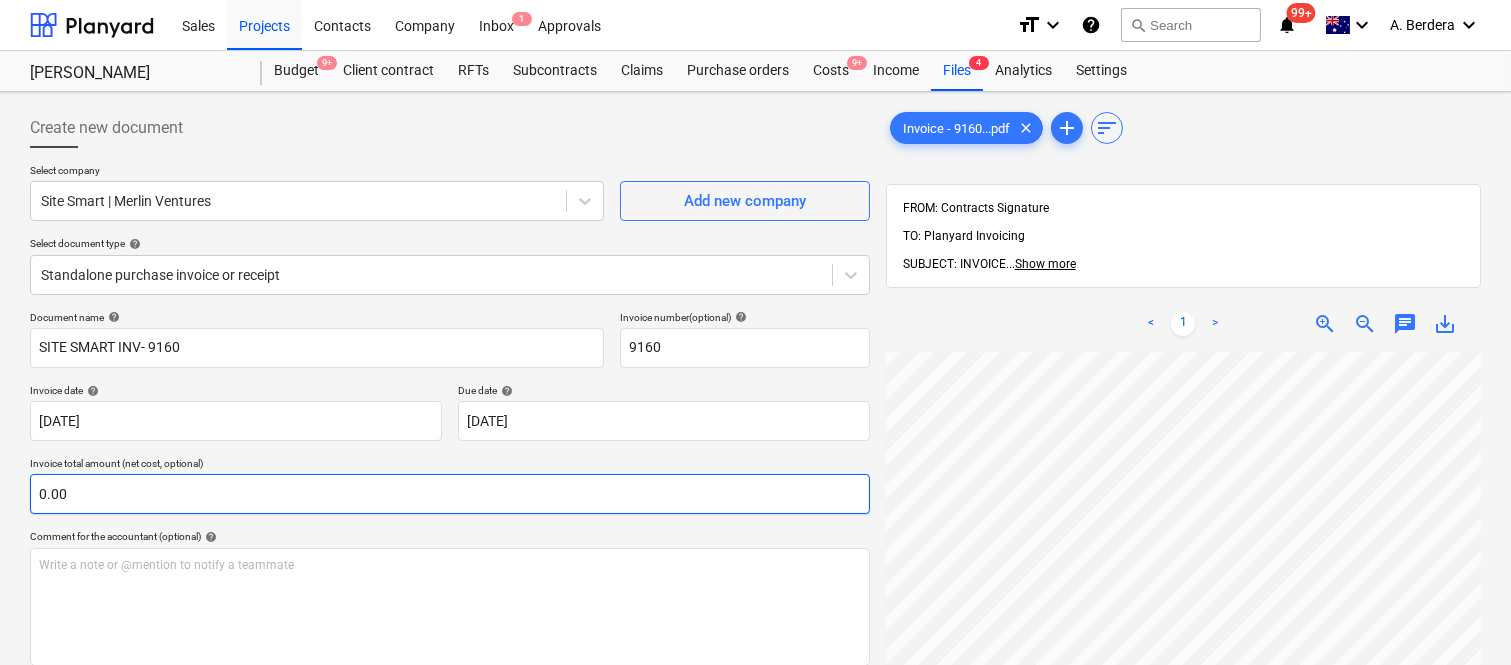 scroll, scrollTop: 291, scrollLeft: 224, axis: both 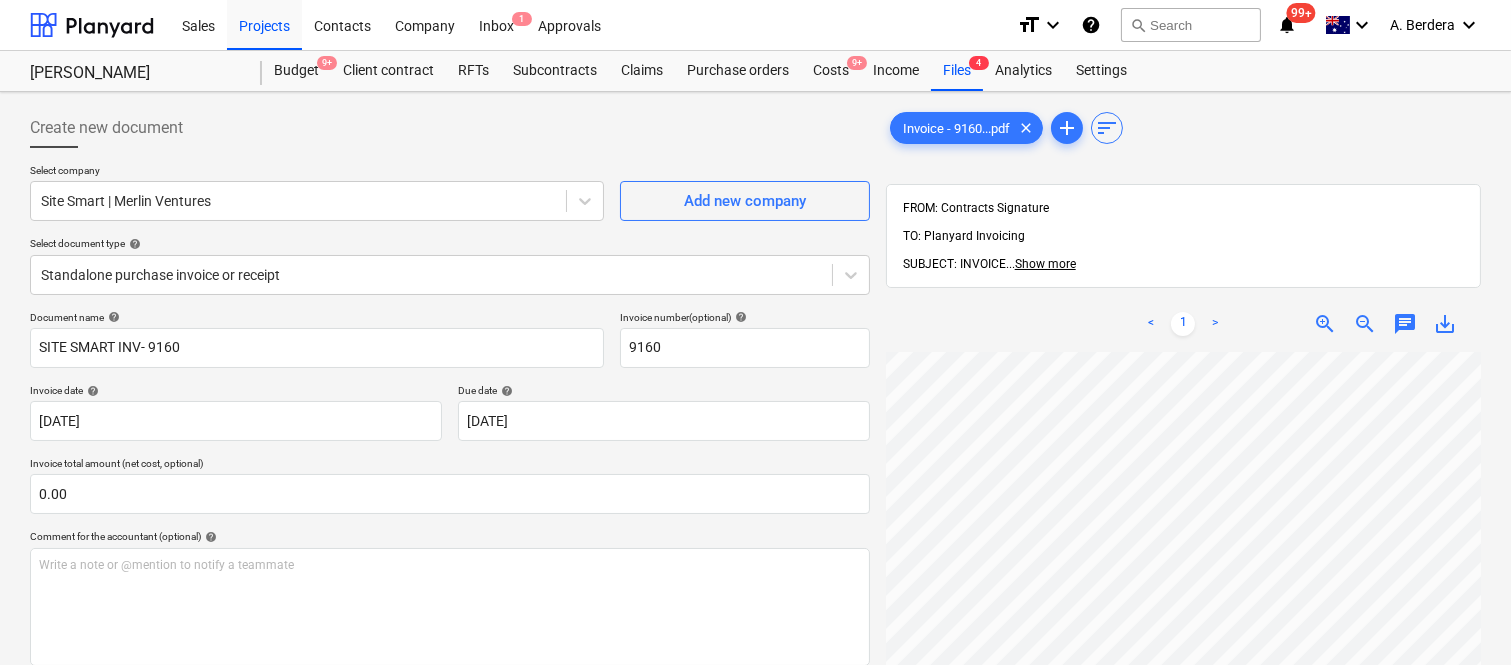 click on "< 1 > zoom_in zoom_out chat 0 save_alt" at bounding box center (1183, 628) 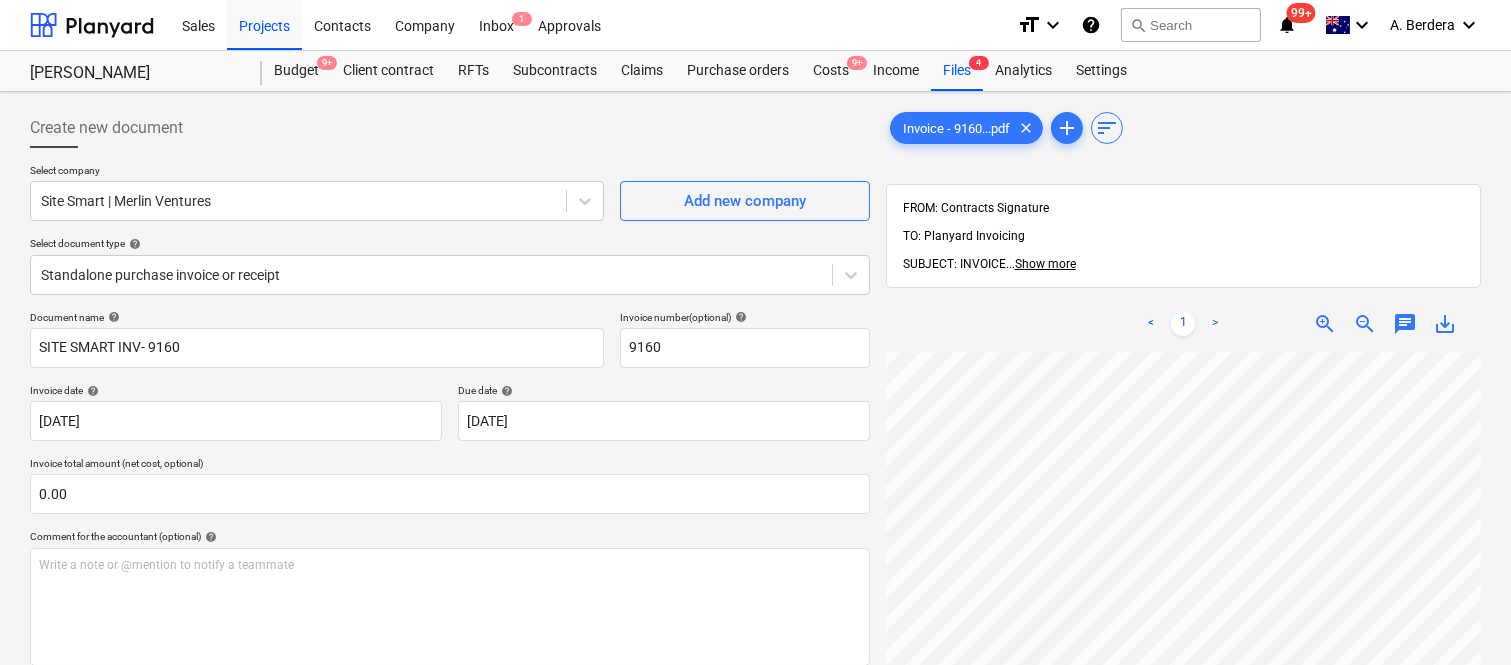 scroll, scrollTop: 877, scrollLeft: 456, axis: both 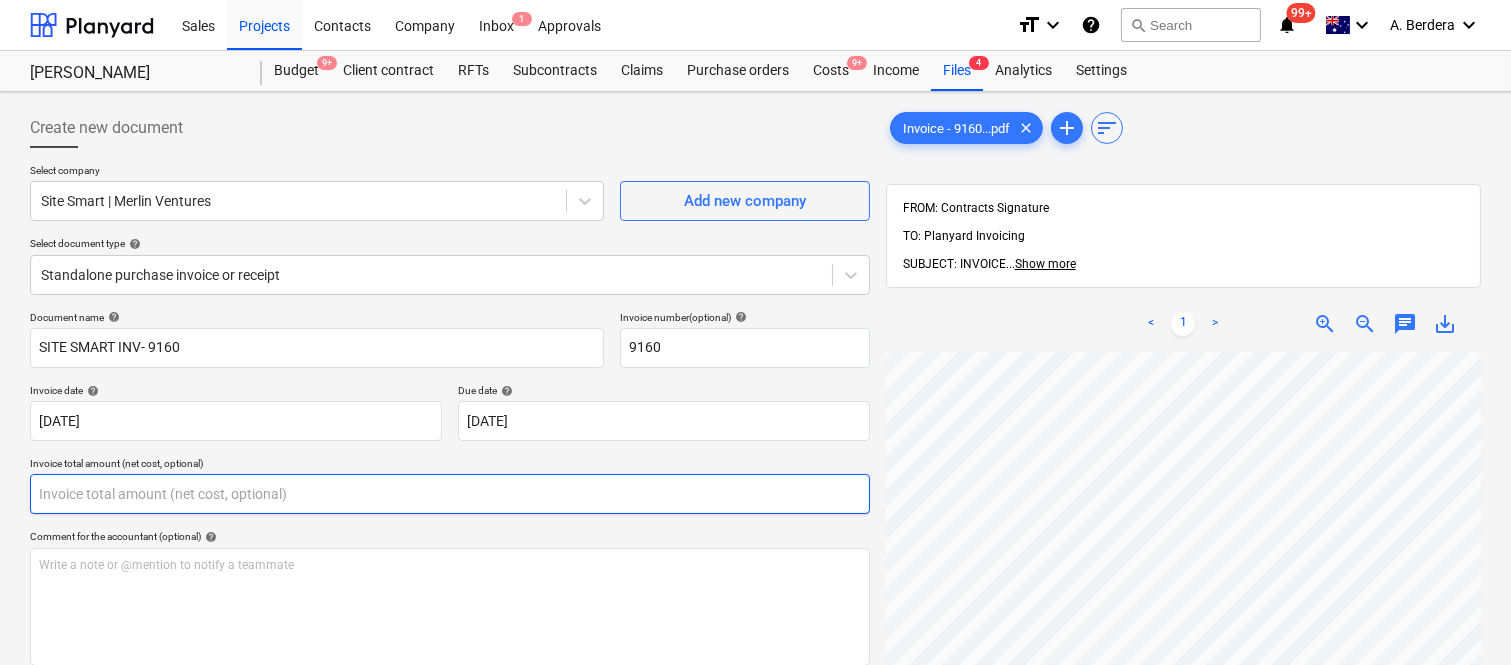 click at bounding box center (450, 494) 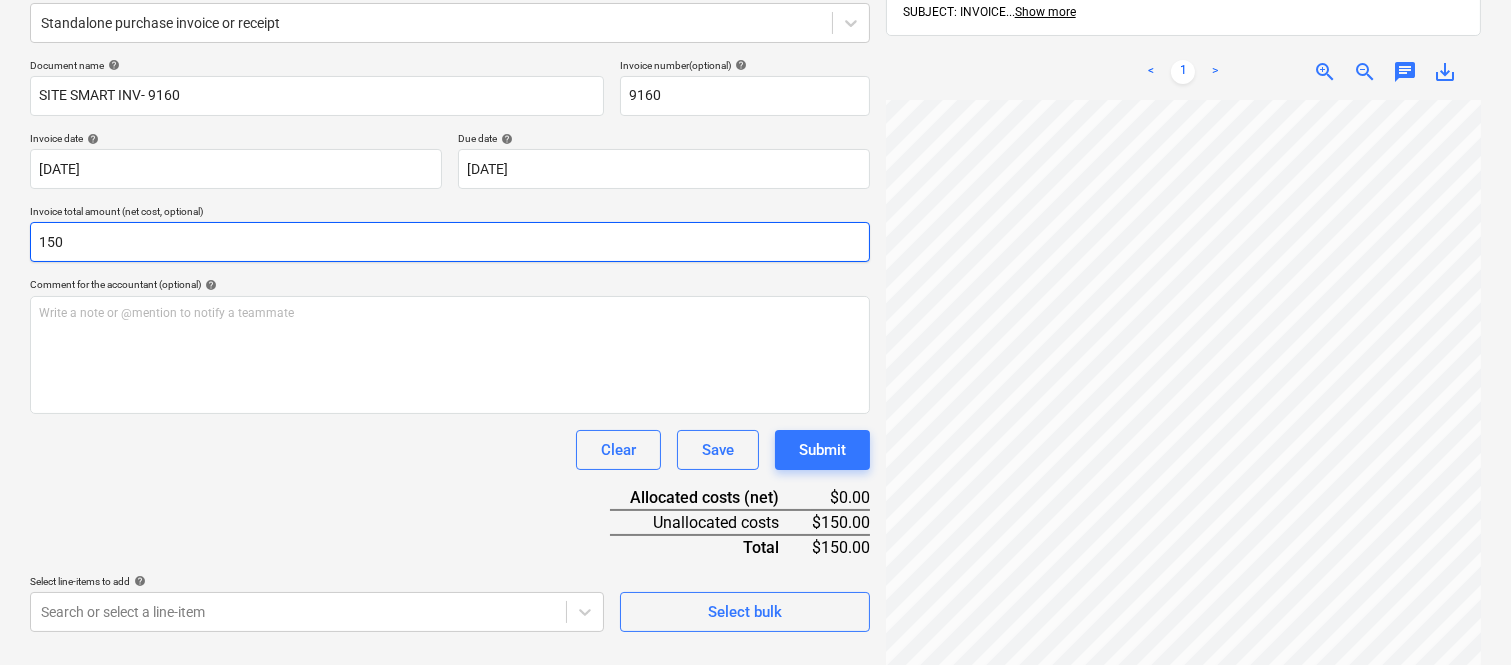scroll, scrollTop: 285, scrollLeft: 0, axis: vertical 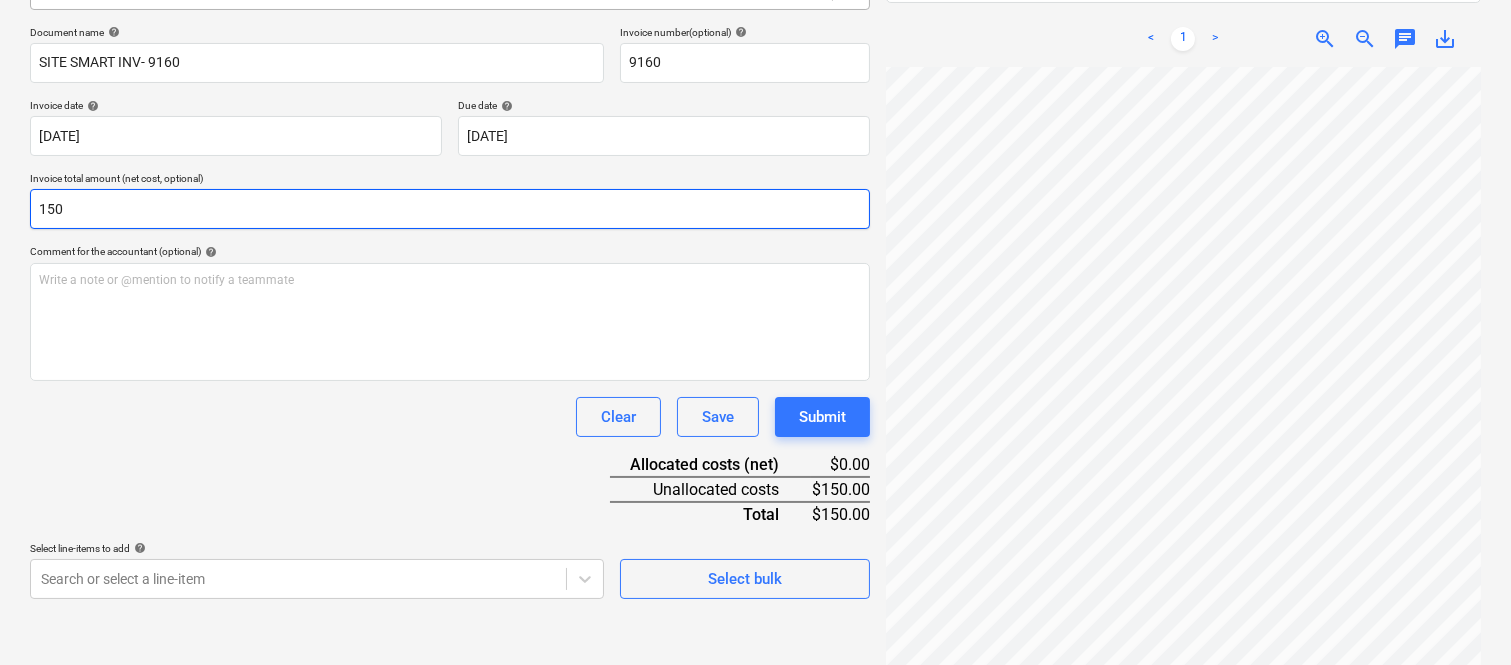 type on "150" 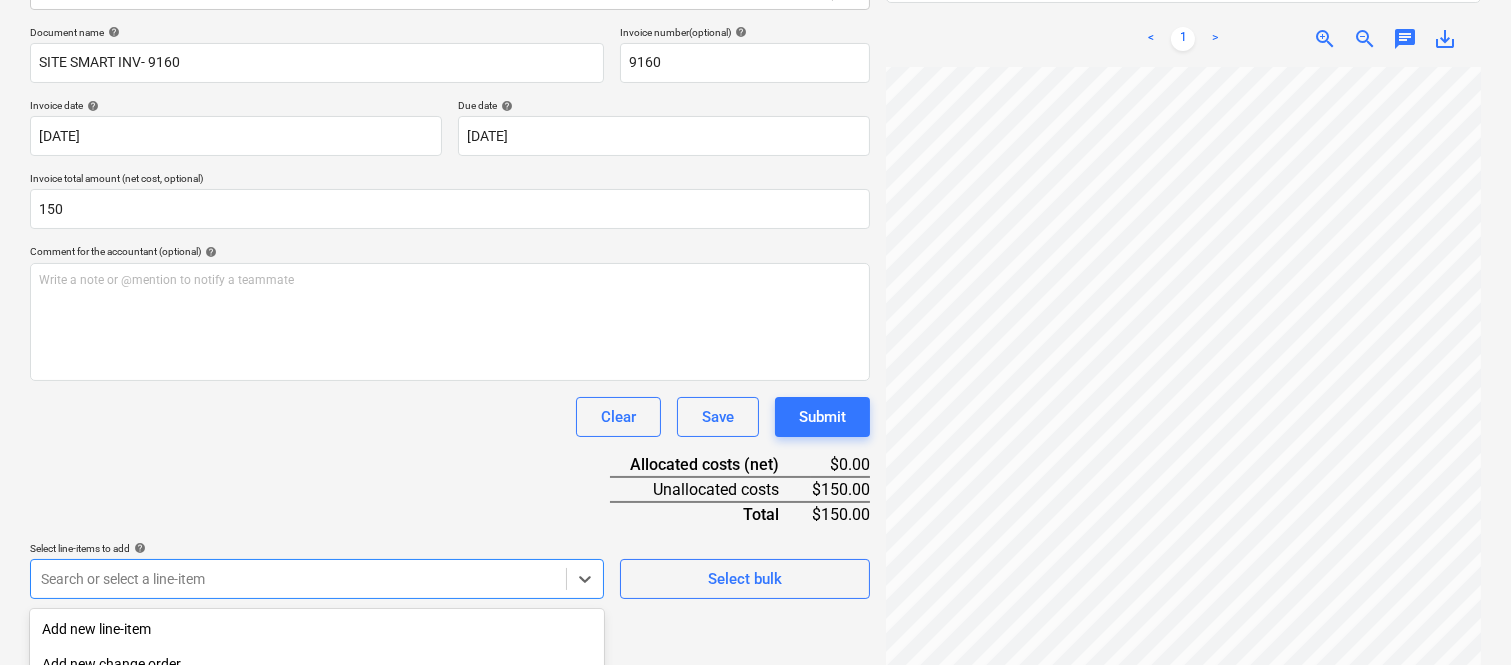 scroll, scrollTop: 532, scrollLeft: 0, axis: vertical 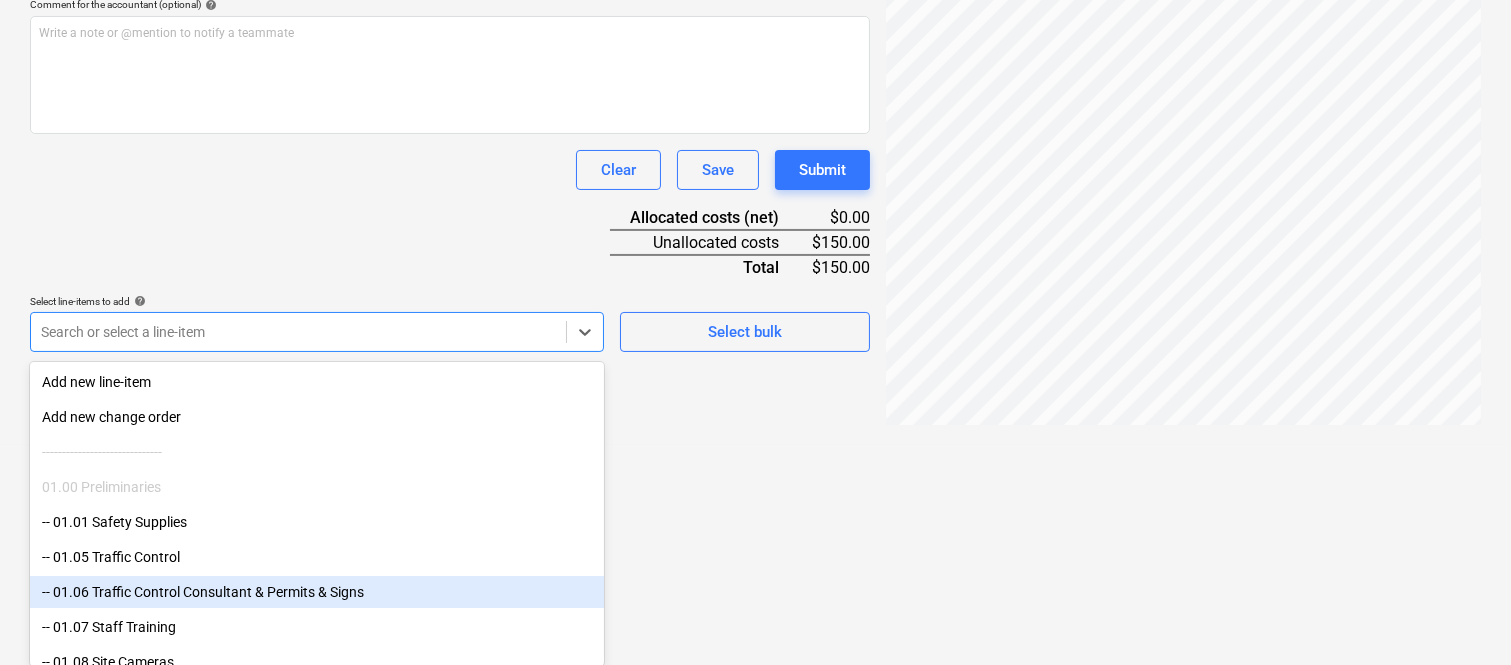 click on "Sales Projects Contacts Company Inbox 1 Approvals format_size keyboard_arrow_down help search Search notifications 99+ keyboard_arrow_down A. Berdera keyboard_arrow_down [PERSON_NAME] [PERSON_NAME] Budget 9+ Client contract RFTs Subcontracts Claims Purchase orders Costs 9+ Income Files 4 Analytics Settings Create new document Select company Site Smart | Merlin Ventures   Add new company Select document type help Standalone purchase invoice or receipt Document name help SITE SMART INV- 9160 Invoice number  (optional) help 9160 Invoice date help [DATE] 07.03.2025 Press the down arrow key to interact with the calendar and
select a date. Press the question mark key to get the keyboard shortcuts for changing dates. Due date help [DATE] 18.03.2025 Press the down arrow key to interact with the calendar and
select a date. Press the question mark key to get the keyboard shortcuts for changing dates. Invoice total amount (net cost, optional) 150 Comment for the accountant (optional) help ﻿ Clear Save <" at bounding box center [755, -200] 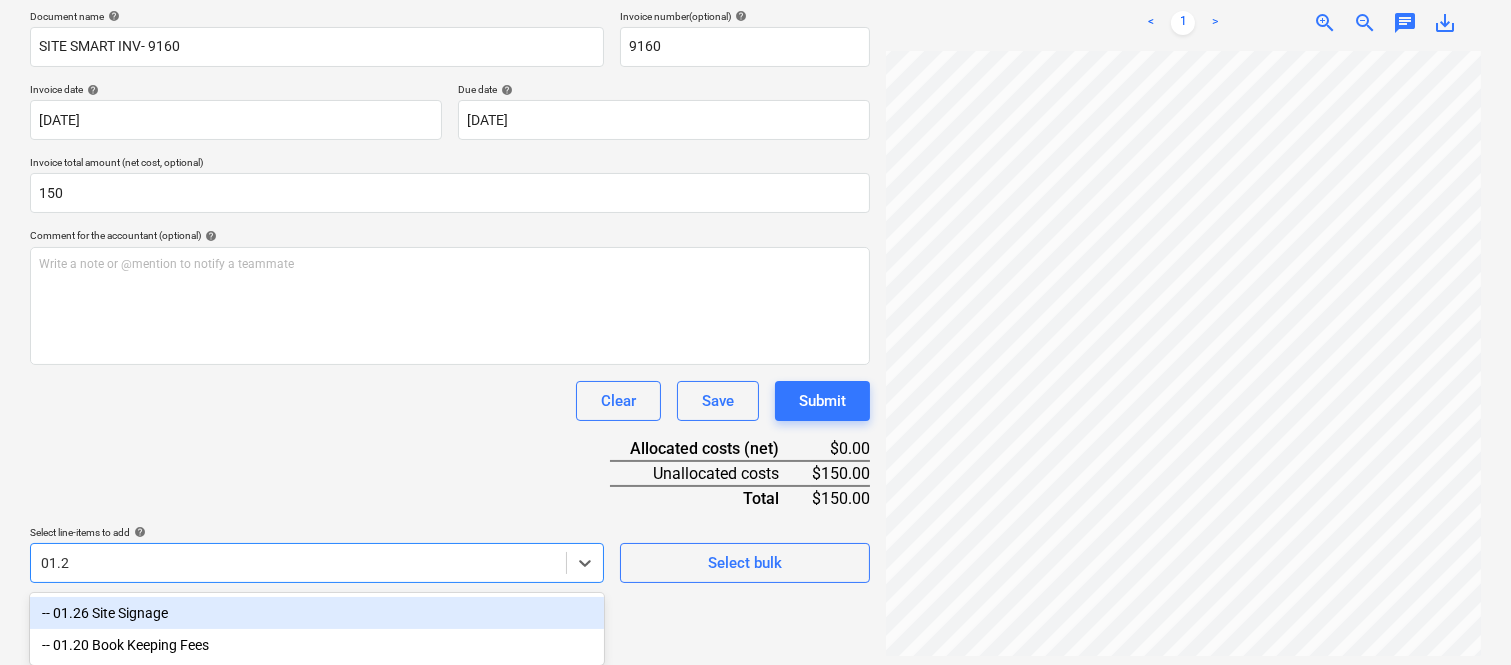 type on "01.26" 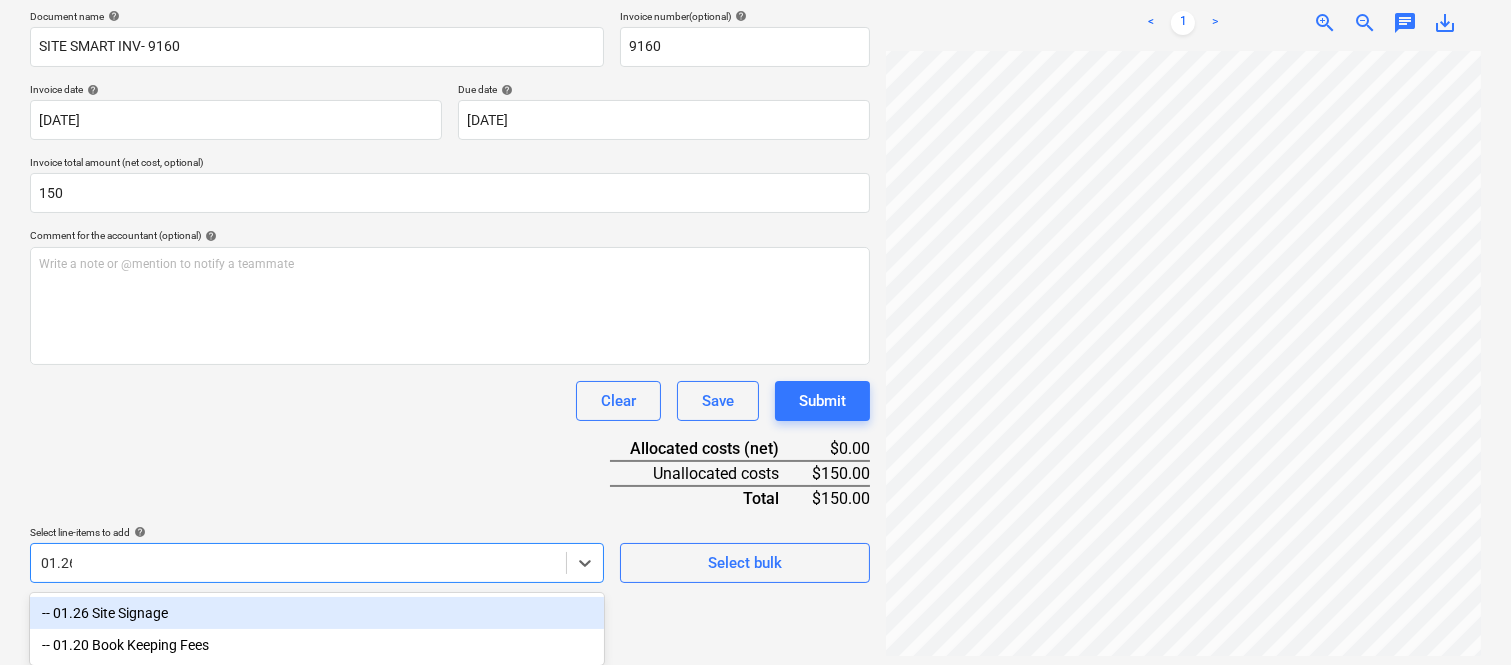 scroll, scrollTop: 285, scrollLeft: 0, axis: vertical 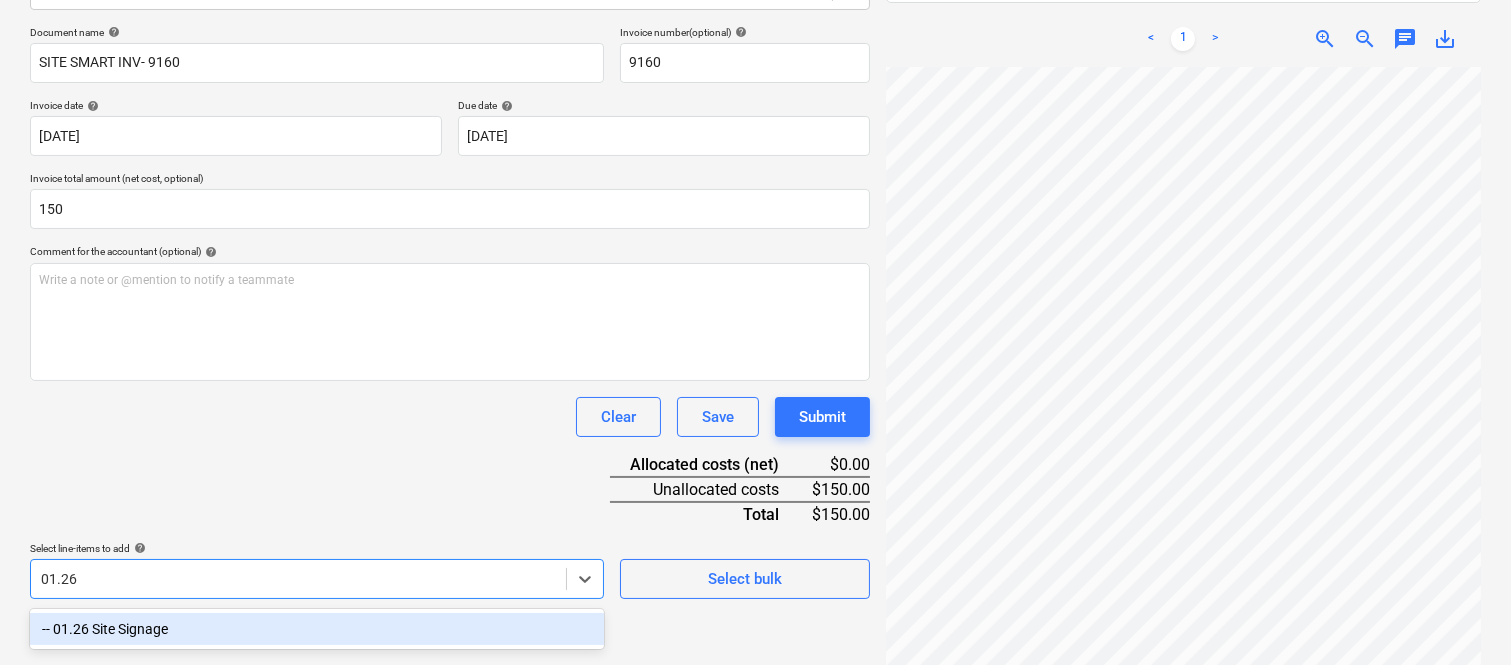click on "--  01.26 Site Signage" at bounding box center (317, 629) 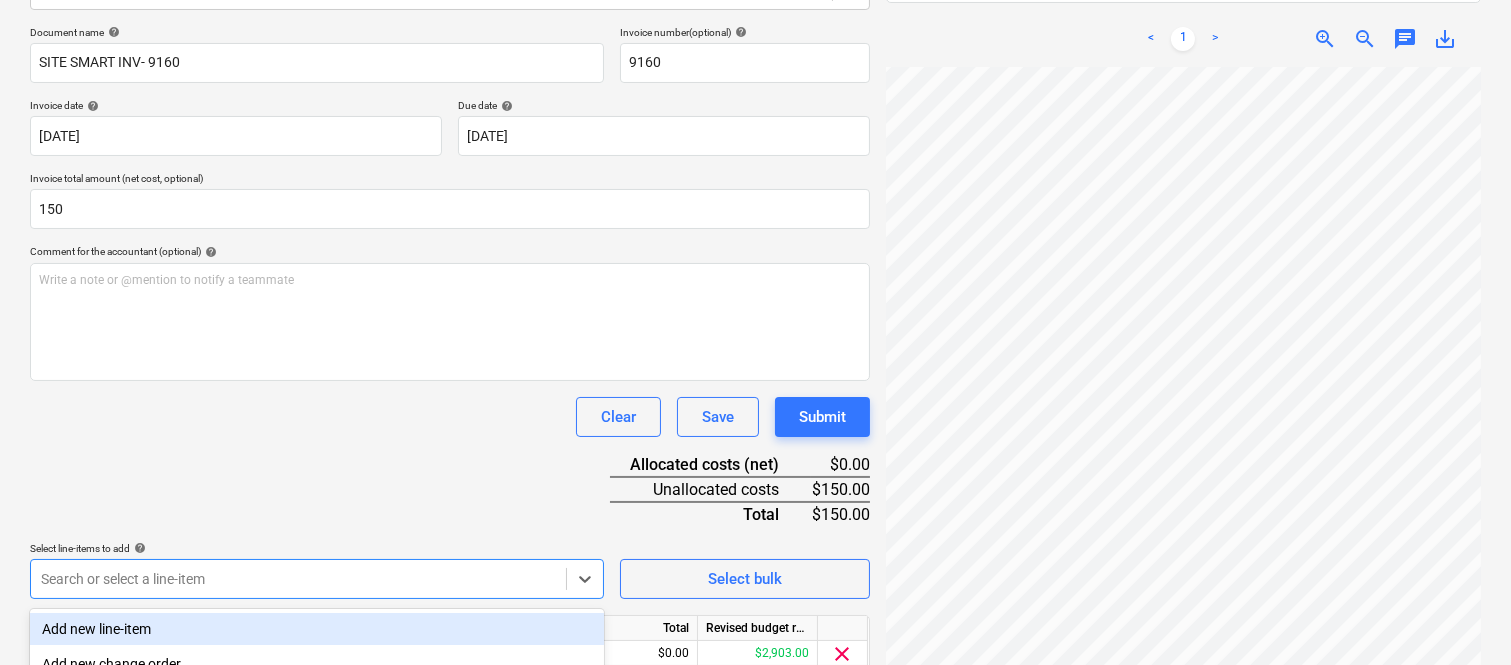 click on "Document name help SITE SMART INV- 9160 Invoice number  (optional) help 9160 Invoice date help [DATE] 07.03.2025 Press the down arrow key to interact with the calendar and
select a date. Press the question mark key to get the keyboard shortcuts for changing dates. Due date help [DATE] 18.03.2025 Press the down arrow key to interact with the calendar and
select a date. Press the question mark key to get the keyboard shortcuts for changing dates. Invoice total amount (net cost, optional) 150 Comment for the accountant (optional) help Write a note or @mention to notify a teammate ﻿ Clear Save Submit Allocated costs (net) $0.00 Unallocated costs $150.00 Total $150.00 Select line-items to add help option --  01.26 Site Signage, selected. option Add new line-item focused, 1 of 182. 182 results available. Use Up and Down to choose options, press Enter to select the currently focused option, press Escape to exit the menu, press Tab to select the option and exit the menu. Search or select a line-item" at bounding box center (450, 378) 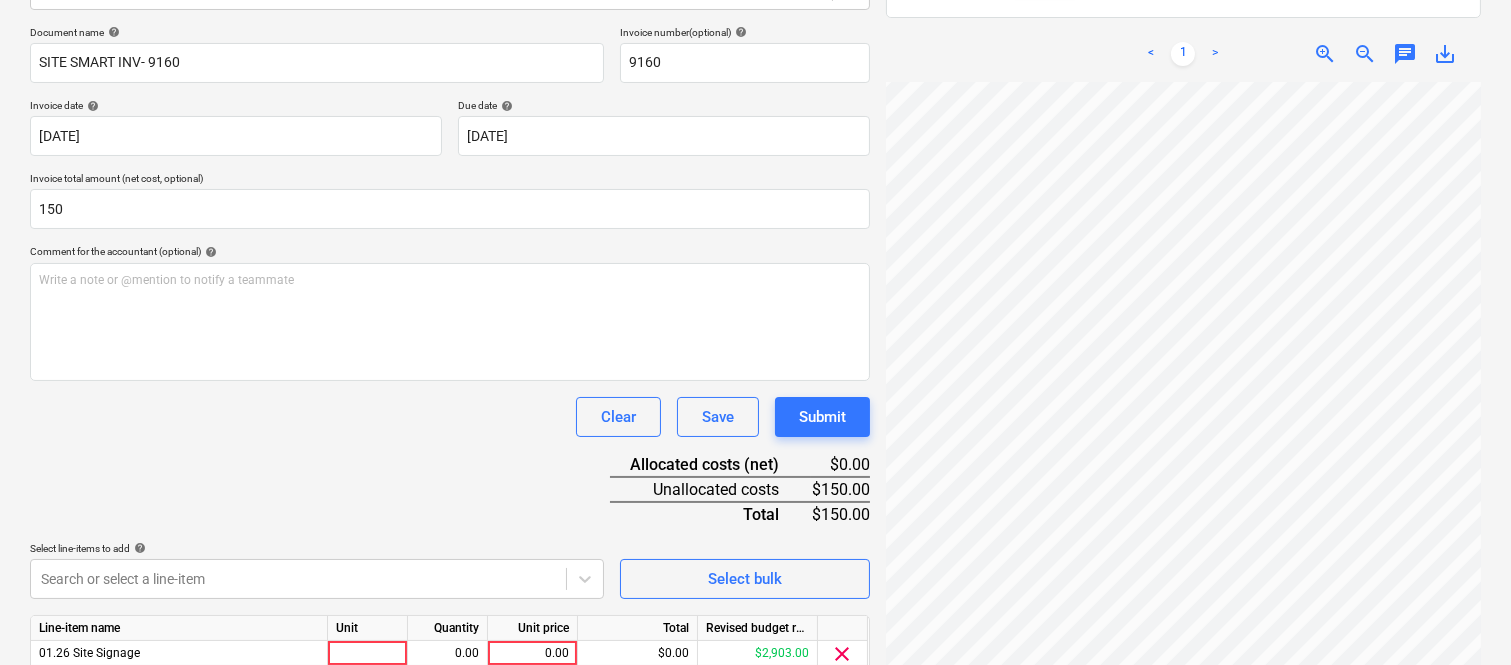 scroll, scrollTop: 367, scrollLeft: 0, axis: vertical 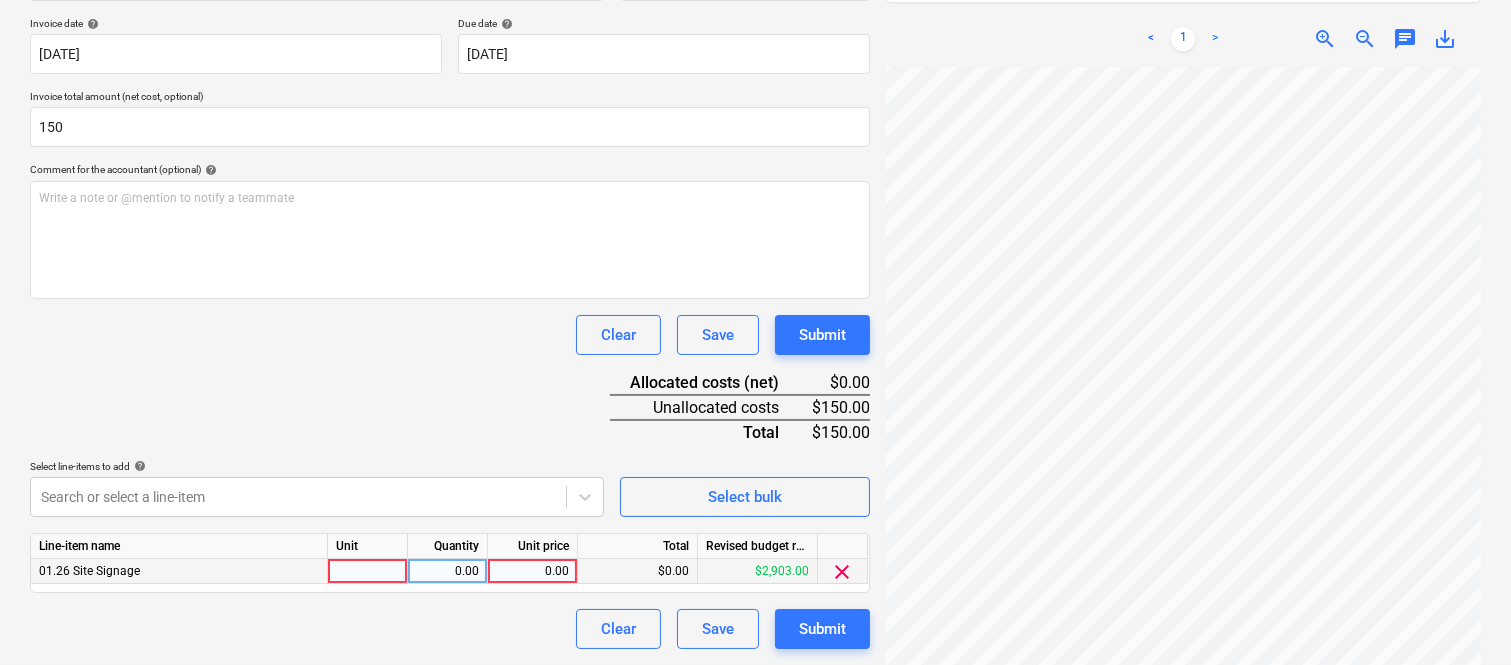 click at bounding box center [368, 571] 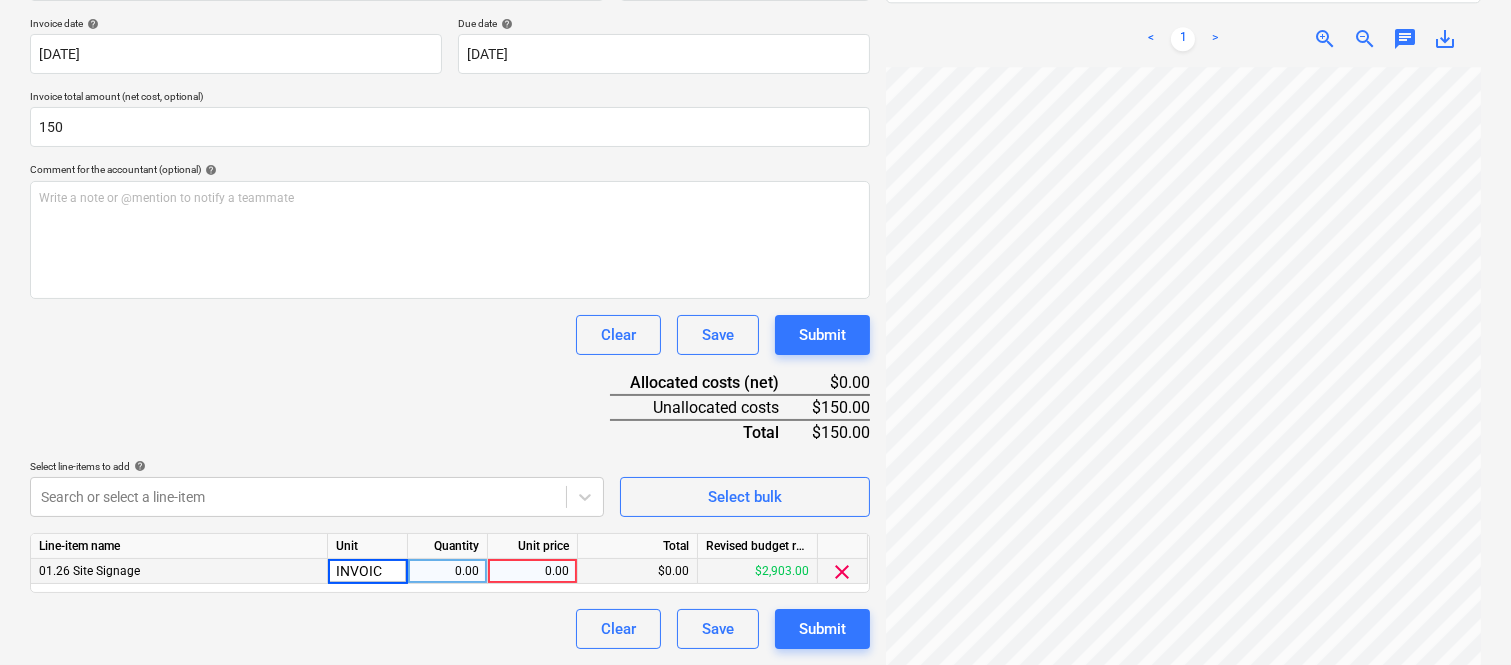 type on "INVOICE" 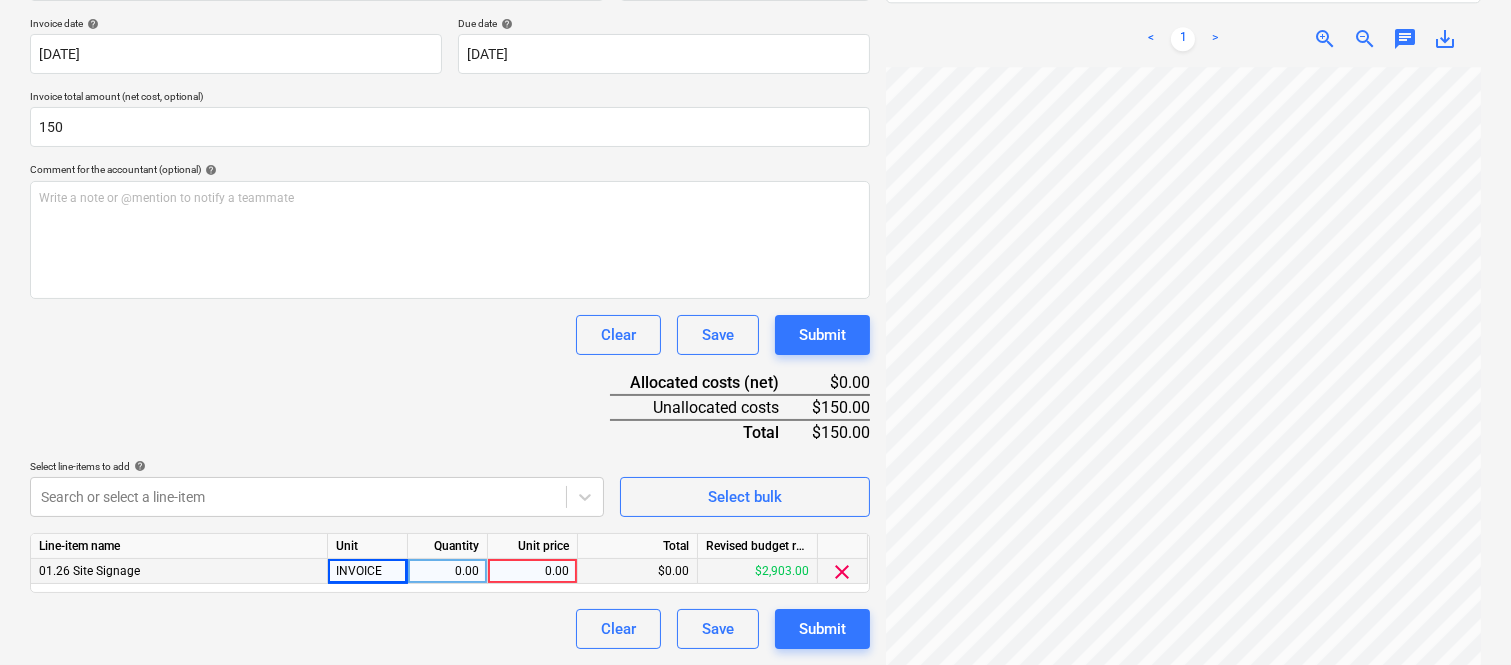 click on "0.00" at bounding box center [447, 571] 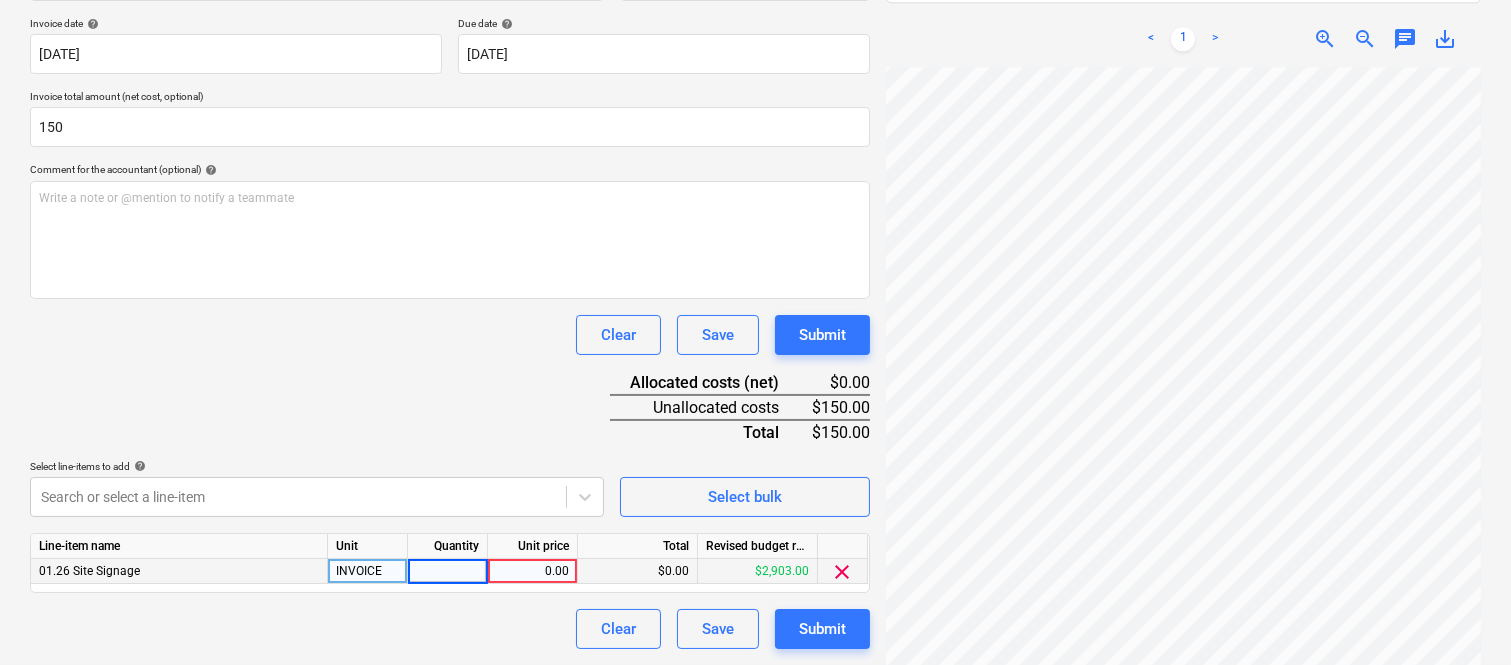 type on "1" 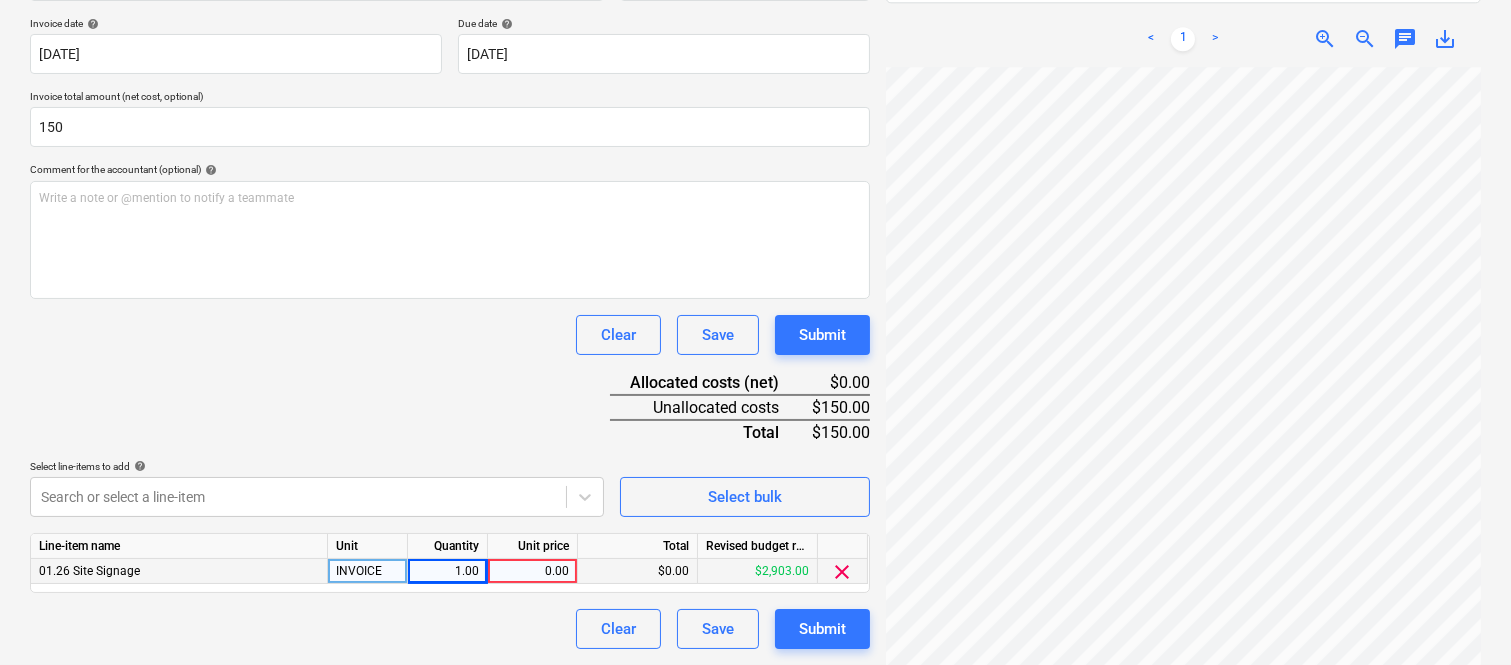 click on "0.00" at bounding box center (532, 571) 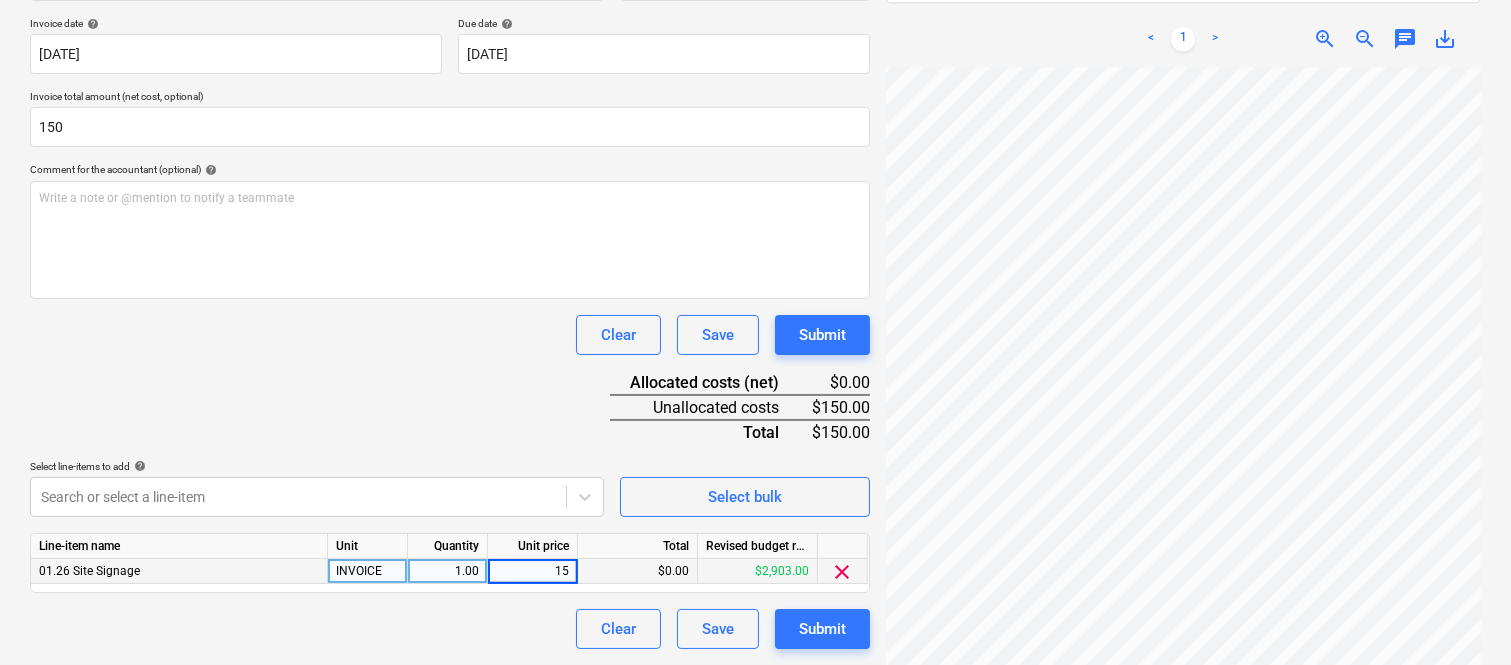 type on "150" 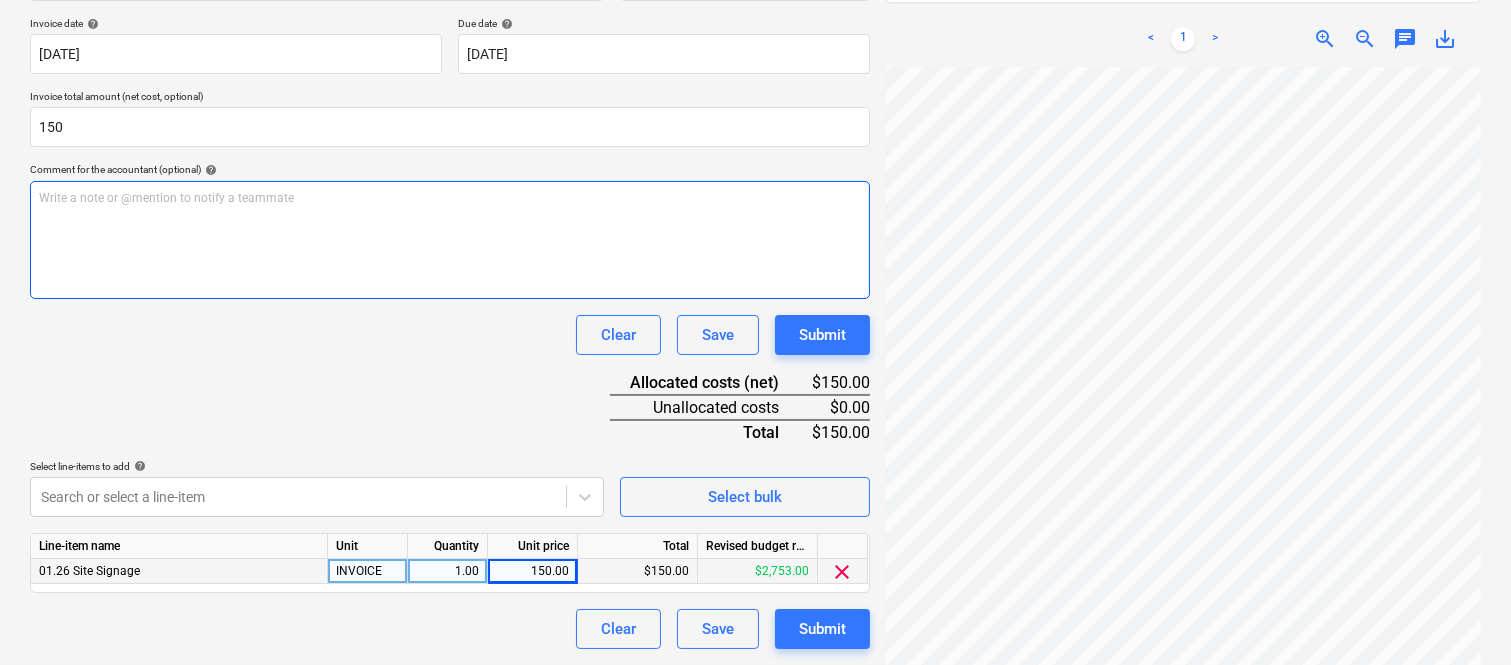 click on "Write a note or @mention to notify a teammate [PERSON_NAME]" at bounding box center [450, 240] 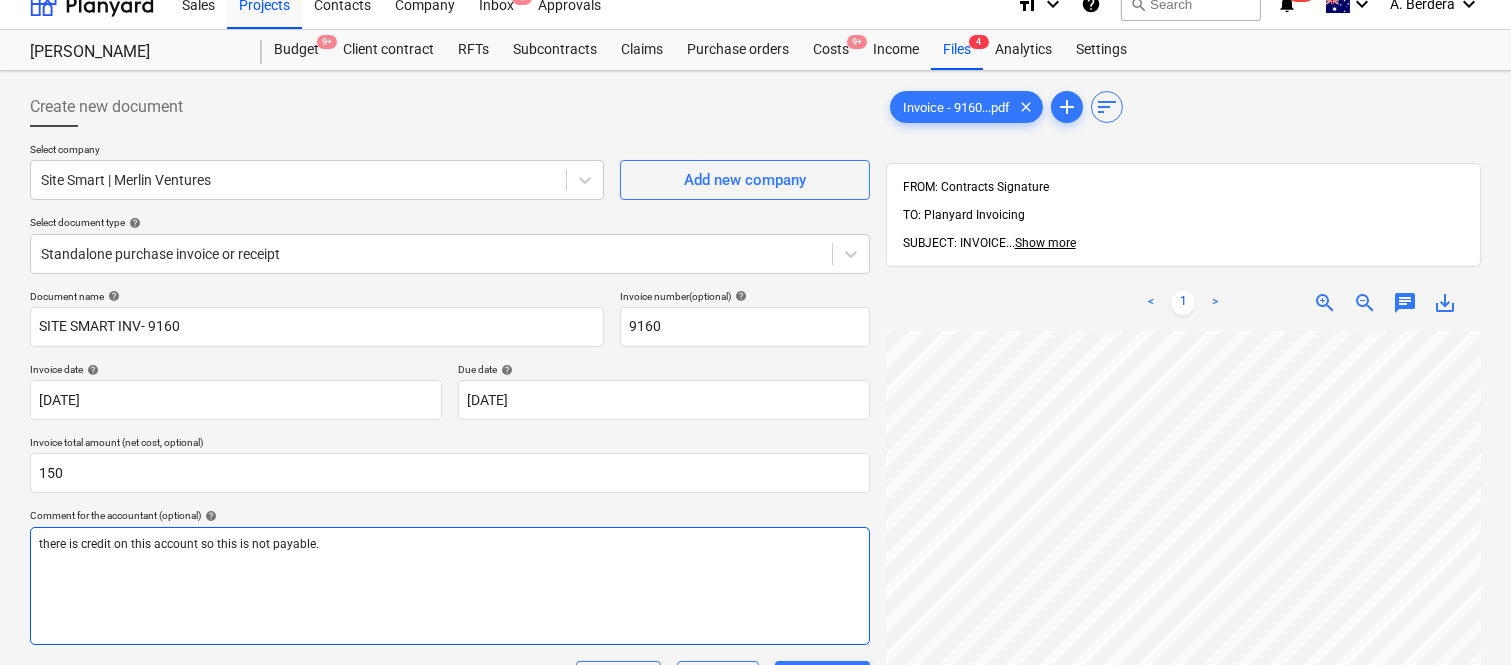 scroll, scrollTop: 0, scrollLeft: 0, axis: both 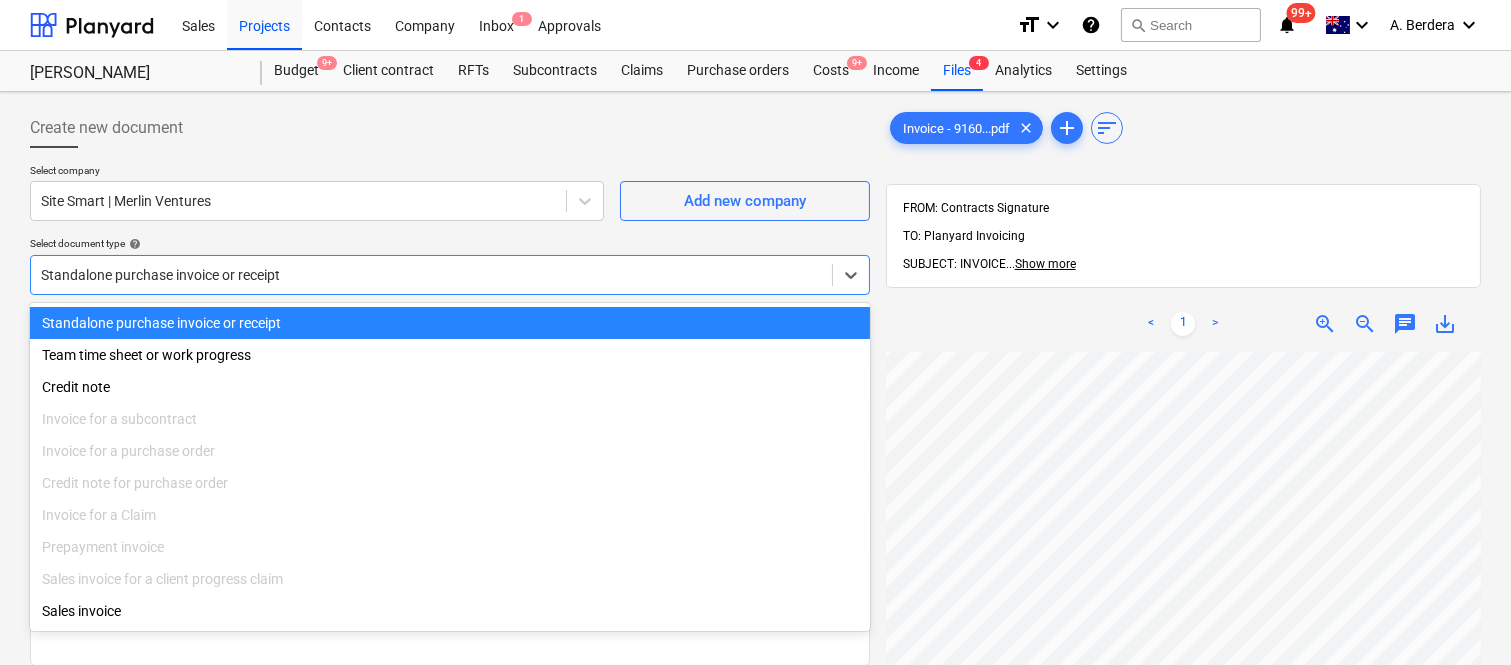 click at bounding box center (431, 275) 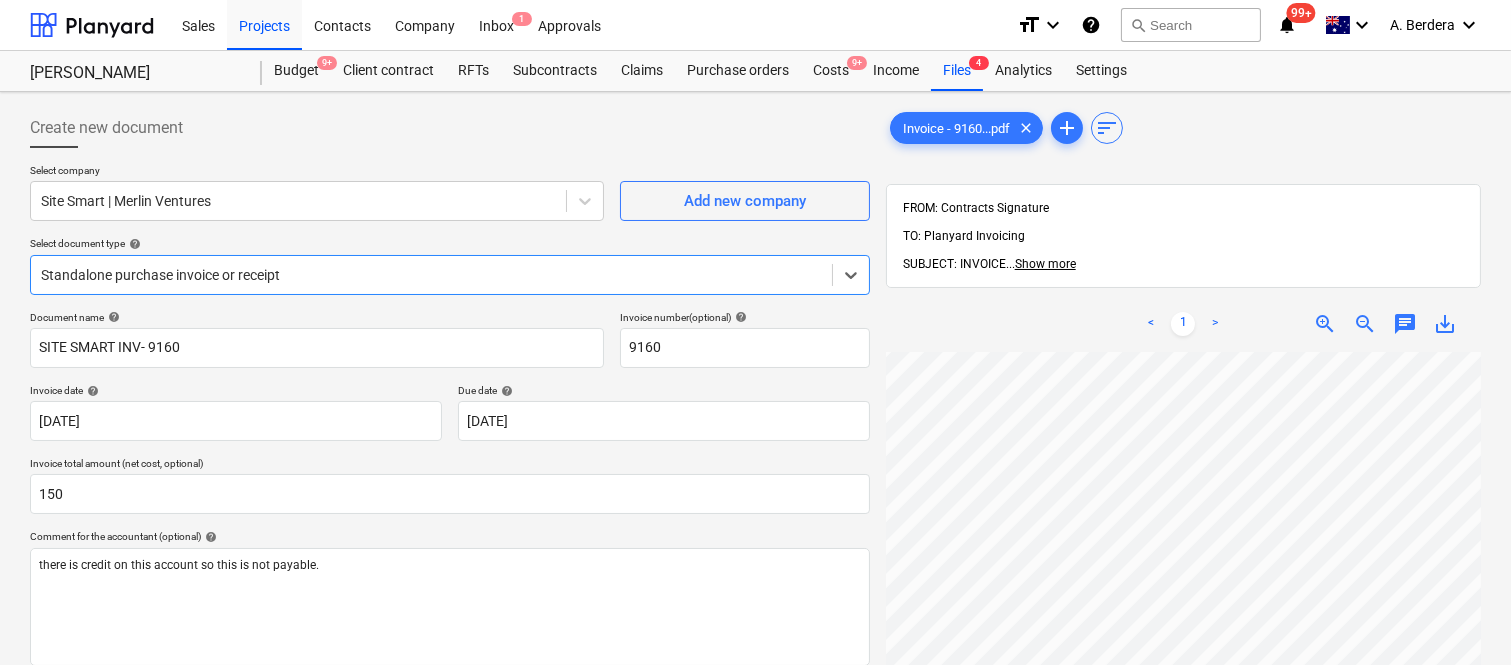 scroll, scrollTop: 367, scrollLeft: 0, axis: vertical 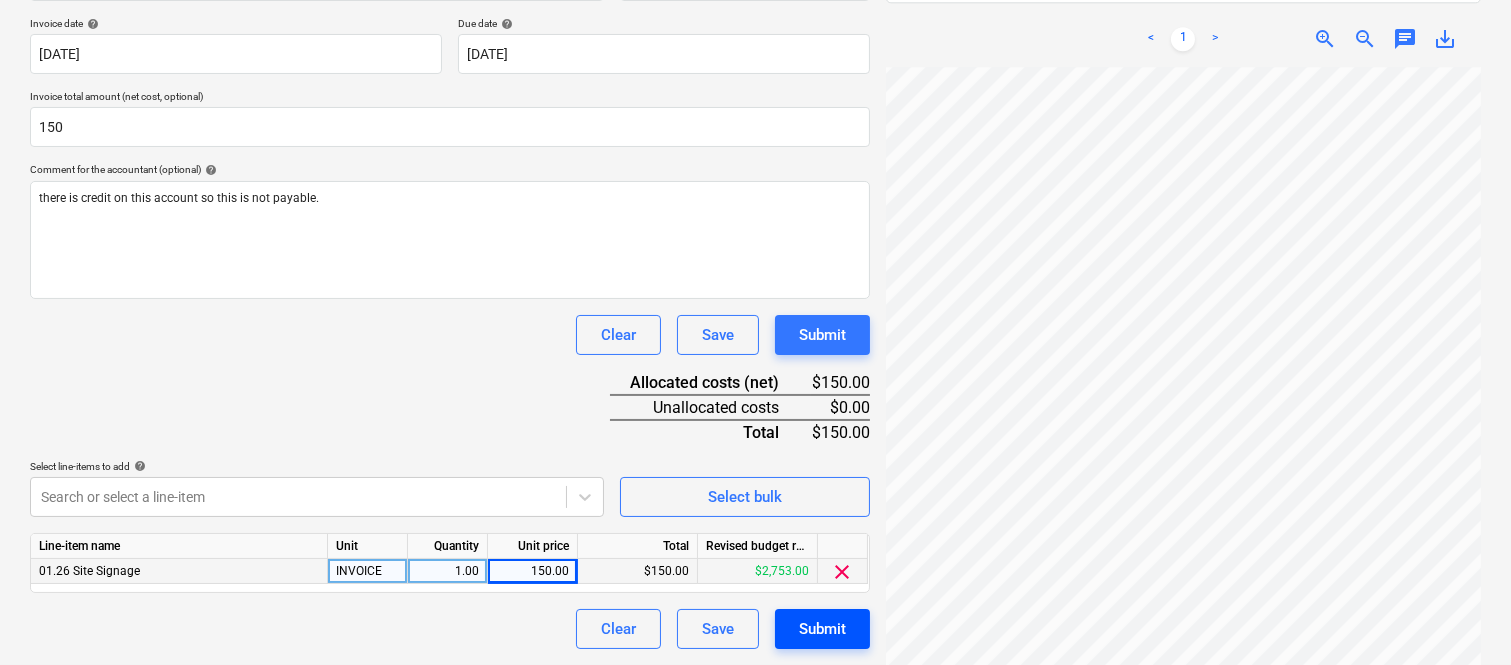click on "Submit" at bounding box center (822, 629) 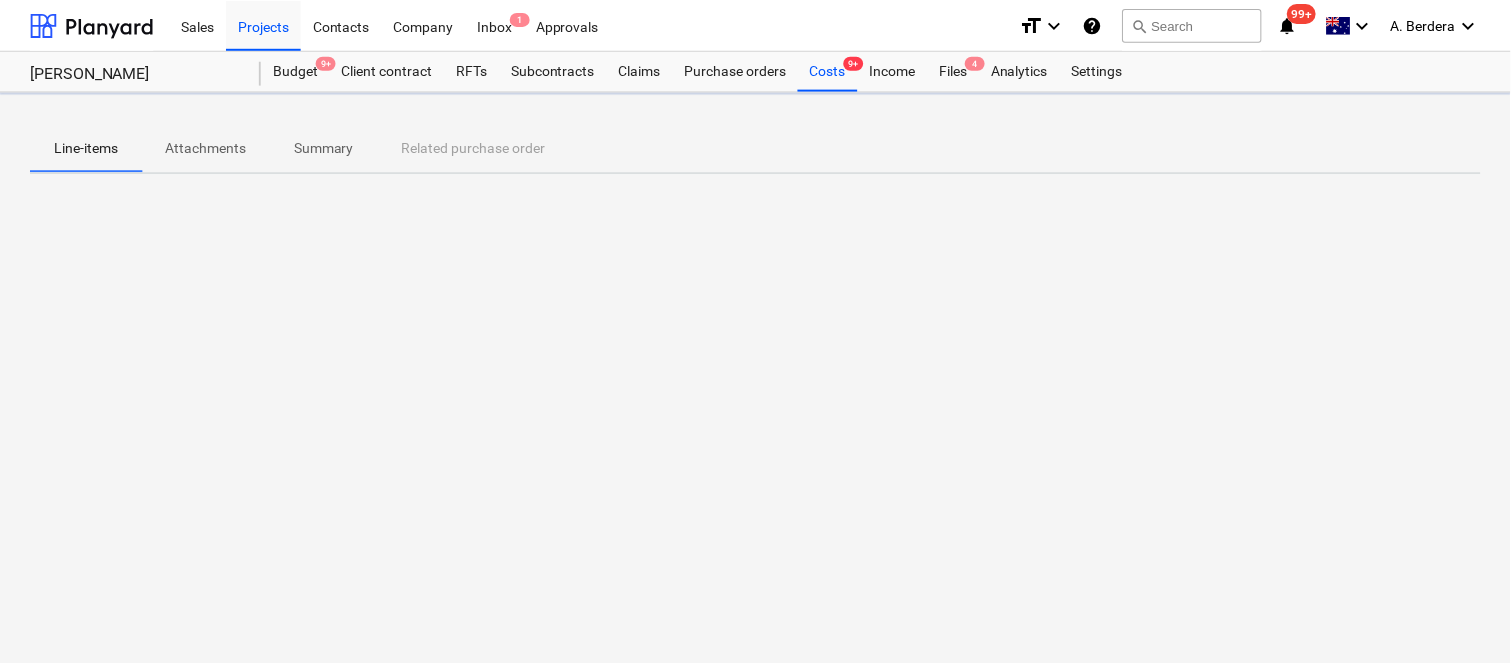 scroll, scrollTop: 0, scrollLeft: 0, axis: both 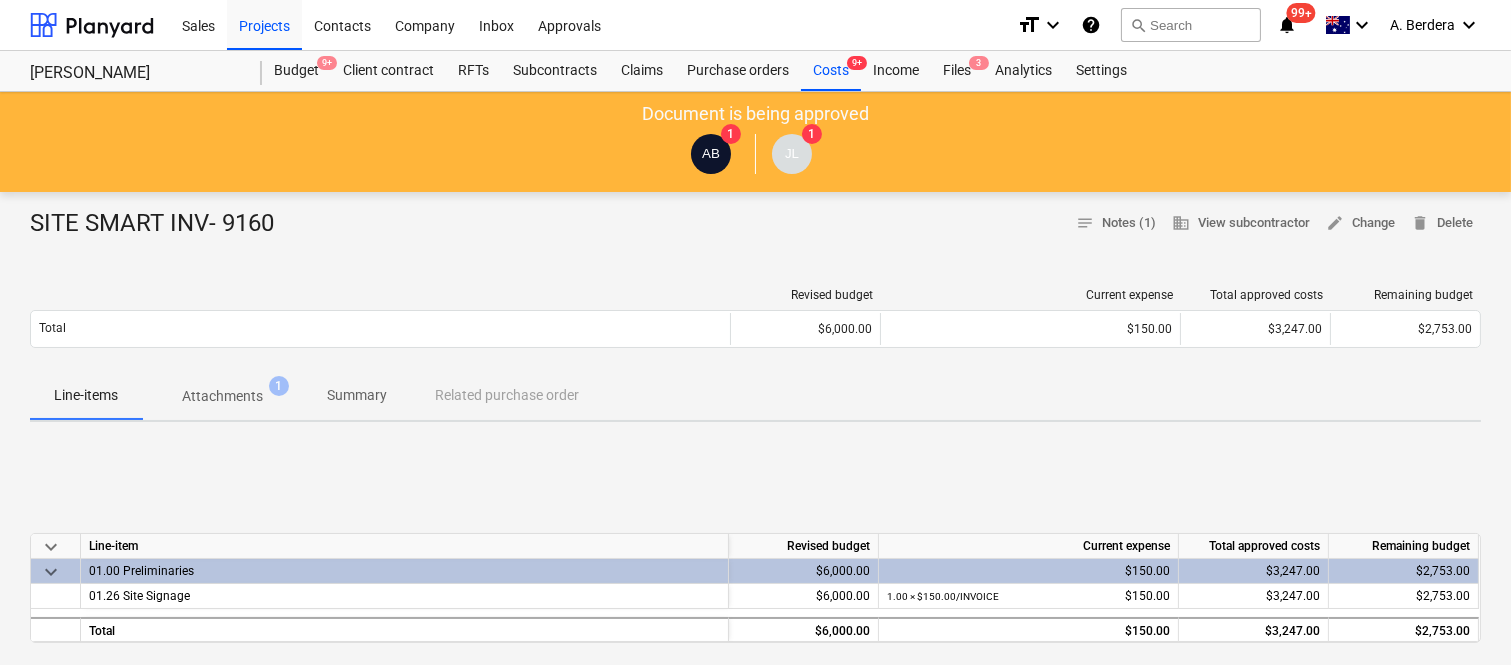 click on "Summary" at bounding box center [357, 395] 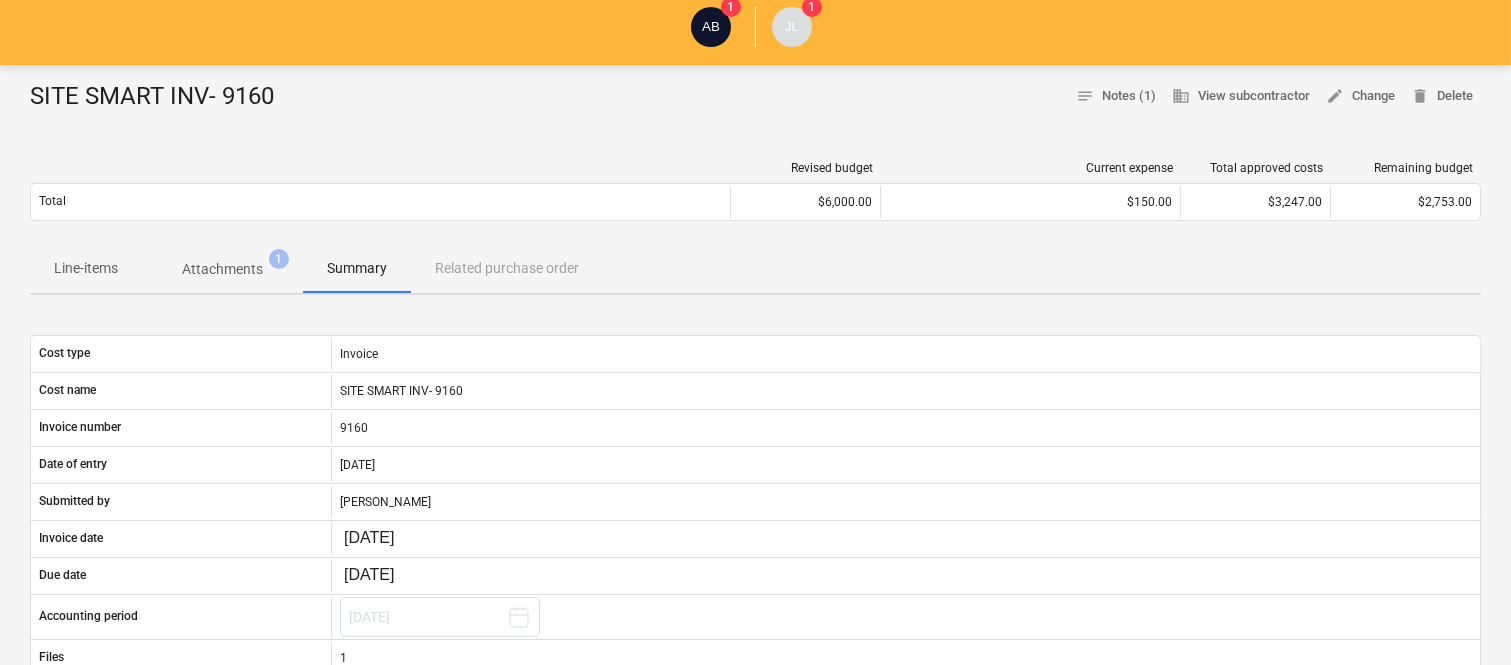scroll, scrollTop: 0, scrollLeft: 0, axis: both 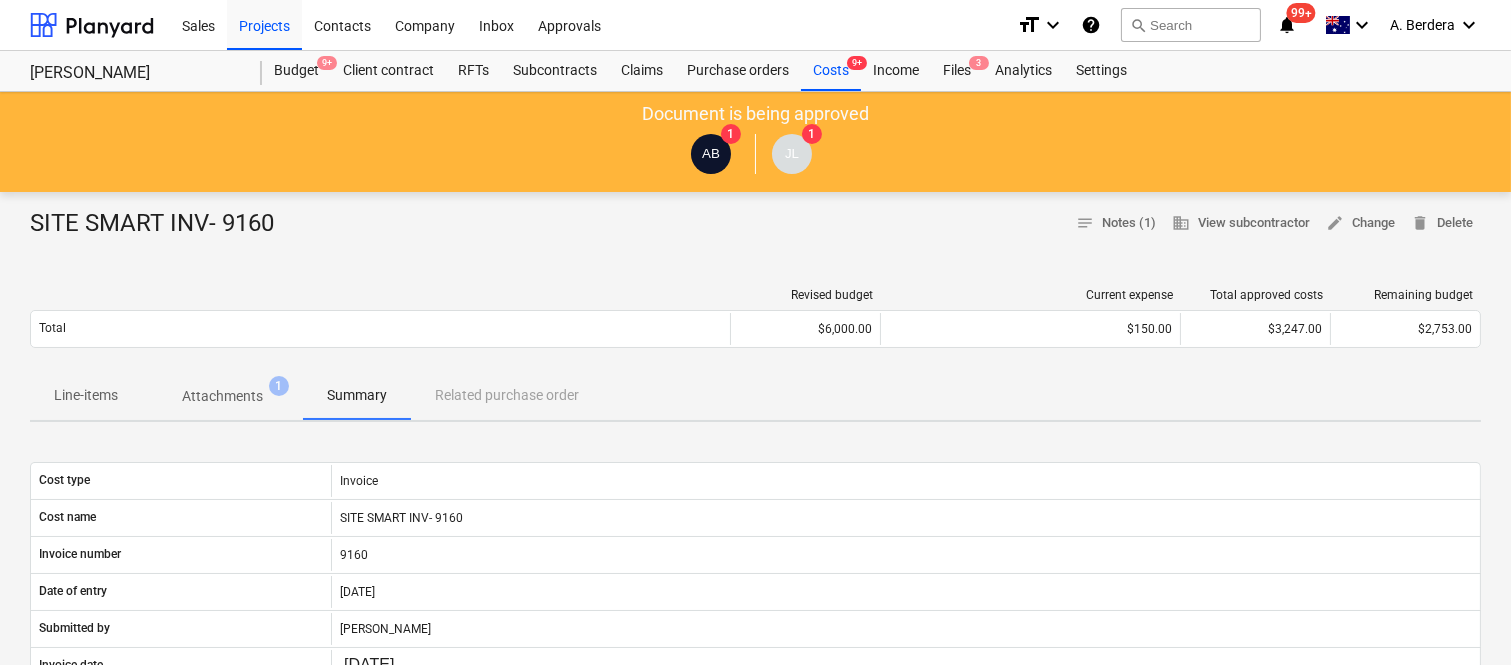 click on "Line-items" at bounding box center (86, 395) 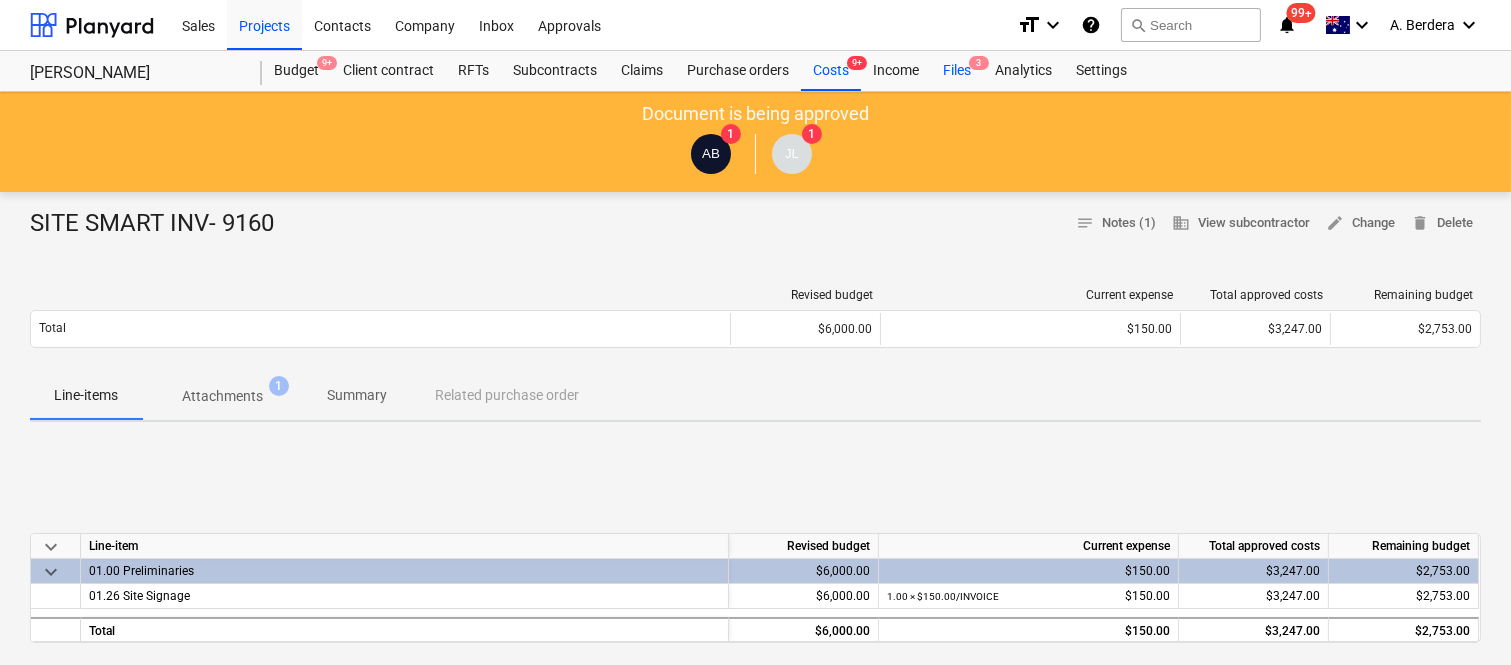 click on "Files 3" at bounding box center (957, 71) 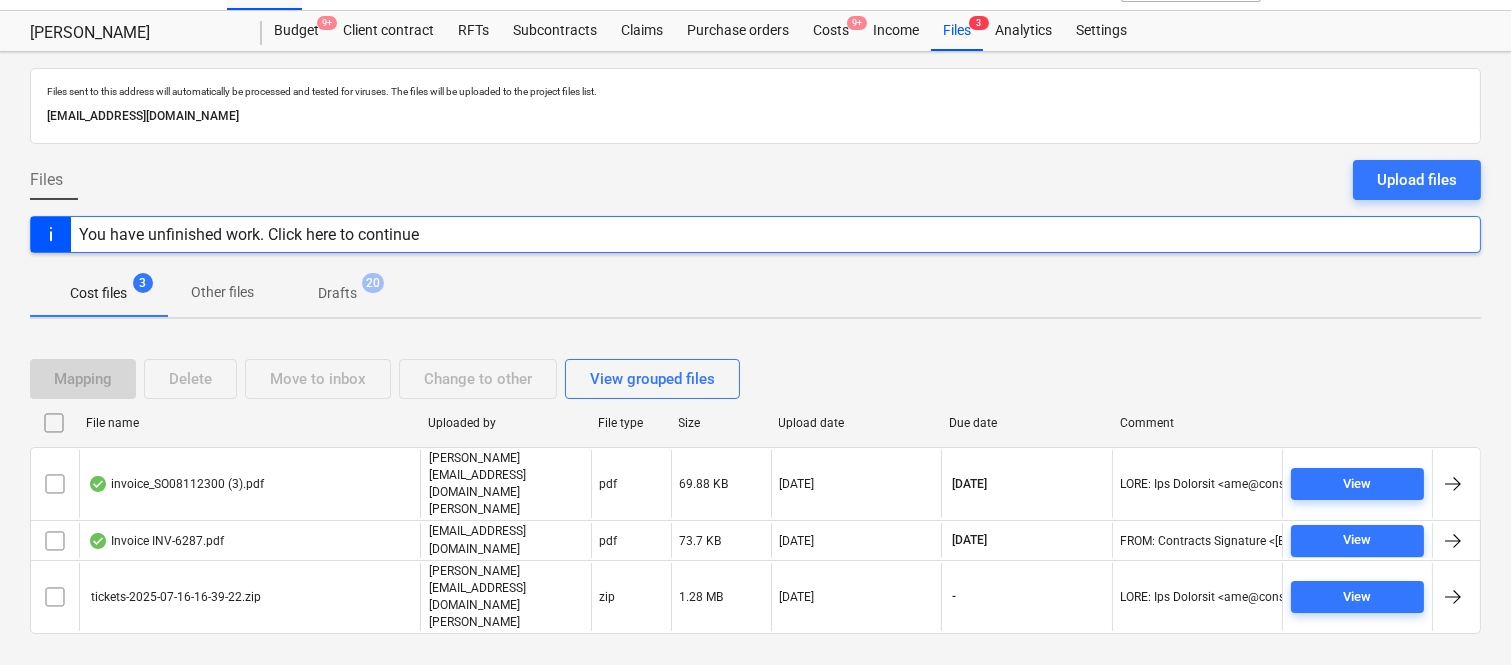 scroll, scrollTop: 42, scrollLeft: 0, axis: vertical 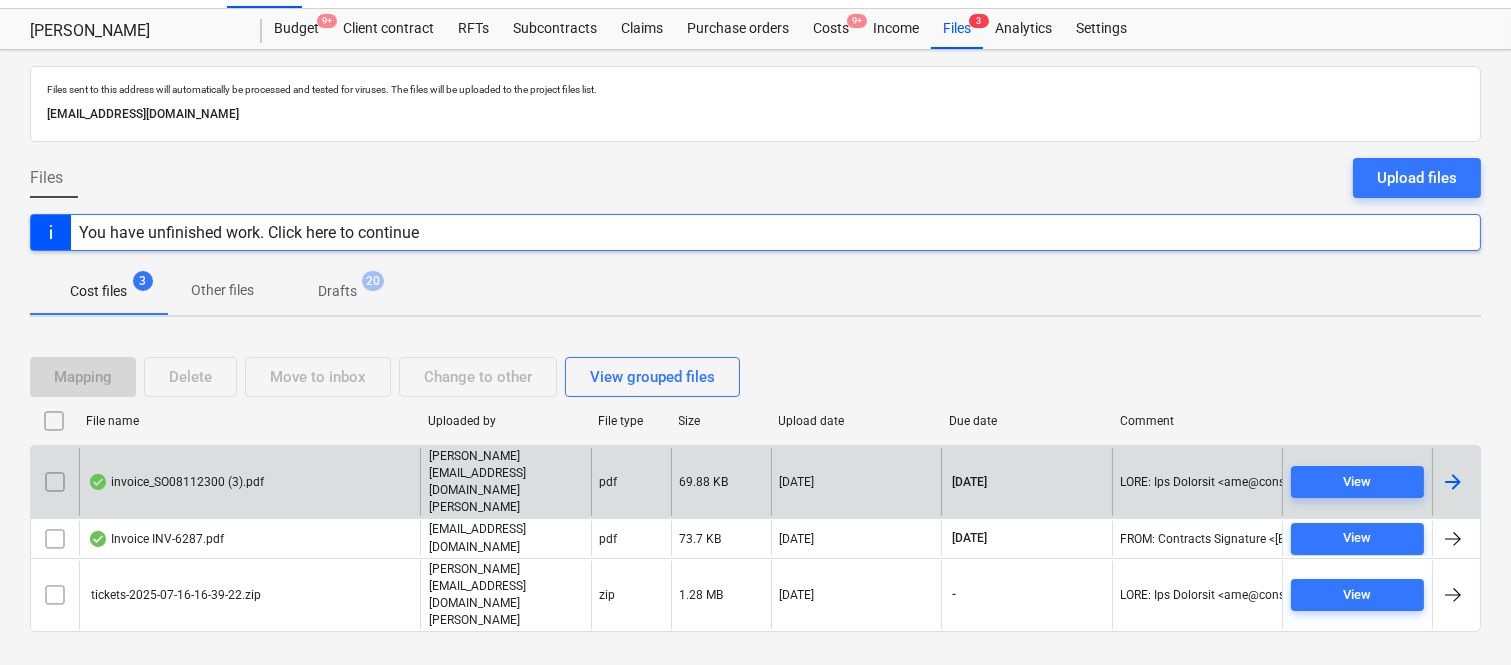 click on "invoice_SO08112300 (3).pdf" at bounding box center (176, 482) 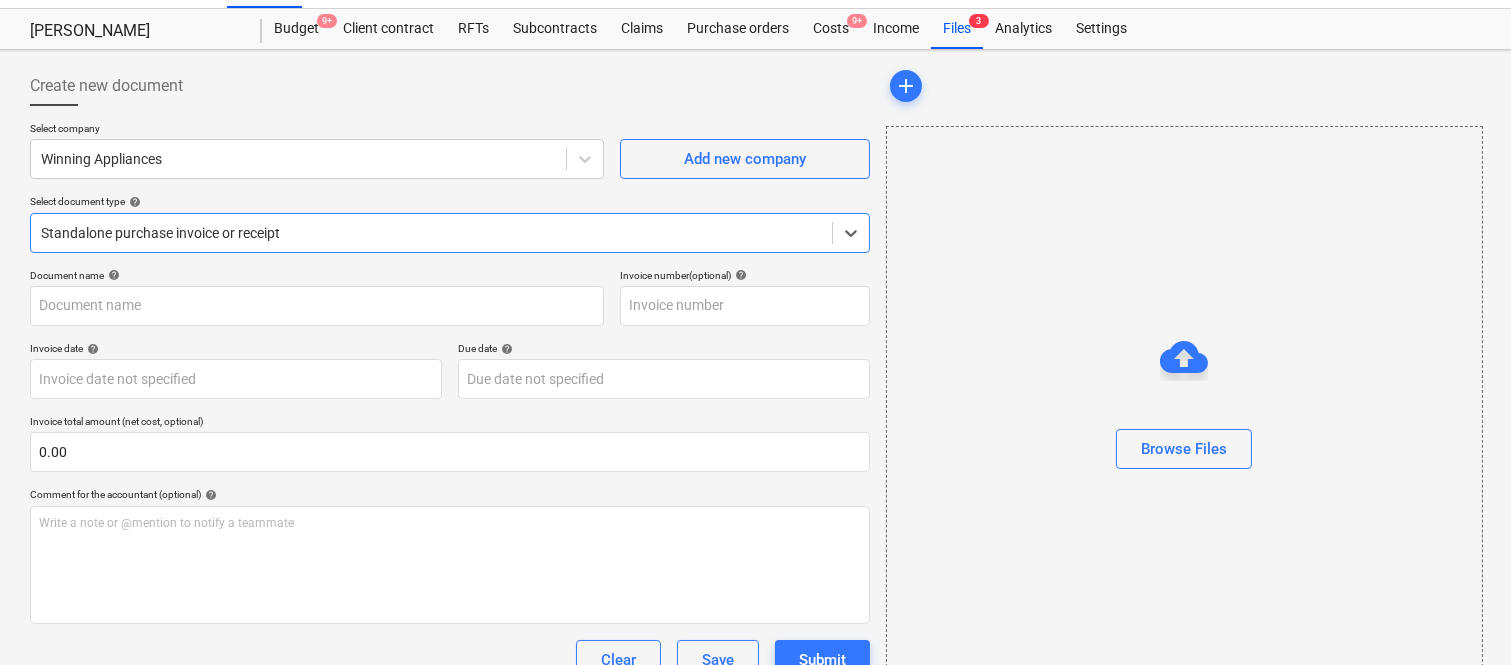 type on "1" 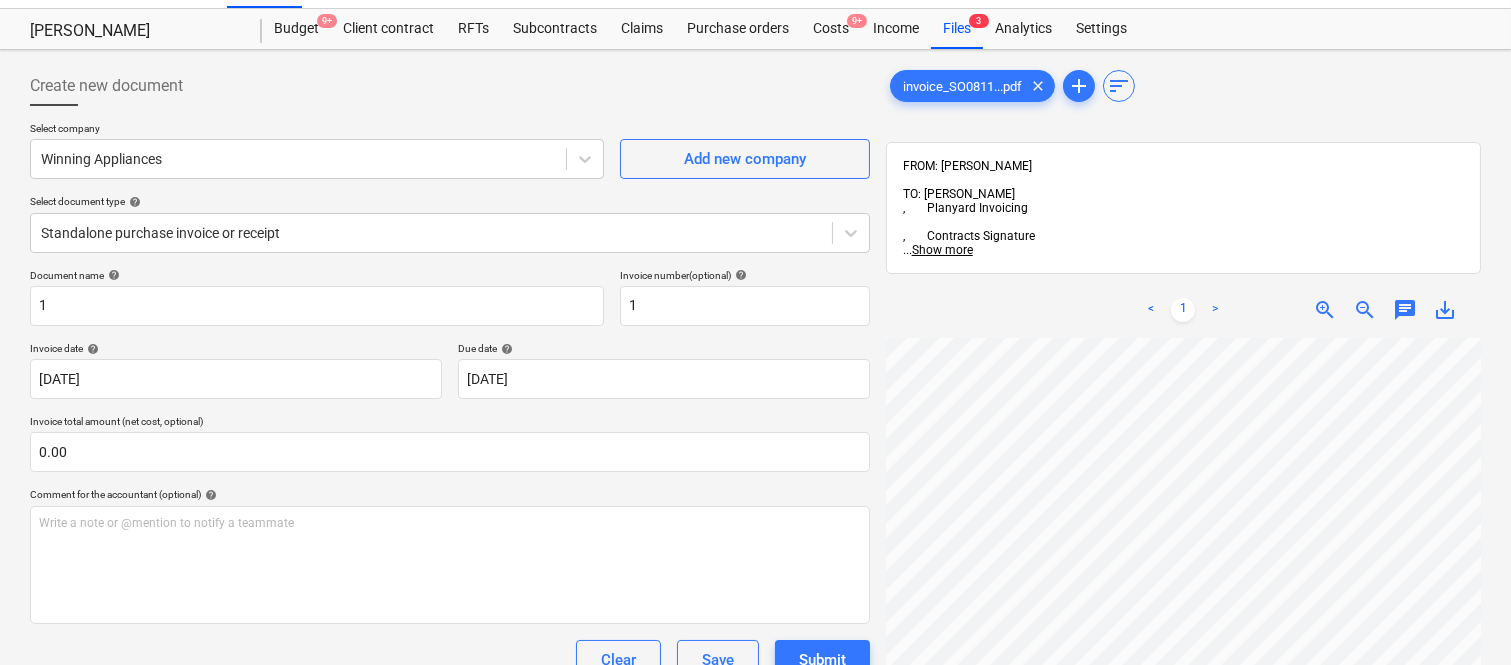 scroll, scrollTop: 71, scrollLeft: 124, axis: both 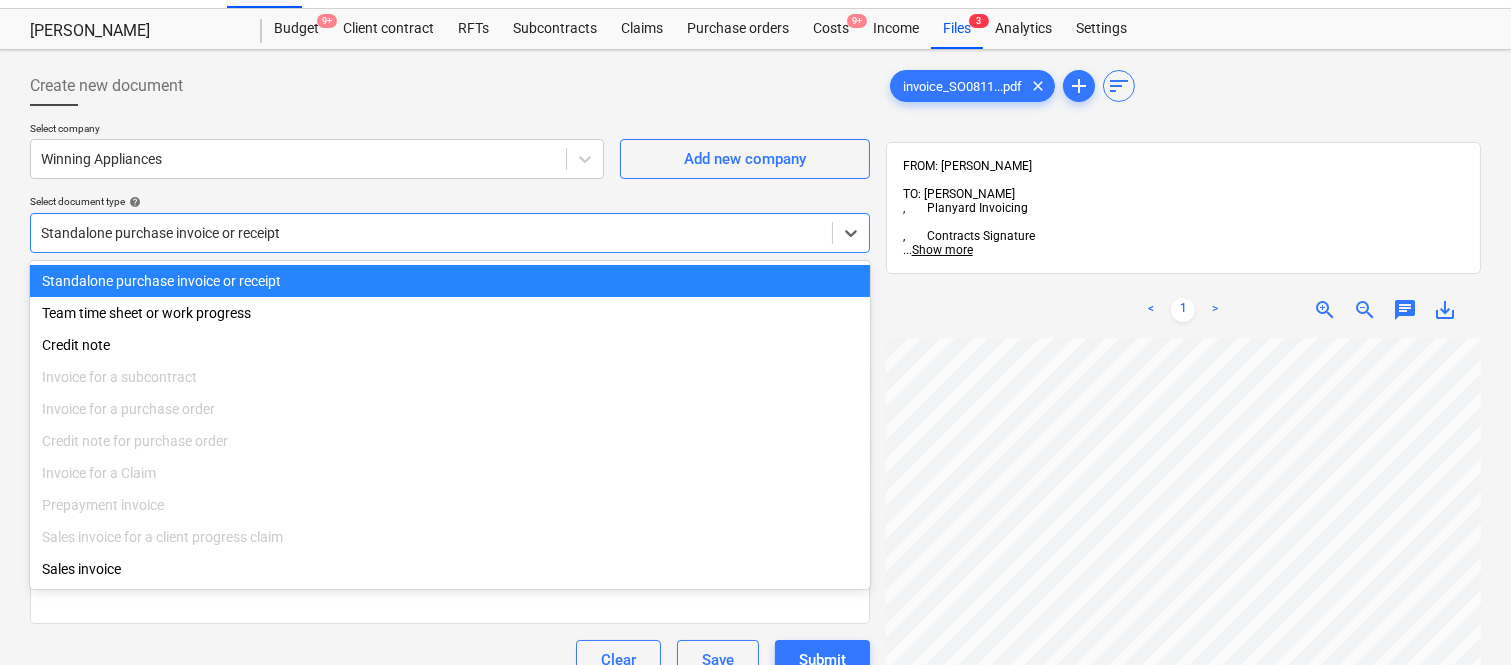 click on "Standalone purchase invoice or receipt" at bounding box center (450, 233) 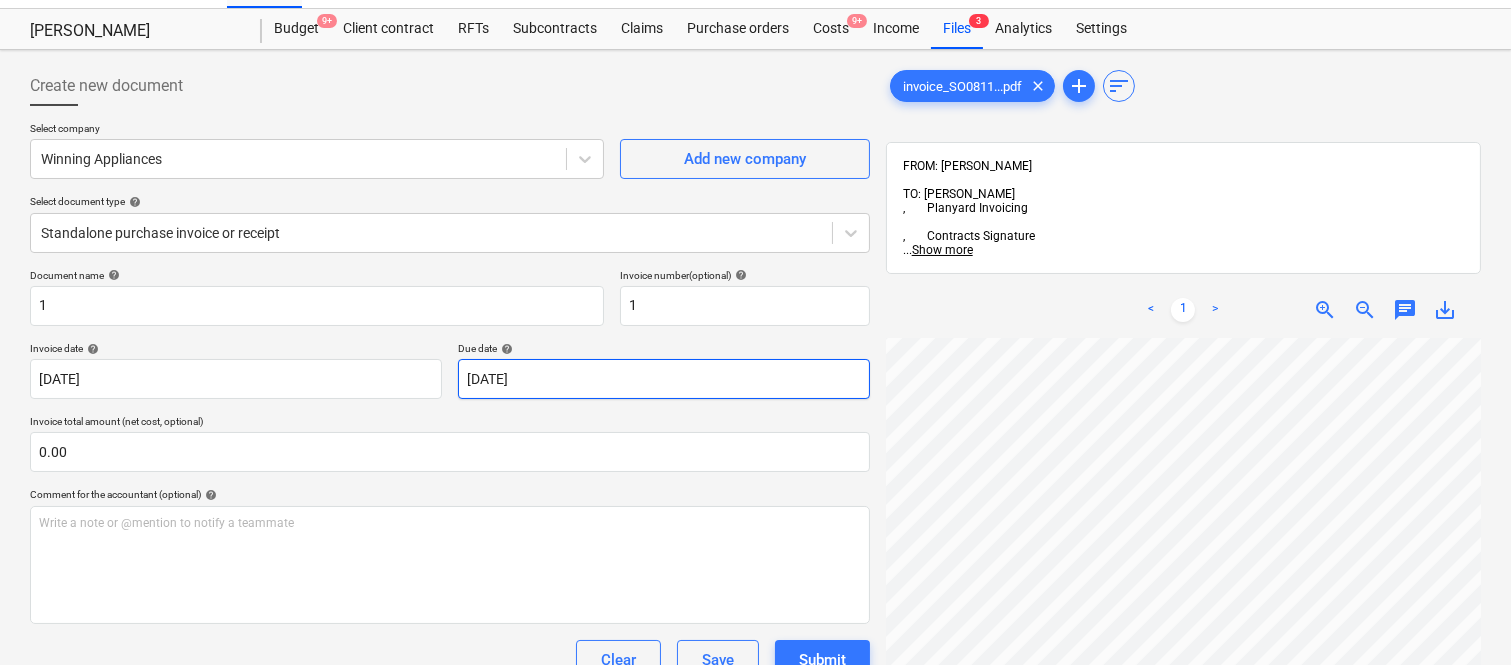 scroll, scrollTop: 0, scrollLeft: 113, axis: horizontal 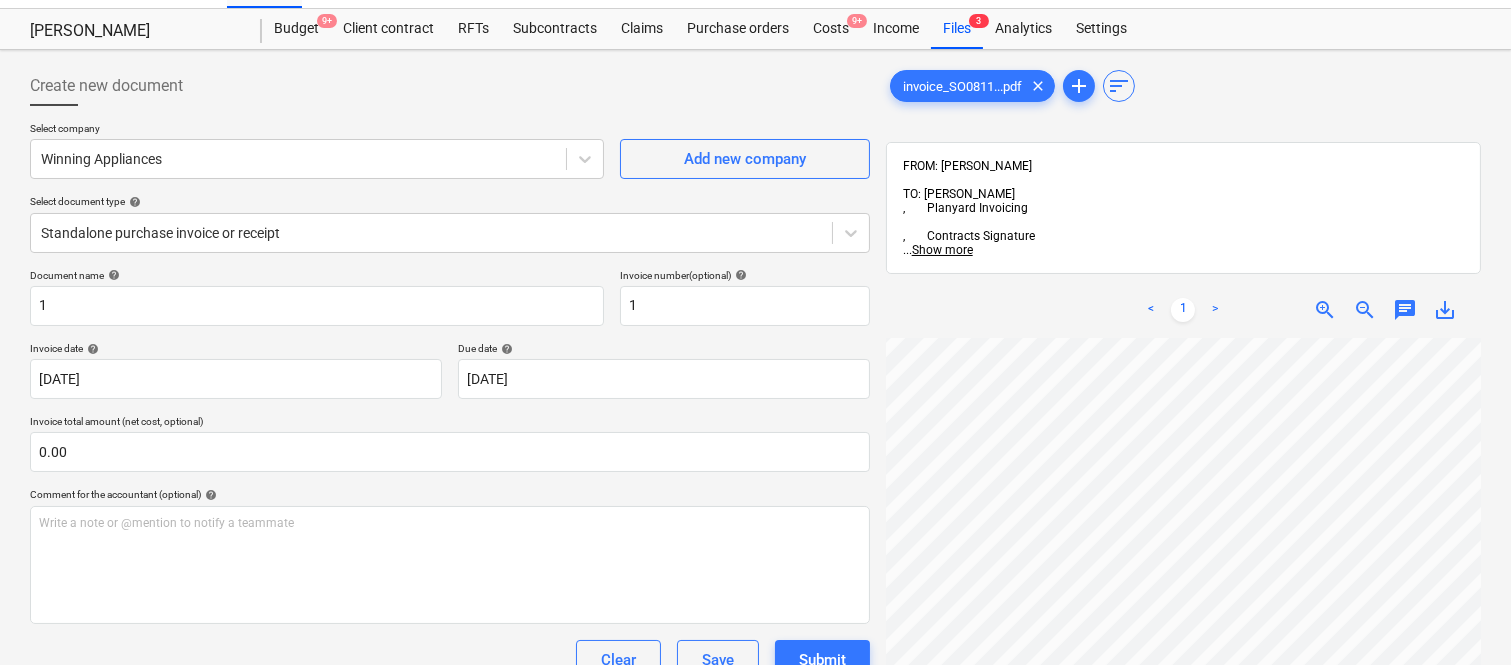 click on "zoom_out" at bounding box center [1365, 310] 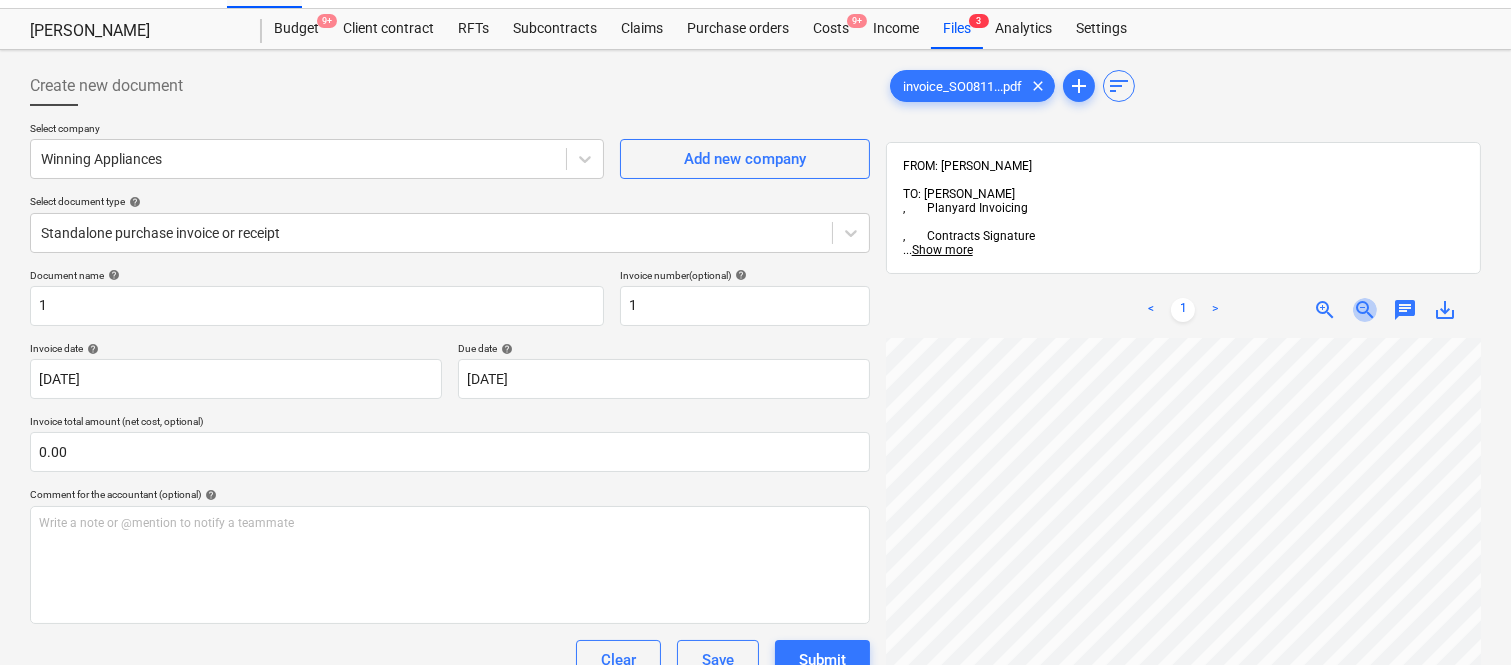 click on "zoom_out" at bounding box center (1365, 310) 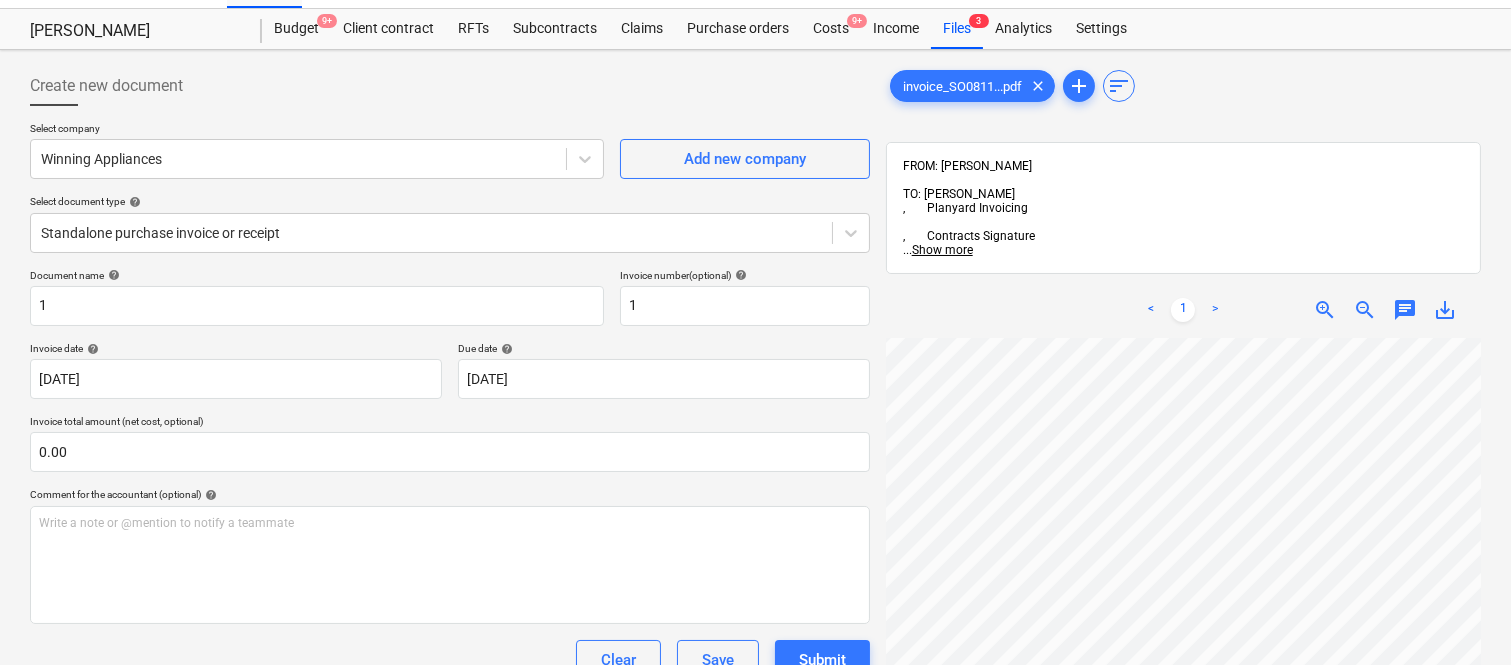 click on "zoom_out" at bounding box center (1365, 310) 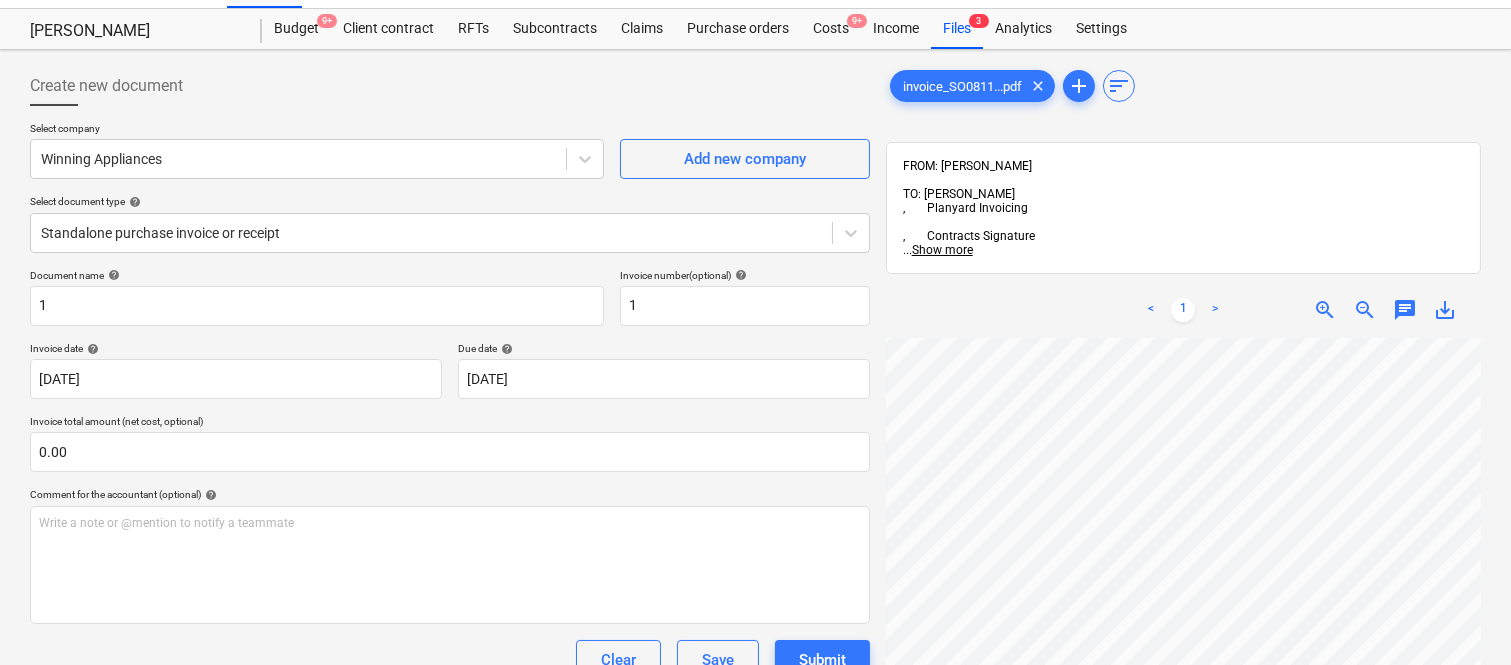 scroll, scrollTop: 0, scrollLeft: 256, axis: horizontal 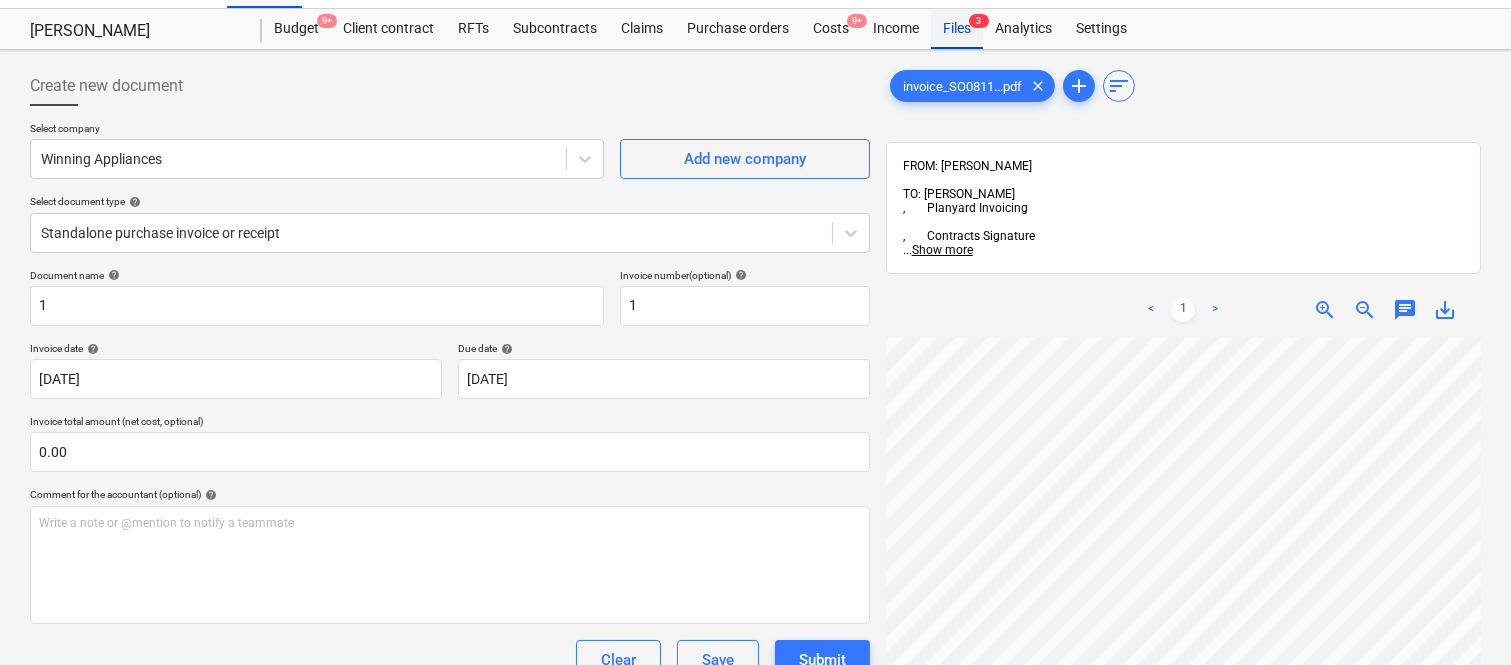 click on "Files 3" at bounding box center (957, 29) 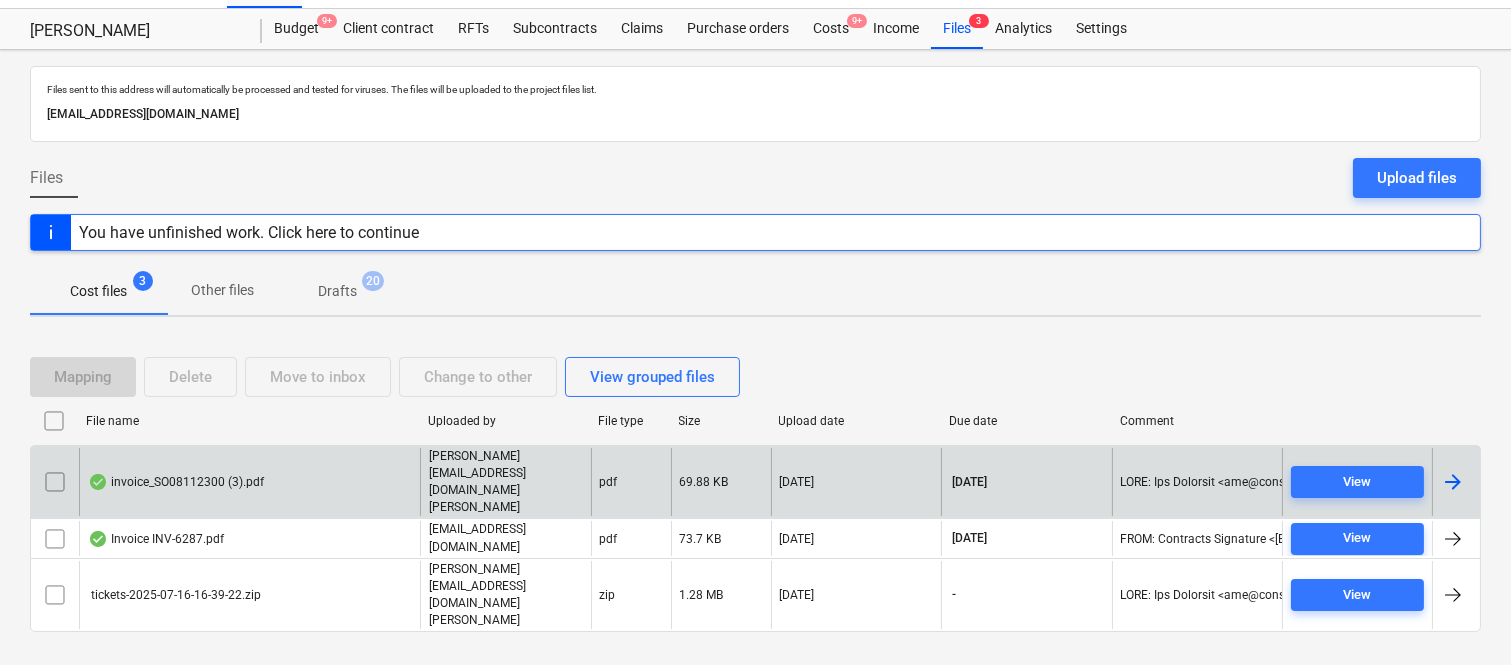 click on "invoice_SO08112300 (3).pdf" at bounding box center (176, 482) 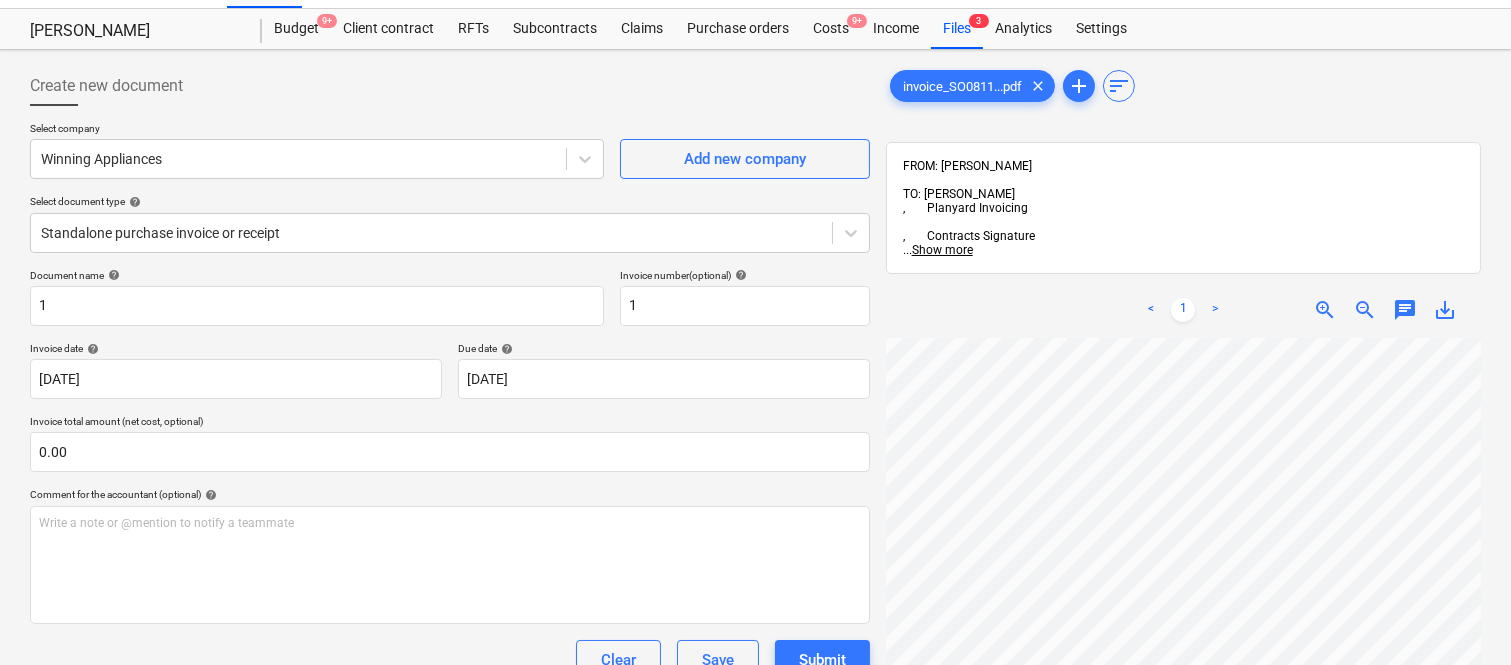 scroll, scrollTop: 0, scrollLeft: 256, axis: horizontal 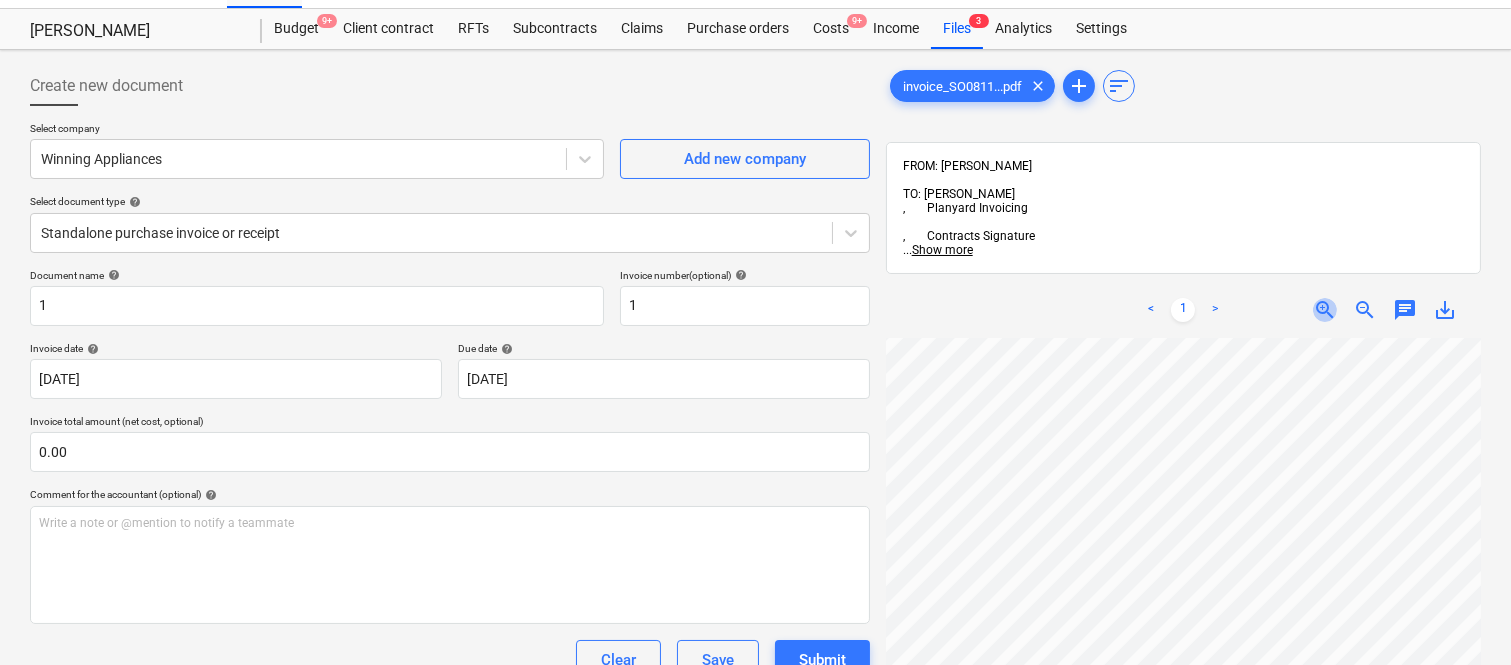 click on "zoom_in" at bounding box center [1325, 310] 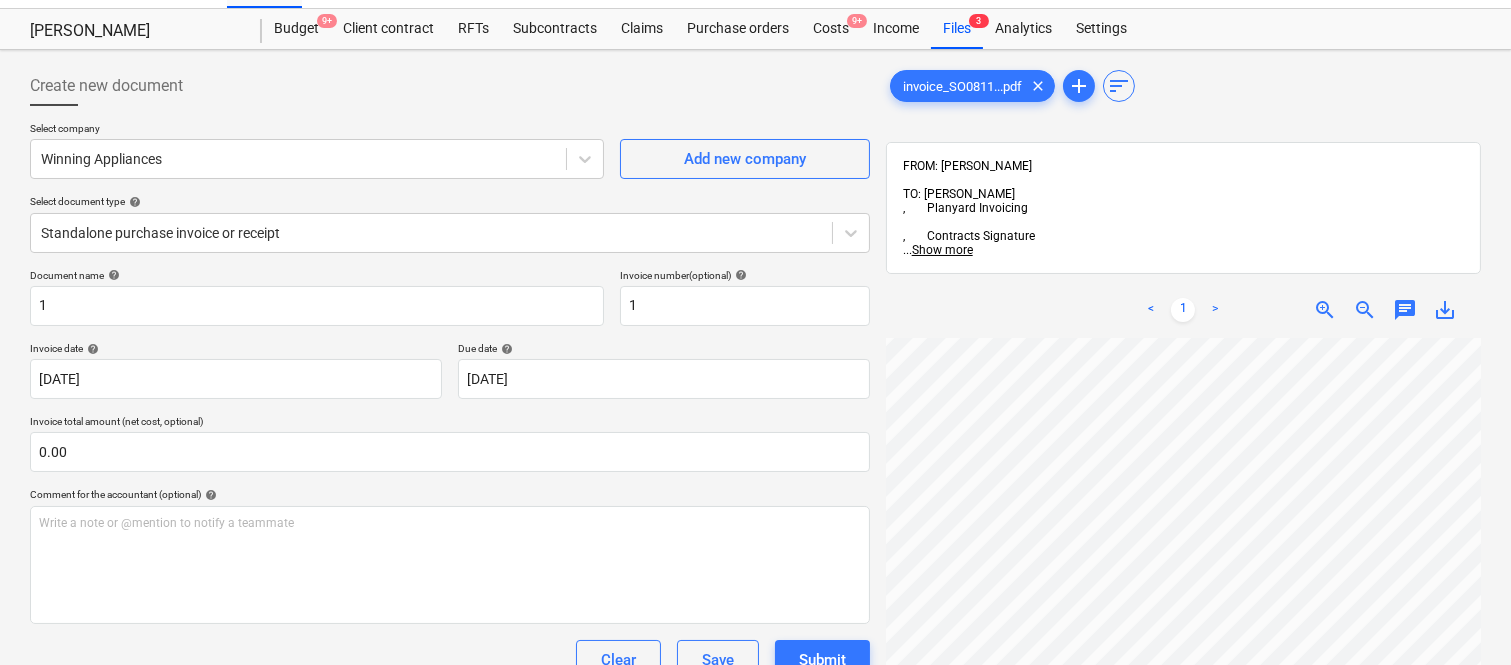 click on "zoom_in" at bounding box center (1325, 310) 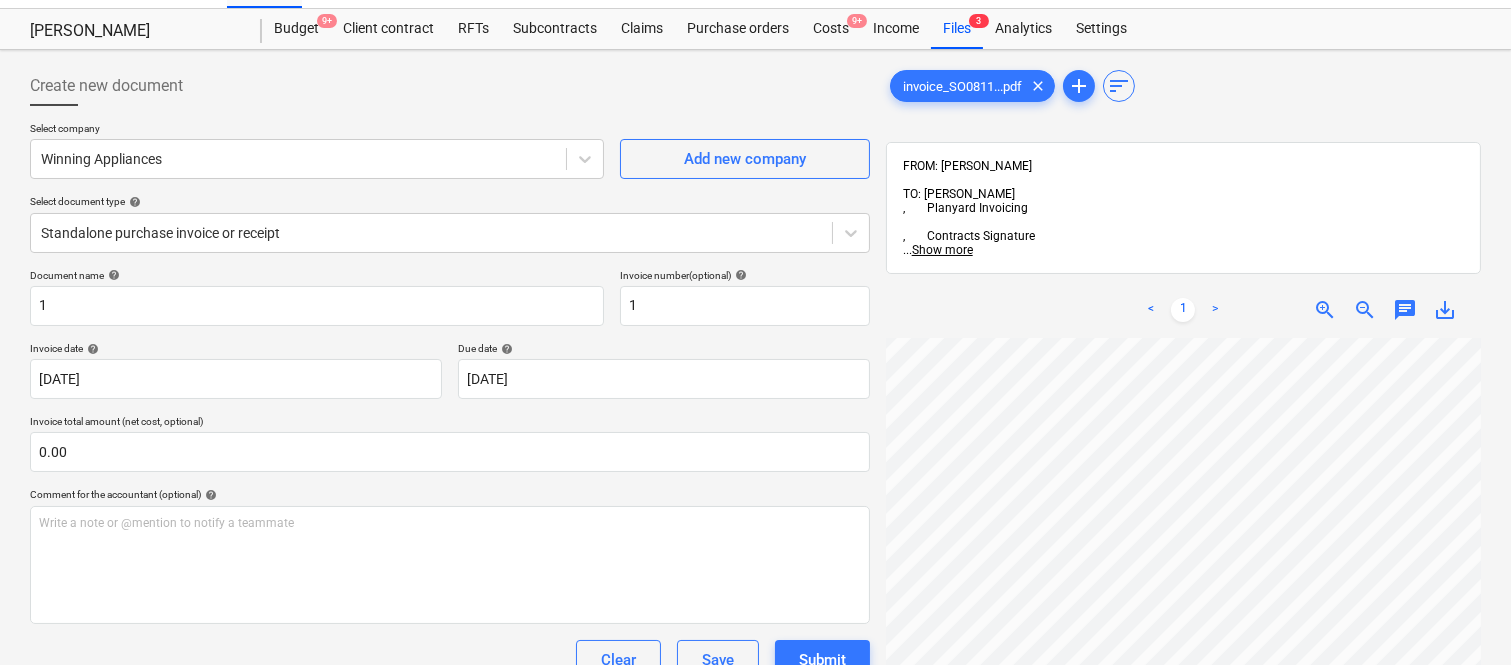 scroll, scrollTop: 3, scrollLeft: 677, axis: both 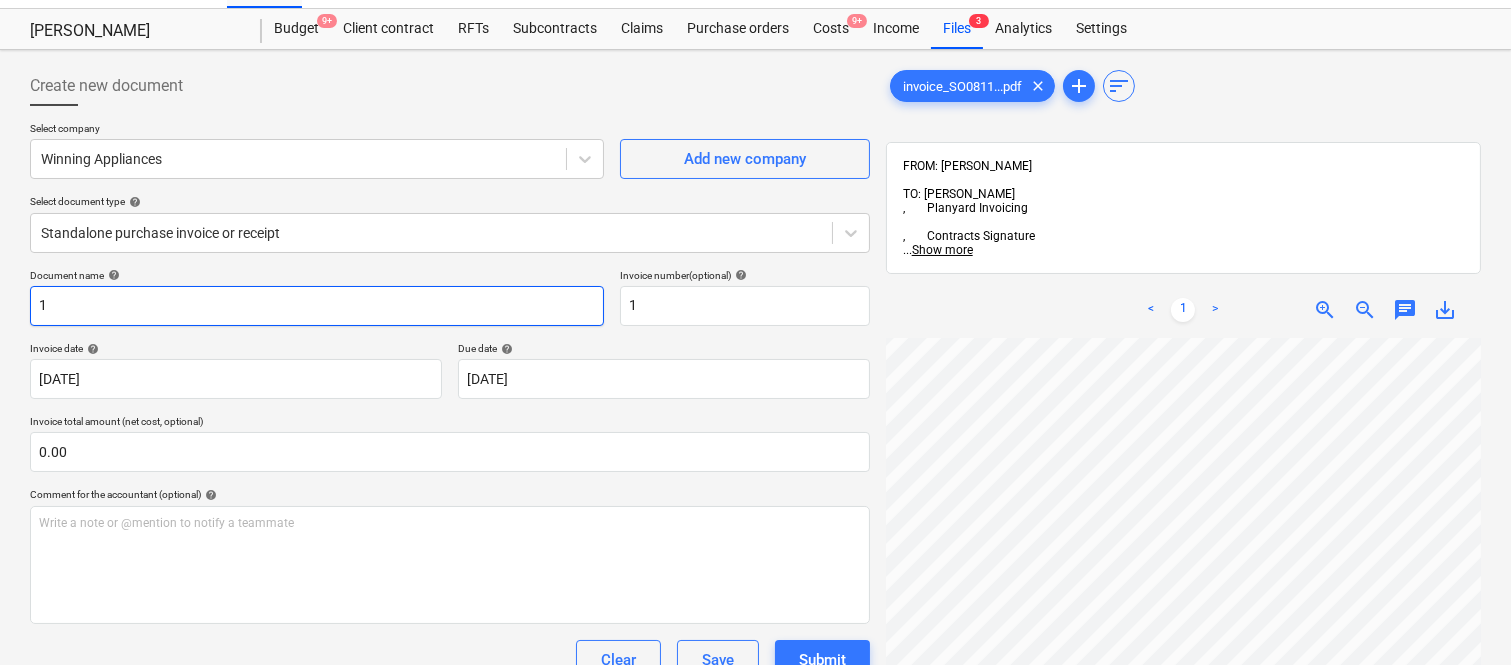 click on "1" at bounding box center [317, 306] 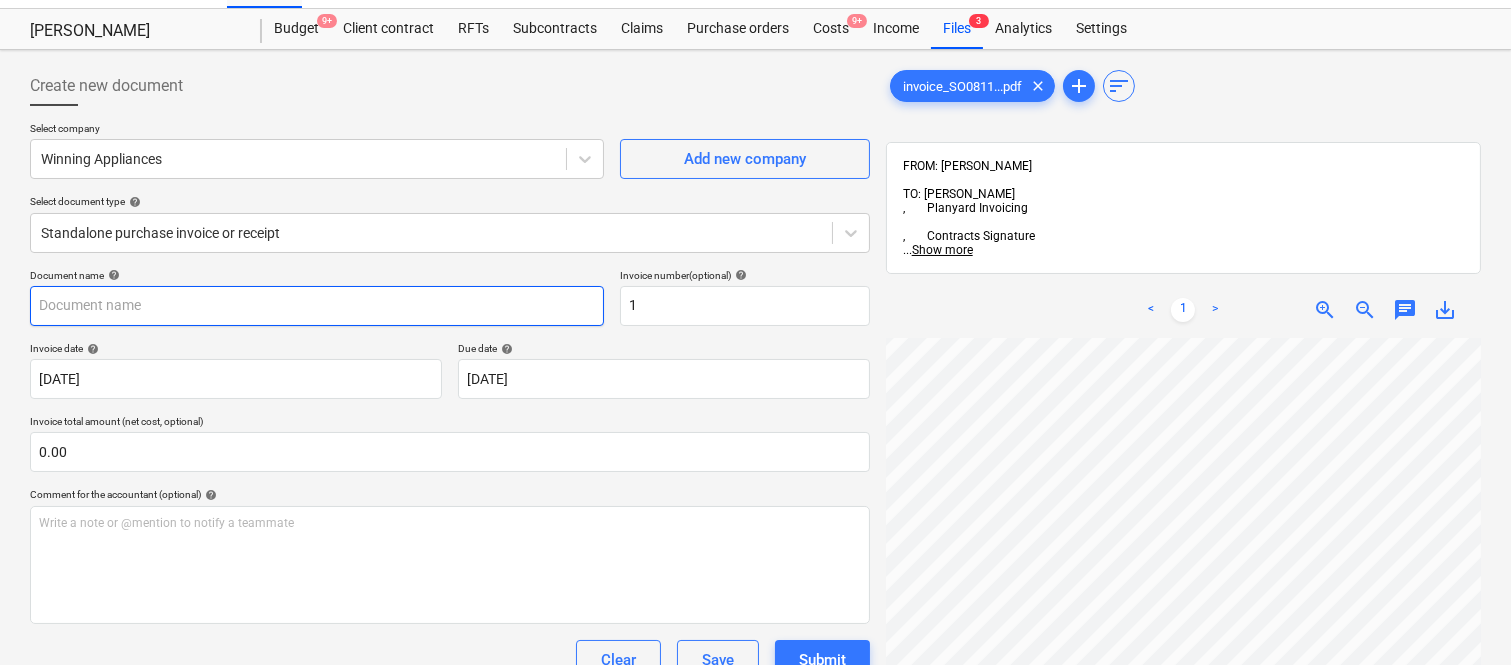 type on "S" 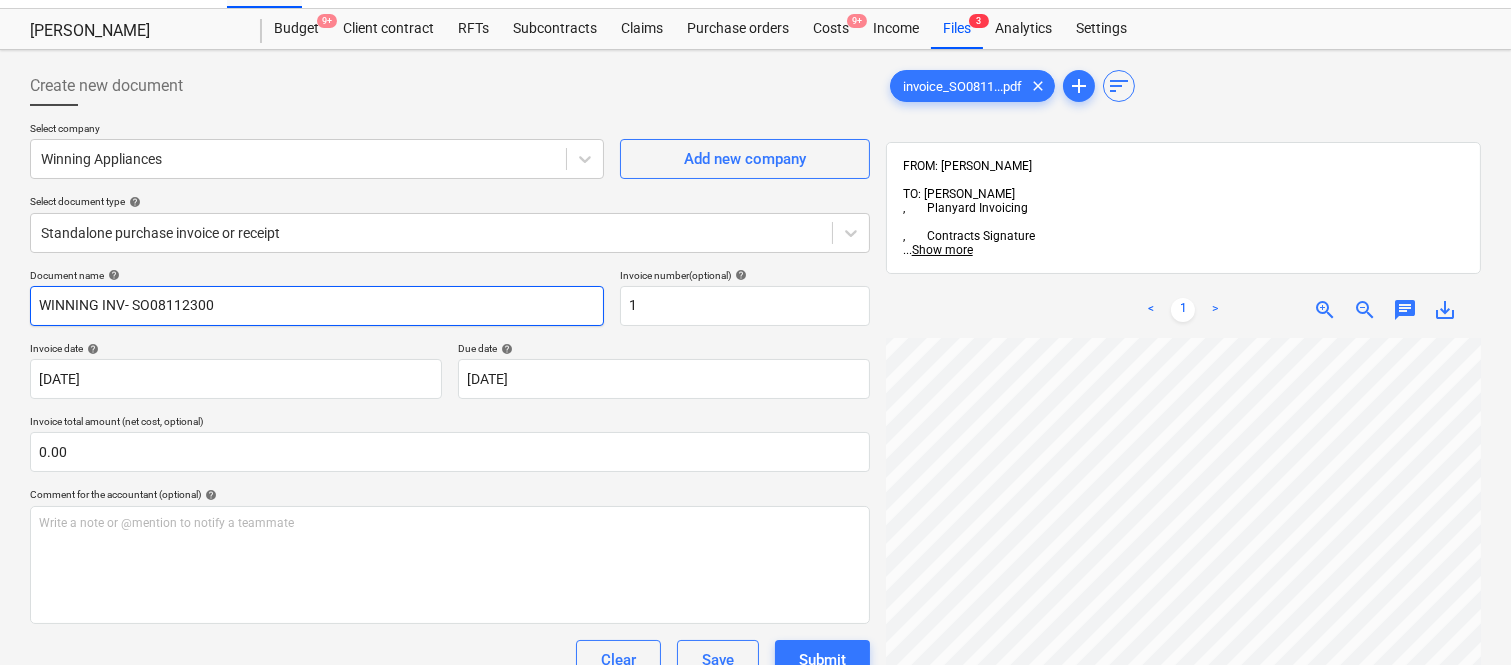 drag, startPoint x: 132, startPoint y: 303, endPoint x: 226, endPoint y: 307, distance: 94.08507 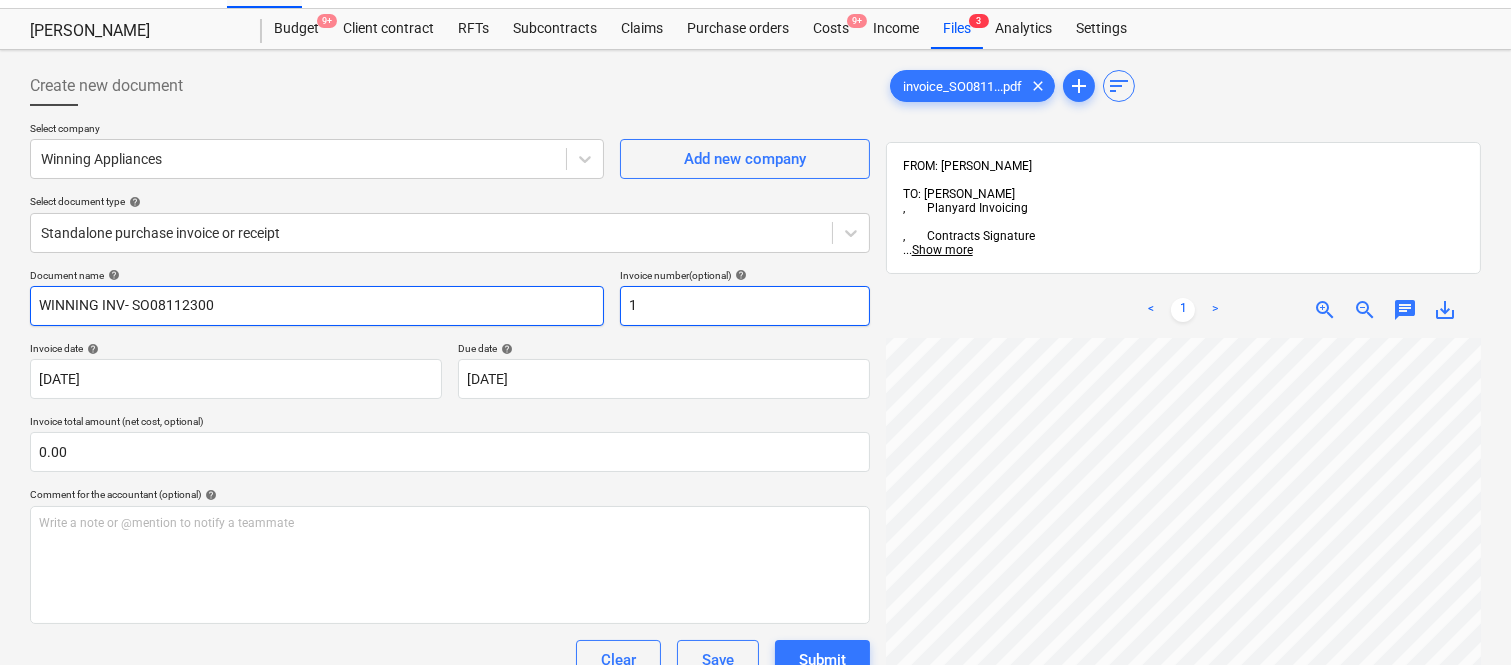 type on "WINNING INV- SO08112300" 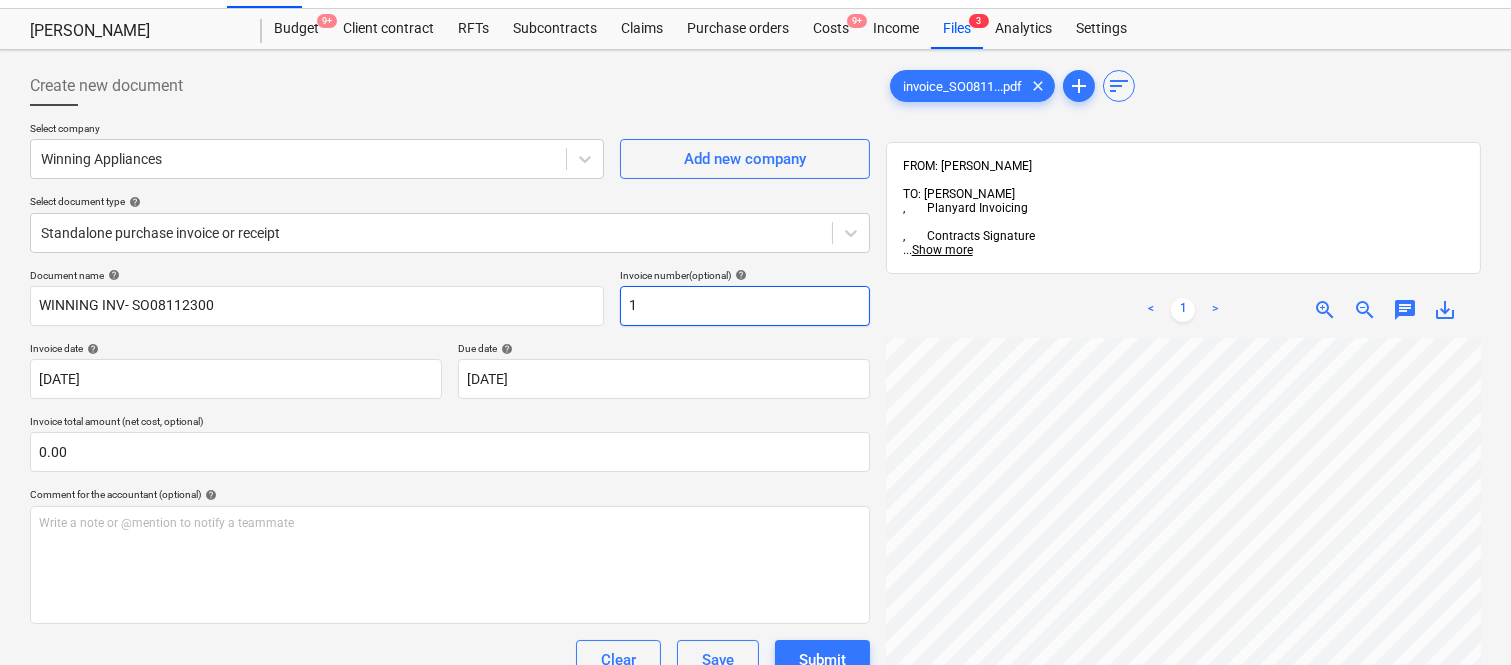 click on "1" at bounding box center [745, 306] 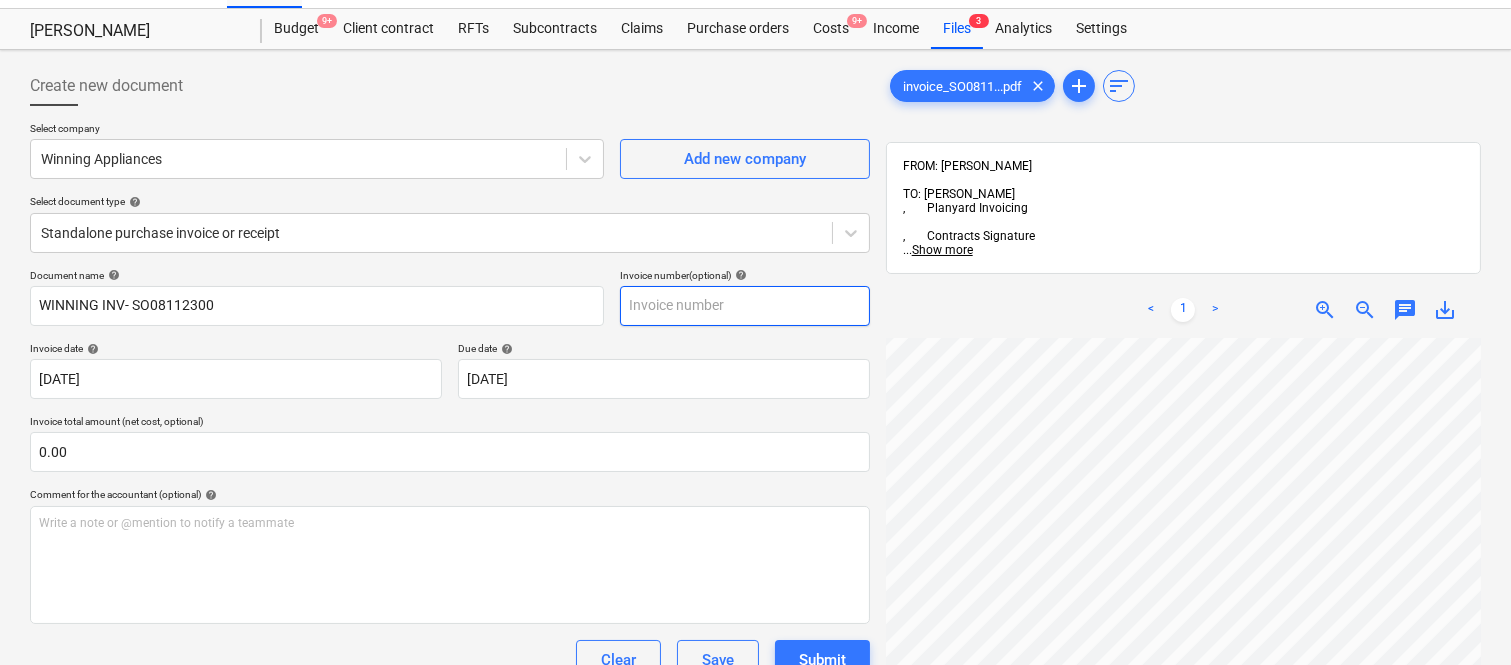 paste on "SO08112300" 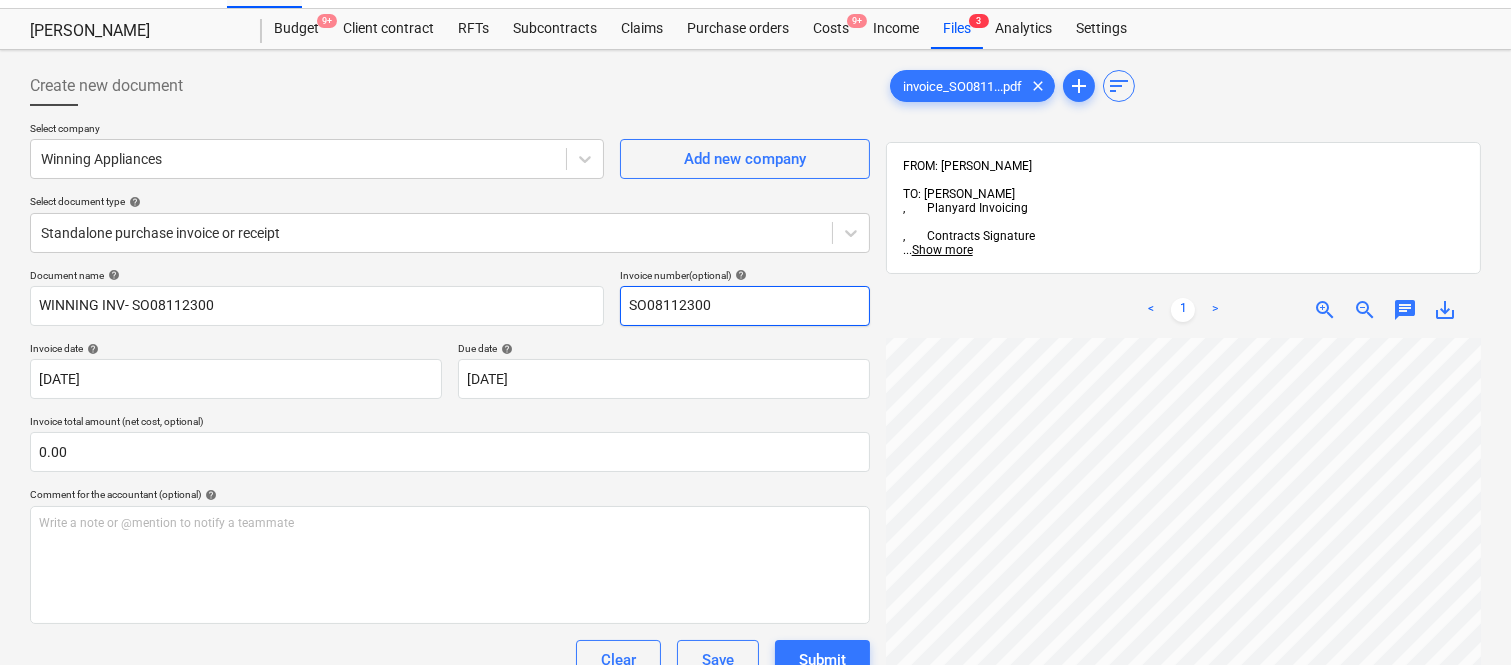 type on "SO08112300" 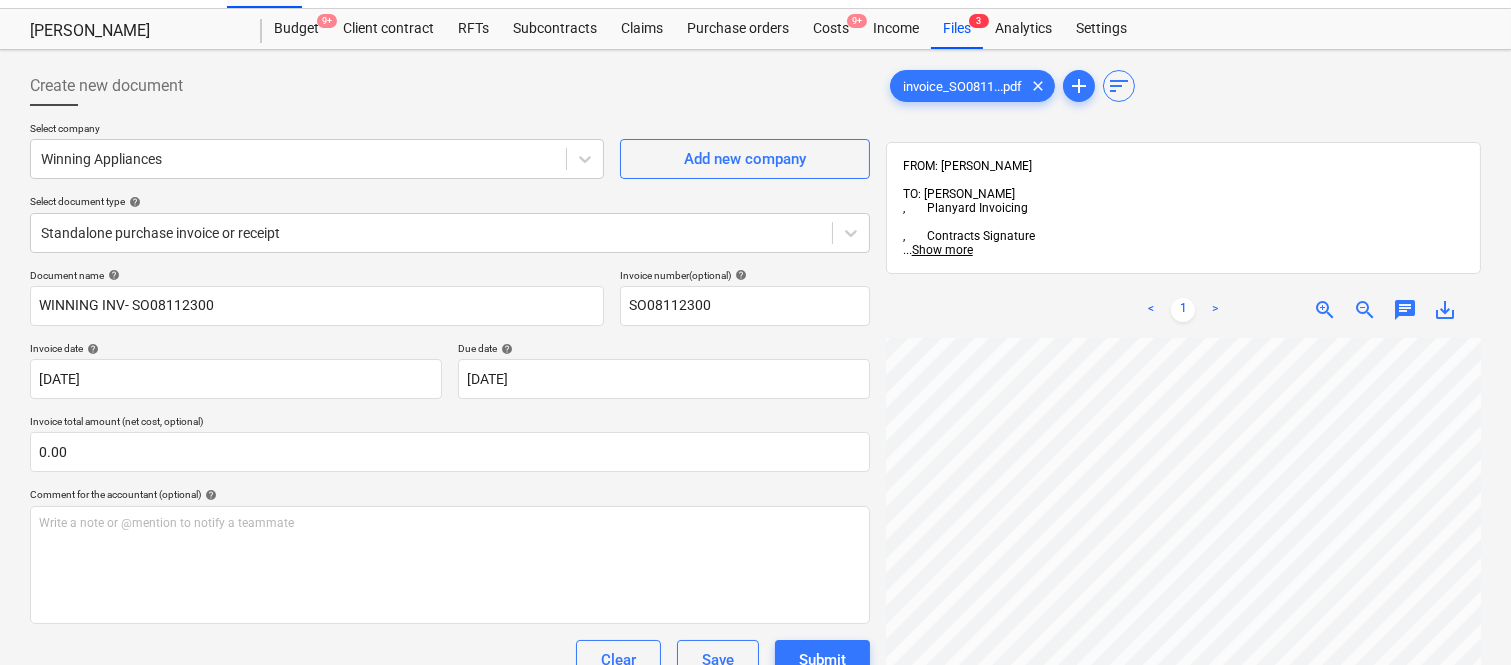 scroll, scrollTop: 297, scrollLeft: 24, axis: both 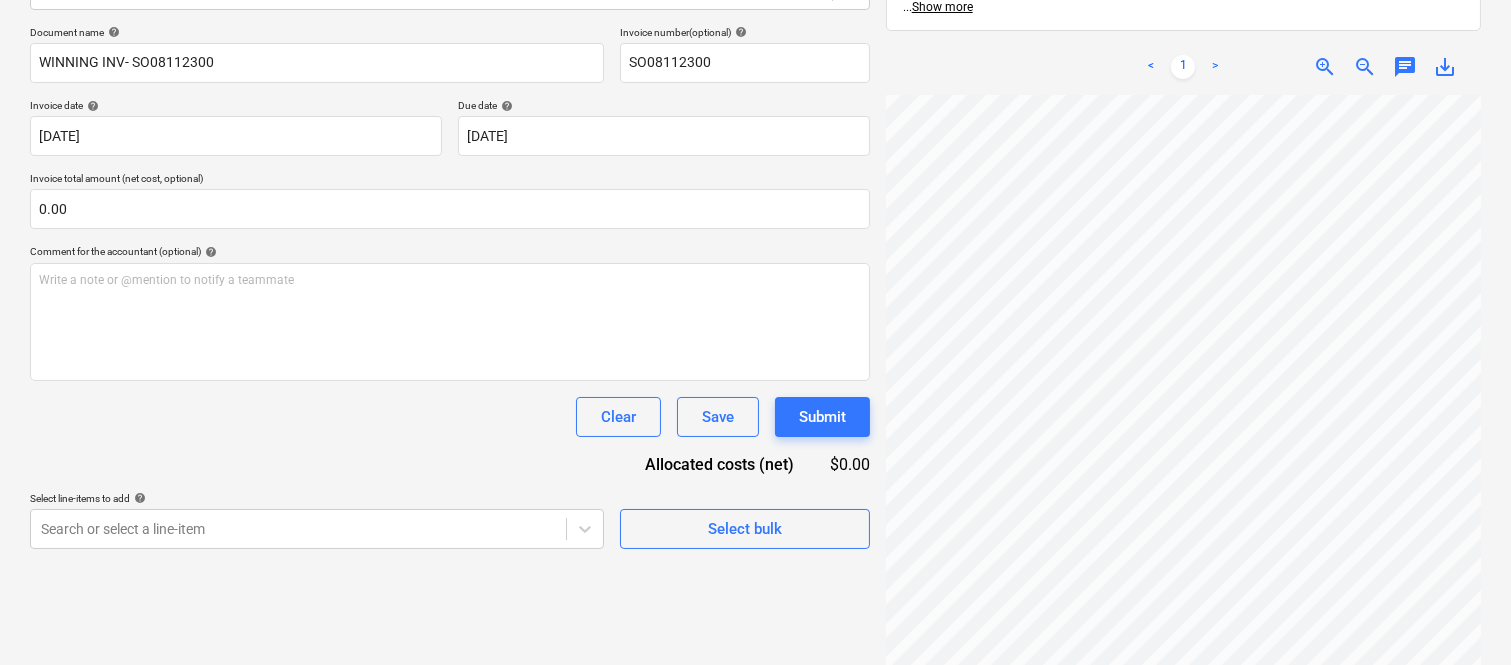 click on "Create new document Select company Winning Appliances   Add new company Select document type help Standalone purchase invoice or receipt Document name help WINNING INV- SO08112300 Invoice number  (optional) help SO08112300 Invoice date help [DATE] 16.07.2025 Press the down arrow key to interact with the calendar and
select a date. Press the question mark key to get the keyboard shortcuts for changing dates. Due date help [DATE] 11.08.2025 Press the down arrow key to interact with the calendar and
select a date. Press the question mark key to get the keyboard shortcuts for changing dates. Invoice total amount (net cost, optional) 0.00 Comment for the accountant (optional) help Write a note or @mention to notify a teammate ﻿ Clear Save Submit Allocated costs (net) $0.00 Select line-items to add help Search or select a line-item Select bulk invoice_SO0811...pdf clear add sort FROM: [PERSON_NAME]  TO: [PERSON_NAME]  , 	Planyard Invoicing , 	Contracts Signature  ...  Show more ...  Show more < 1" at bounding box center [755, 263] 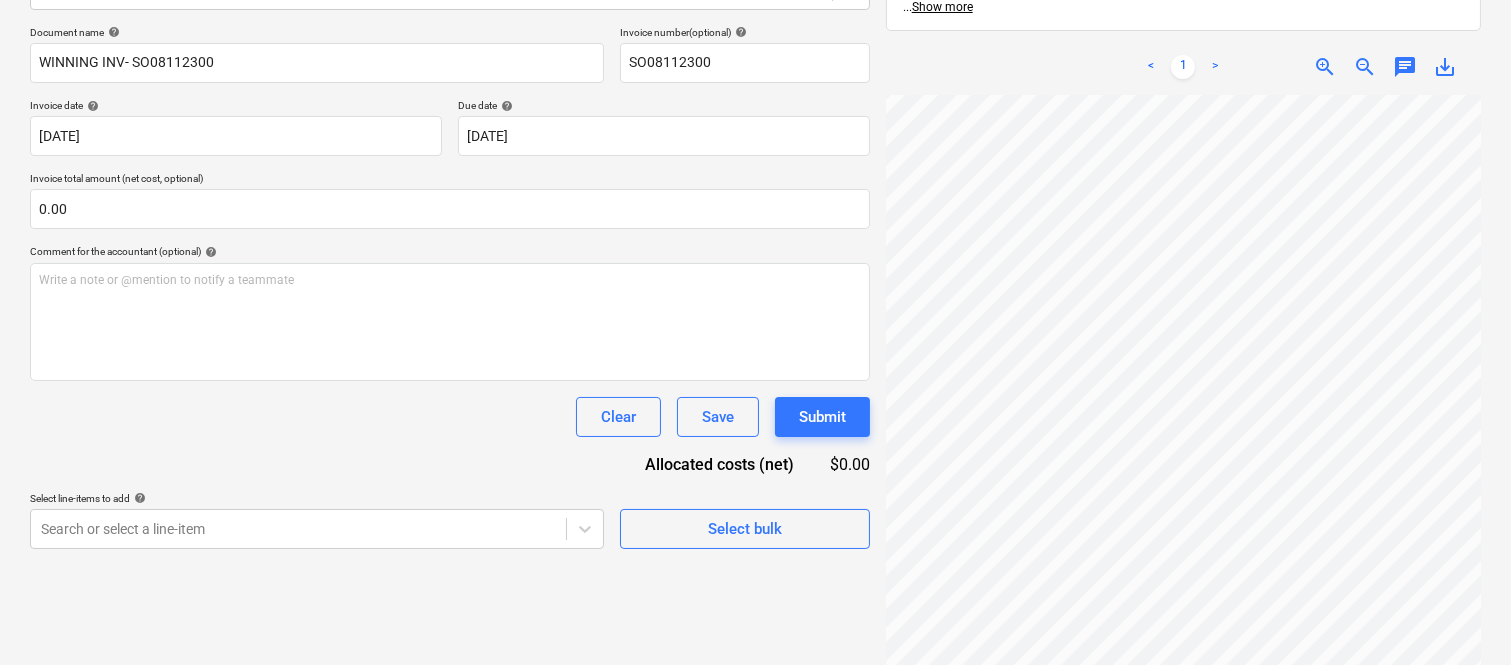 scroll, scrollTop: 128, scrollLeft: 55, axis: both 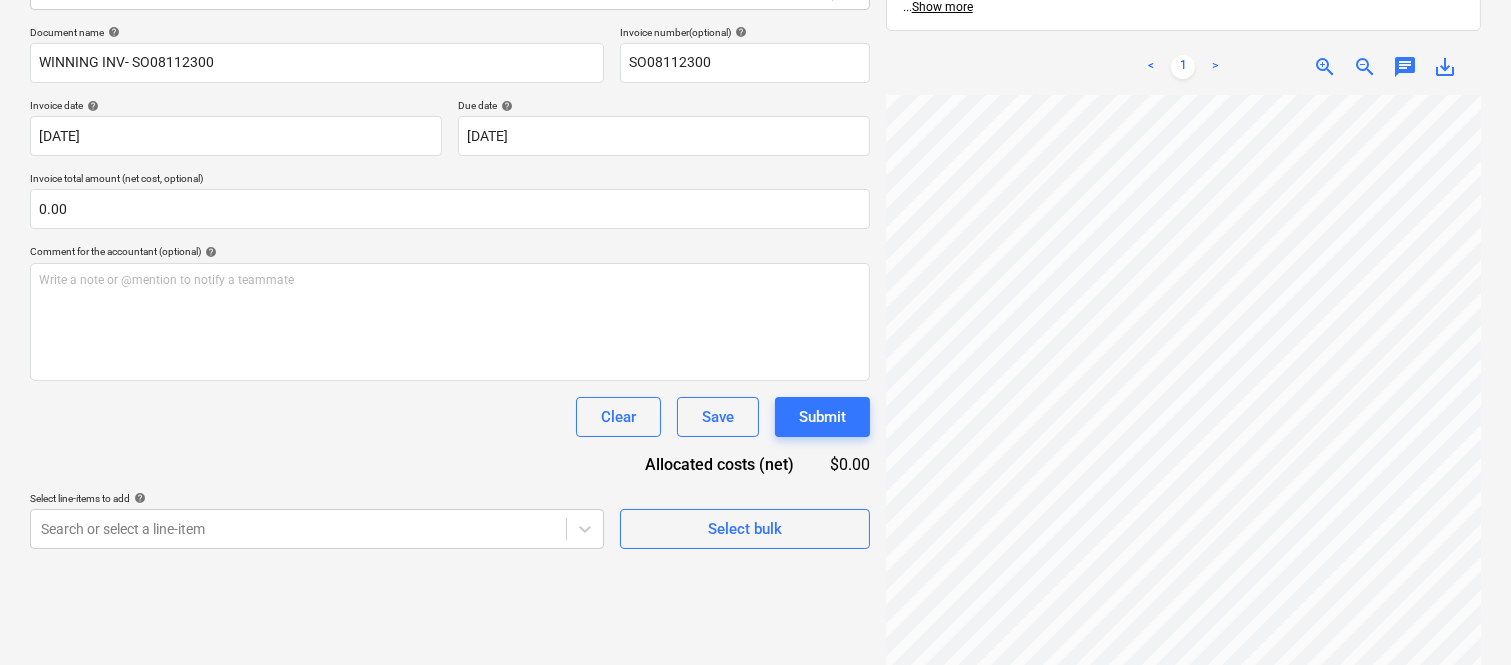 click on "Create new document Select company Winning Appliances   Add new company Select document type help Standalone purchase invoice or receipt Document name help WINNING INV- SO08112300 Invoice number  (optional) help SO08112300 Invoice date help [DATE] 16.07.2025 Press the down arrow key to interact with the calendar and
select a date. Press the question mark key to get the keyboard shortcuts for changing dates. Due date help [DATE] 11.08.2025 Press the down arrow key to interact with the calendar and
select a date. Press the question mark key to get the keyboard shortcuts for changing dates. Invoice total amount (net cost, optional) 0.00 Comment for the accountant (optional) help Write a note or @mention to notify a teammate ﻿ Clear Save Submit Allocated costs (net) $0.00 Select line-items to add help Search or select a line-item Select bulk invoice_SO0811...pdf clear add sort FROM: [PERSON_NAME]  TO: [PERSON_NAME]  , 	Planyard Invoicing , 	Contracts Signature  ...  Show more ...  Show more < 1" at bounding box center [755, 263] 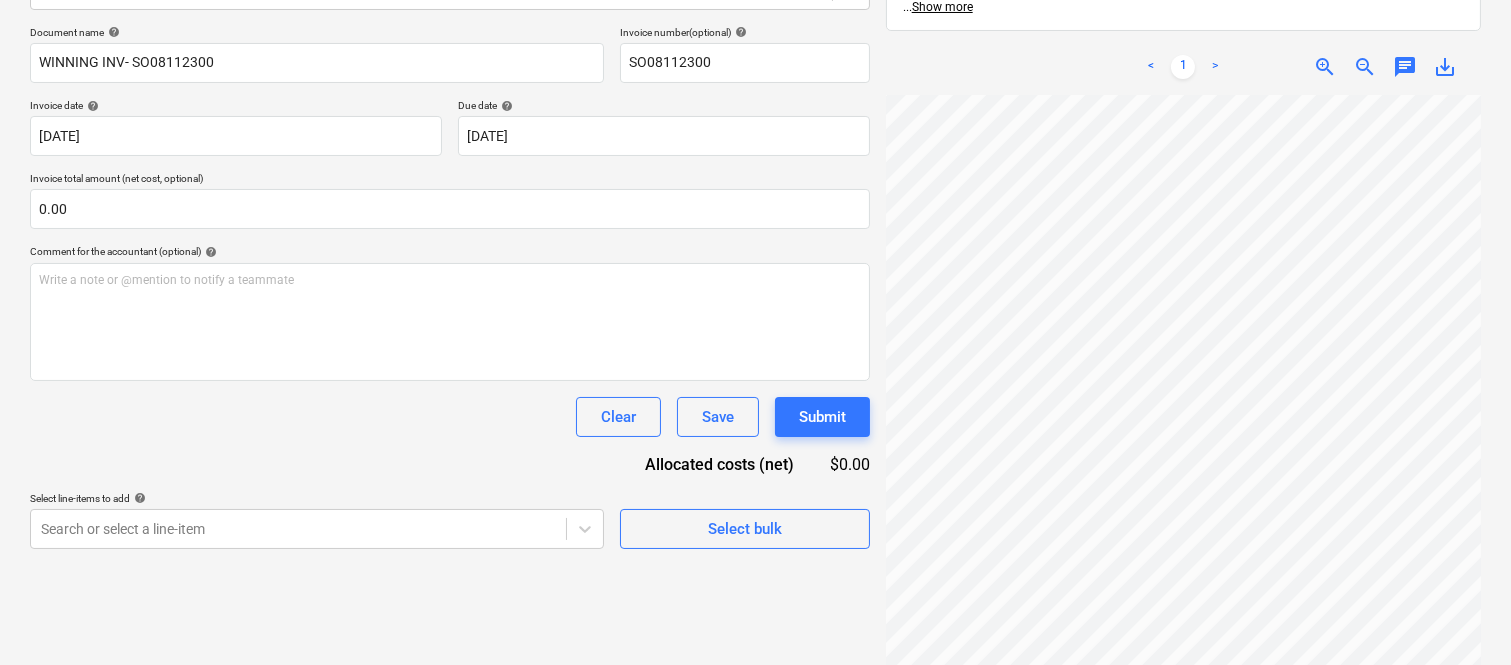 scroll, scrollTop: 297, scrollLeft: 677, axis: both 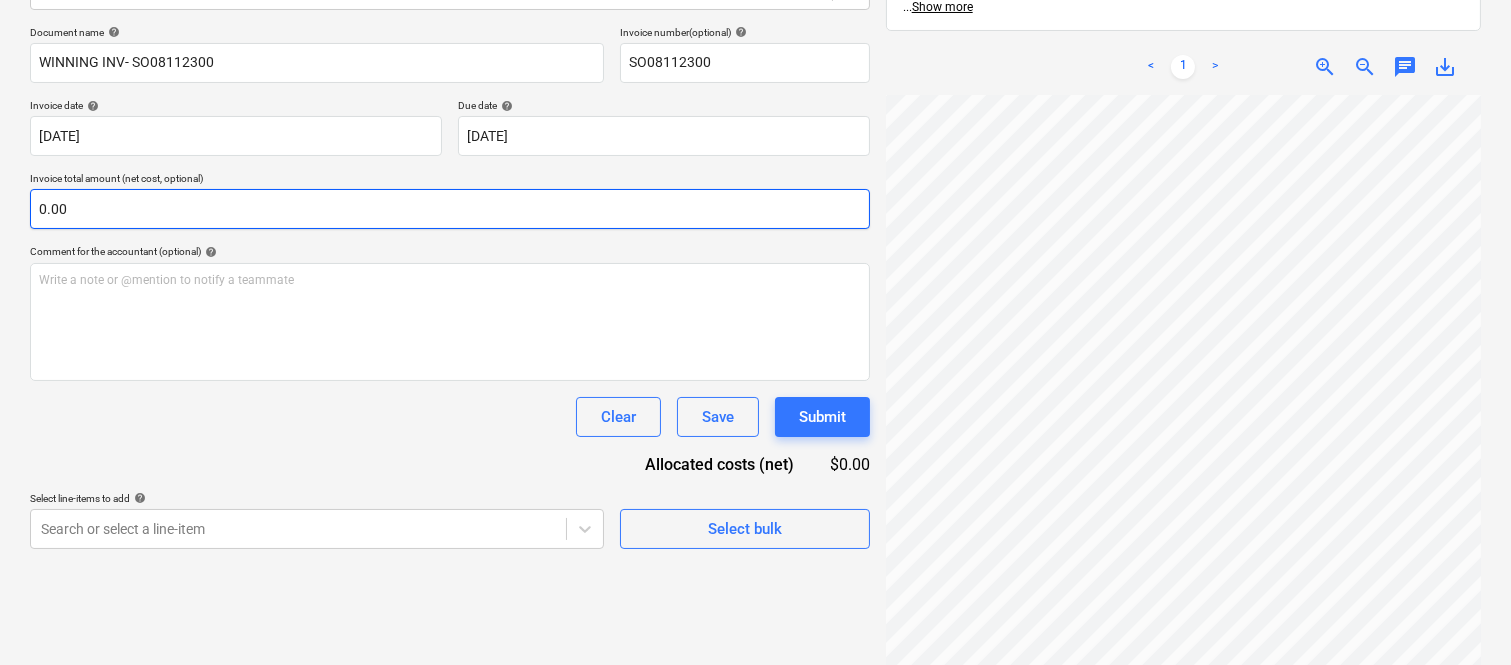 click on "0.00" at bounding box center (450, 209) 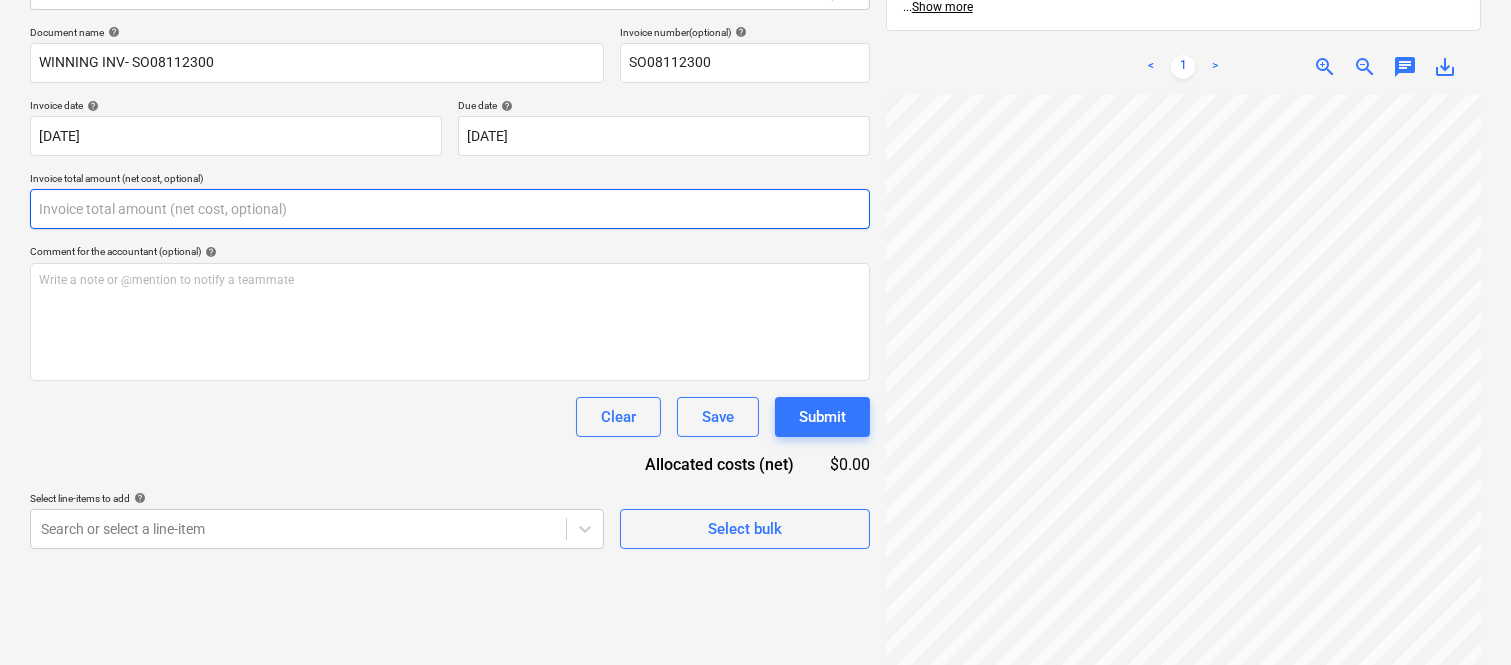 paste on "5,396.72" 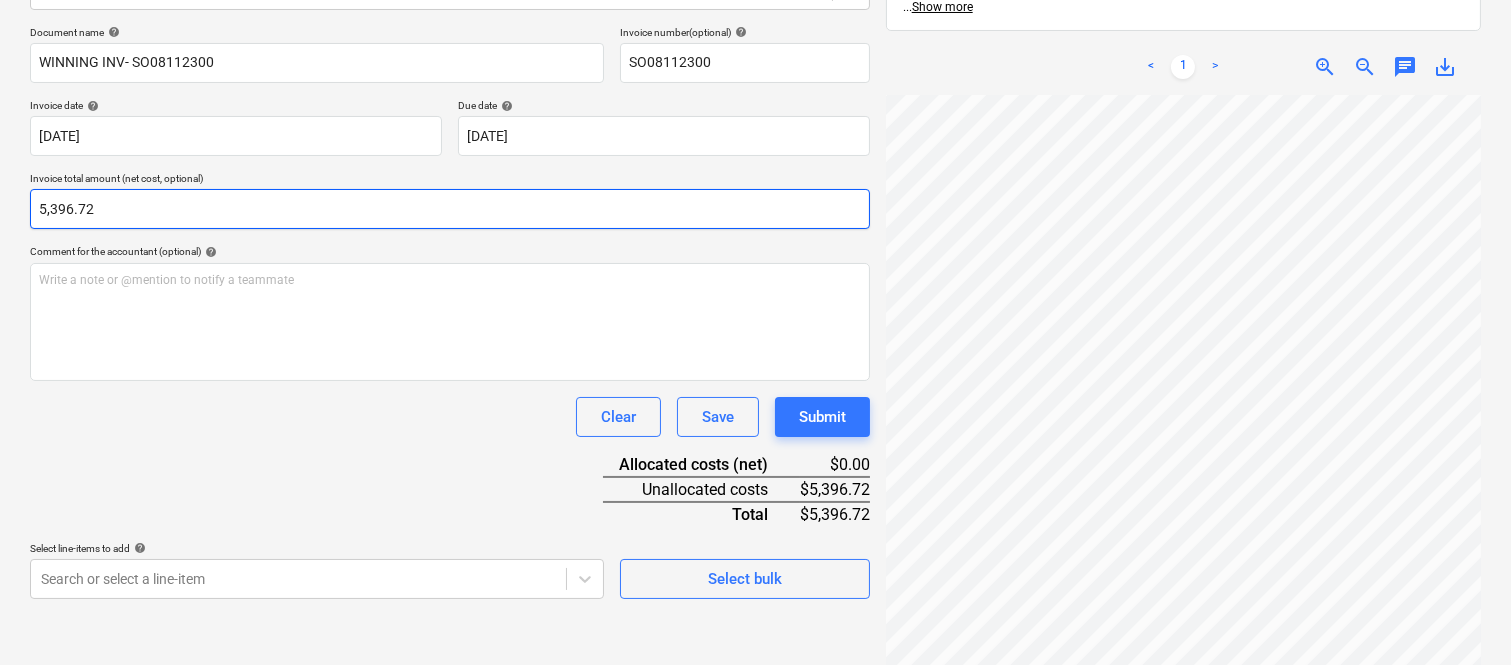 type on "5,396.72" 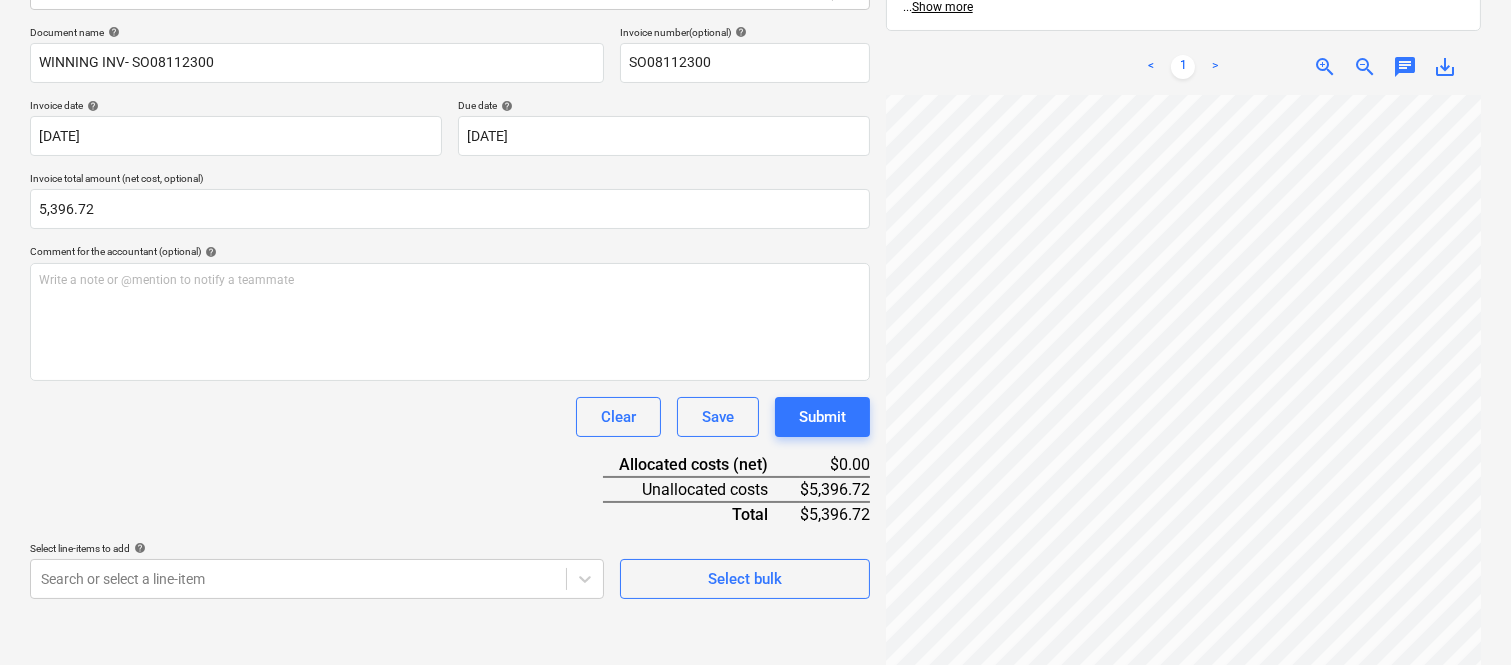 scroll, scrollTop: 0, scrollLeft: 503, axis: horizontal 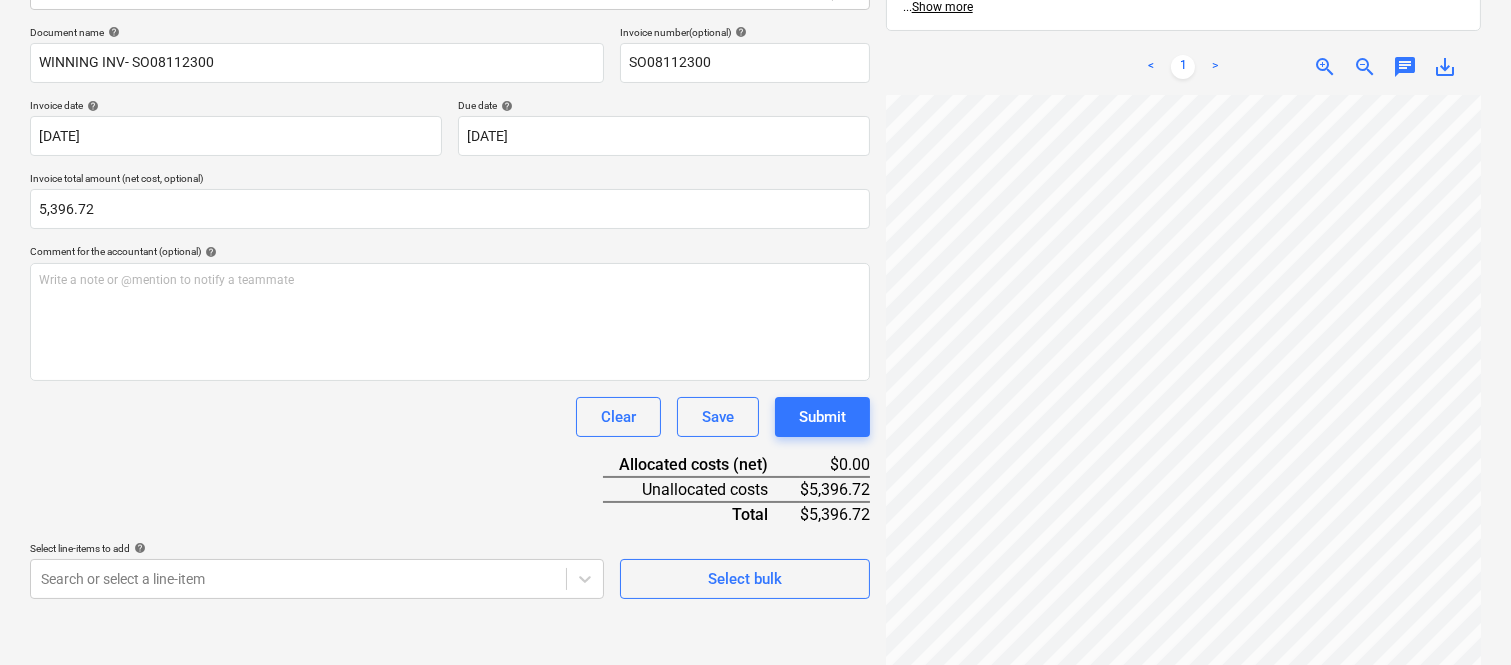 click on "Create new document Select company Winning Appliances   Add new company Select document type help Standalone purchase invoice or receipt Document name help WINNING INV- SO08112300 Invoice number  (optional) help SO08112300 Invoice date help [DATE] 16.07.2025 Press the down arrow key to interact with the calendar and
select a date. Press the question mark key to get the keyboard shortcuts for changing dates. Due date help [DATE] 11.08.2025 Press the down arrow key to interact with the calendar and
select a date. Press the question mark key to get the keyboard shortcuts for changing dates. Invoice total amount (net cost, optional) 5,396.72 Comment for the accountant (optional) help Write a note or @mention to notify a teammate ﻿ Clear Save Submit Allocated costs (net) $0.00 Unallocated costs $5,396.72 Total $5,396.72 Select line-items to add help Search or select a line-item Select bulk invoice_SO0811...pdf clear add sort FROM: [PERSON_NAME]  TO: [PERSON_NAME]  , 	Planyard Invoicing ...  ..." at bounding box center (755, 263) 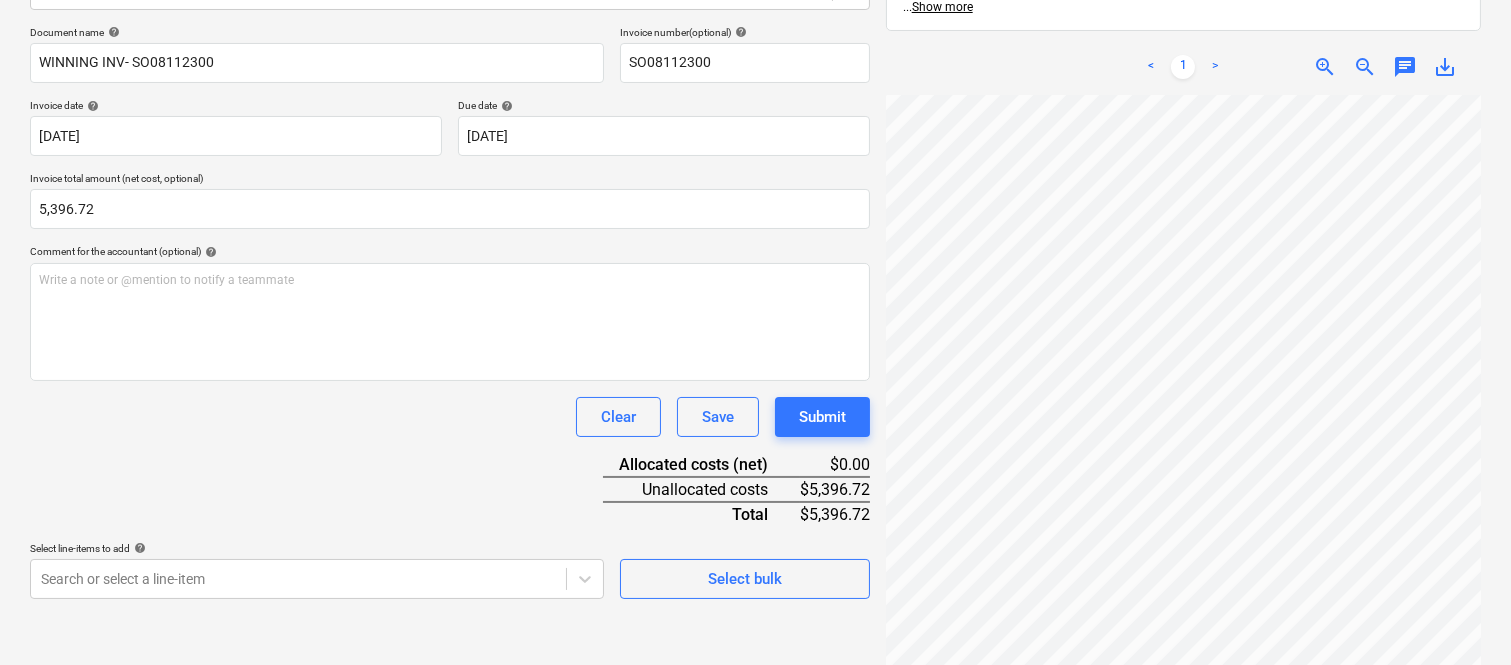 scroll, scrollTop: 297, scrollLeft: 277, axis: both 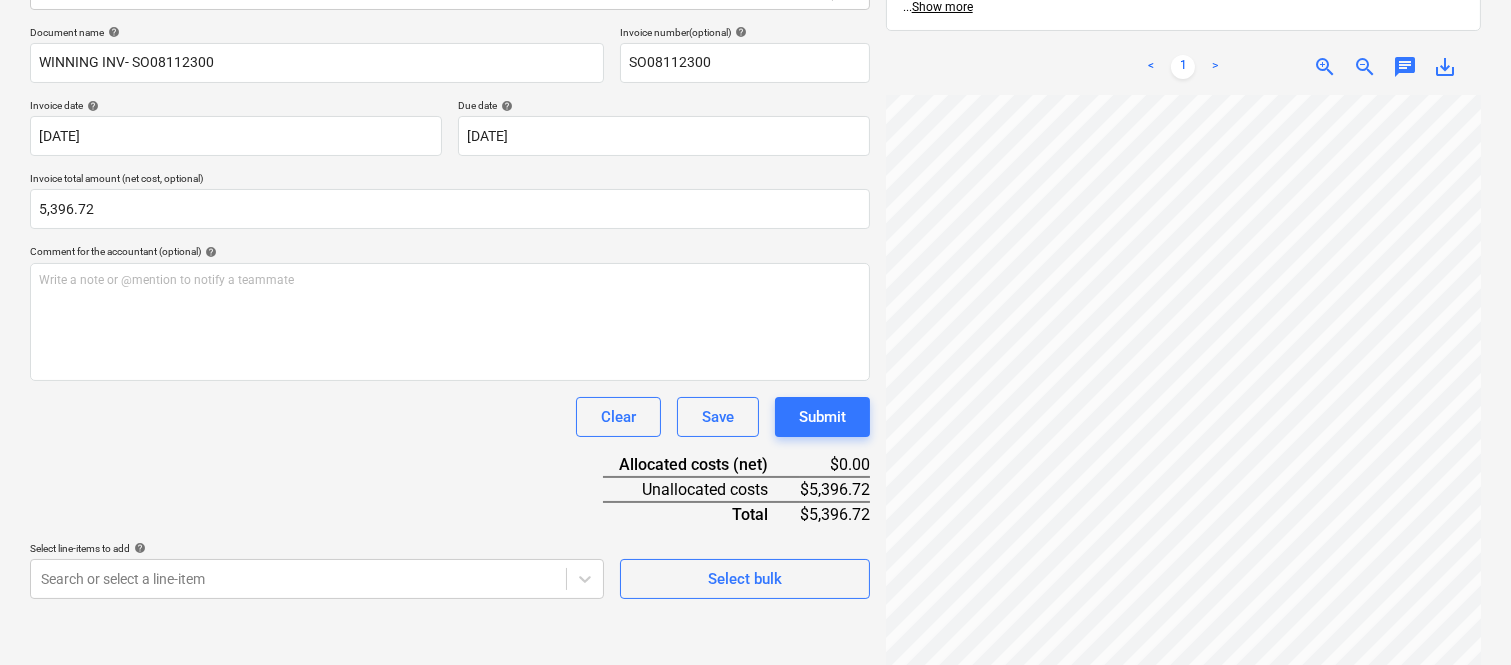 click on "Sales Projects Contacts Company Inbox Approvals format_size keyboard_arrow_down help search Search notifications 99+ keyboard_arrow_down A. Berdera keyboard_arrow_down [PERSON_NAME] [PERSON_NAME] Budget 9+ Client contract RFTs Subcontracts Claims Purchase orders Costs 9+ Income Files 3 Analytics Settings Create new document Select company Winning Appliances   Add new company Select document type help Standalone purchase invoice or receipt Document name help WINNING INV- SO08112300 Invoice number  (optional) help SO08112300 Invoice date help [DATE] 16.07.2025 Press the down arrow key to interact with the calendar and
select a date. Press the question mark key to get the keyboard shortcuts for changing dates. Due date help [DATE] 11.08.2025 Press the down arrow key to interact with the calendar and
select a date. Press the question mark key to get the keyboard shortcuts for changing dates. Invoice total amount (net cost, optional) 5,396.72 Comment for the accountant (optional) help ﻿ Clear" at bounding box center [755, 47] 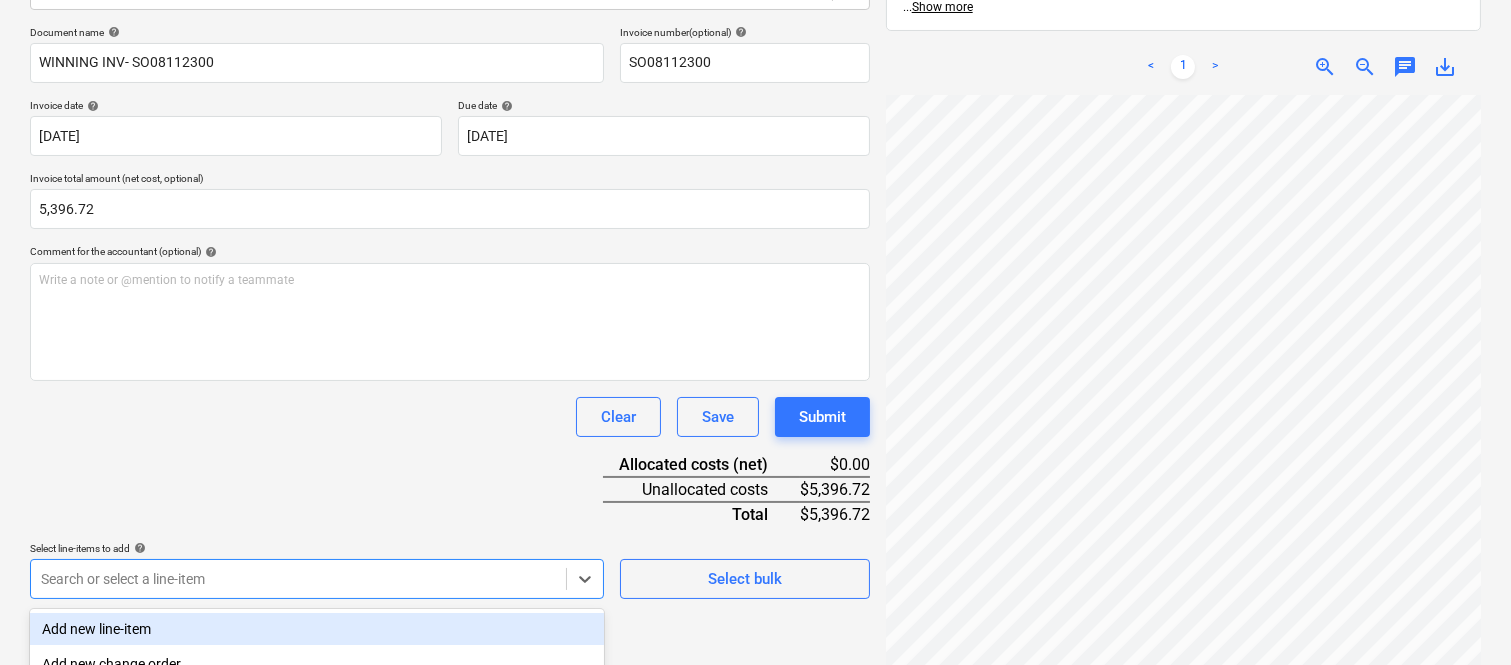 click on "Sales Projects Contacts Company Inbox Approvals format_size keyboard_arrow_down help search Search notifications 99+ keyboard_arrow_down A. Berdera keyboard_arrow_down [PERSON_NAME] [PERSON_NAME] Budget 9+ Client contract RFTs Subcontracts Claims Purchase orders Costs 9+ Income Files 3 Analytics Settings Create new document Select company Winning Appliances   Add new company Select document type help Standalone purchase invoice or receipt Document name help WINNING INV- SO08112300 Invoice number  (optional) help SO08112300 Invoice date help [DATE] 16.07.2025 Press the down arrow key to interact with the calendar and
select a date. Press the question mark key to get the keyboard shortcuts for changing dates. Due date help [DATE] 11.08.2025 Press the down arrow key to interact with the calendar and
select a date. Press the question mark key to get the keyboard shortcuts for changing dates. Invoice total amount (net cost, optional) 5,396.72 Comment for the accountant (optional) help ﻿ Clear Save" at bounding box center (755, 47) 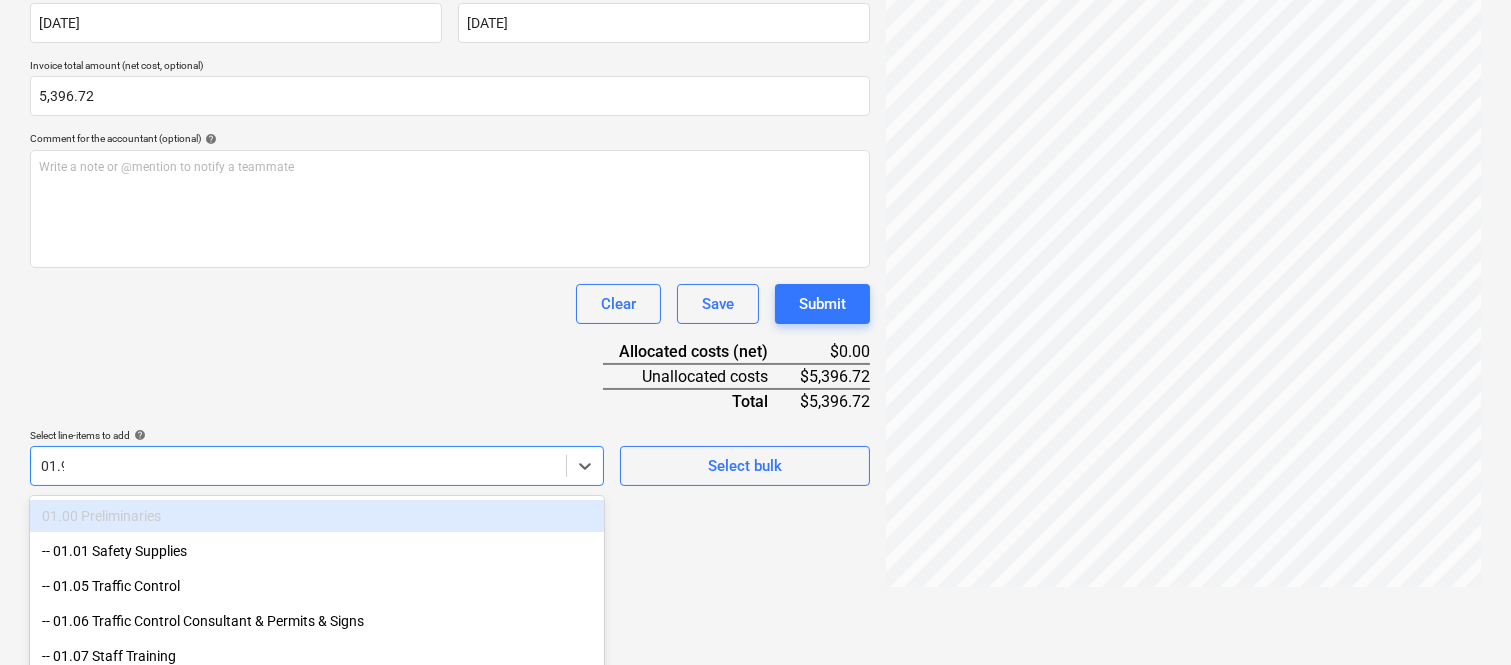 type on "01.90" 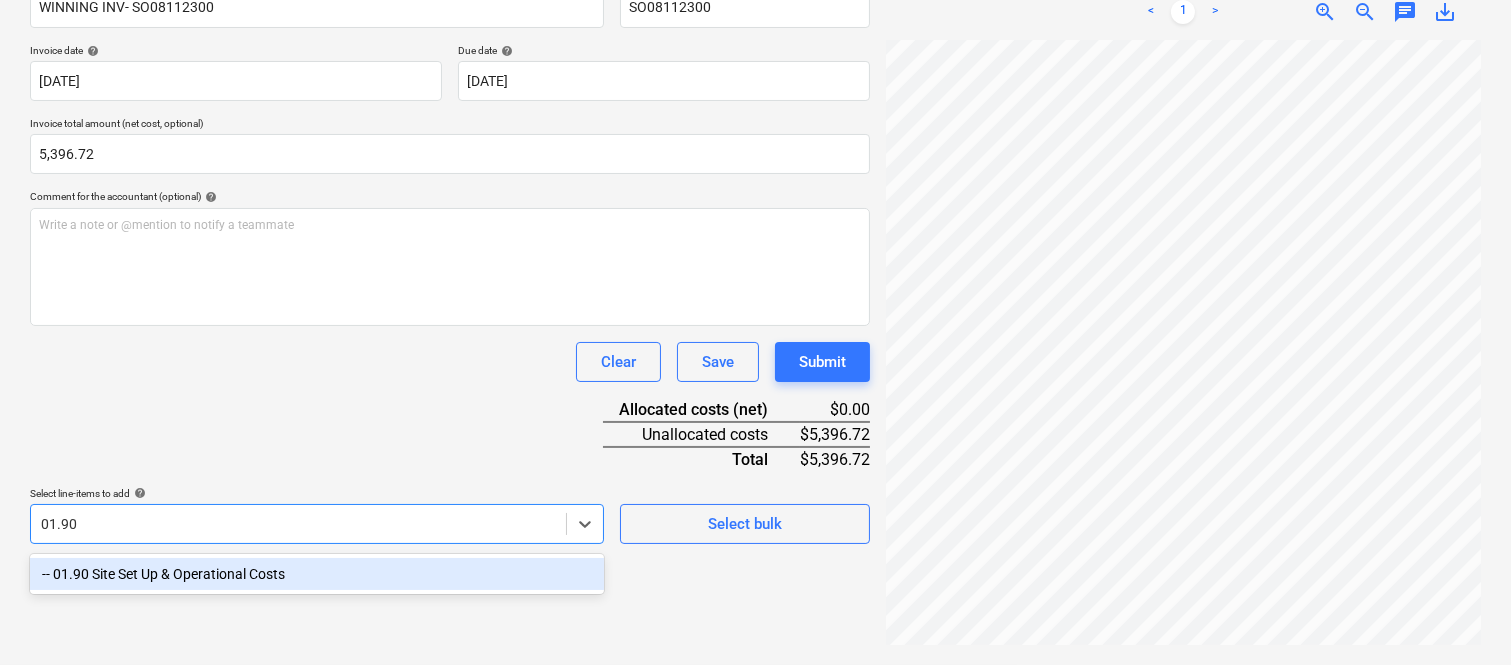 scroll, scrollTop: 285, scrollLeft: 0, axis: vertical 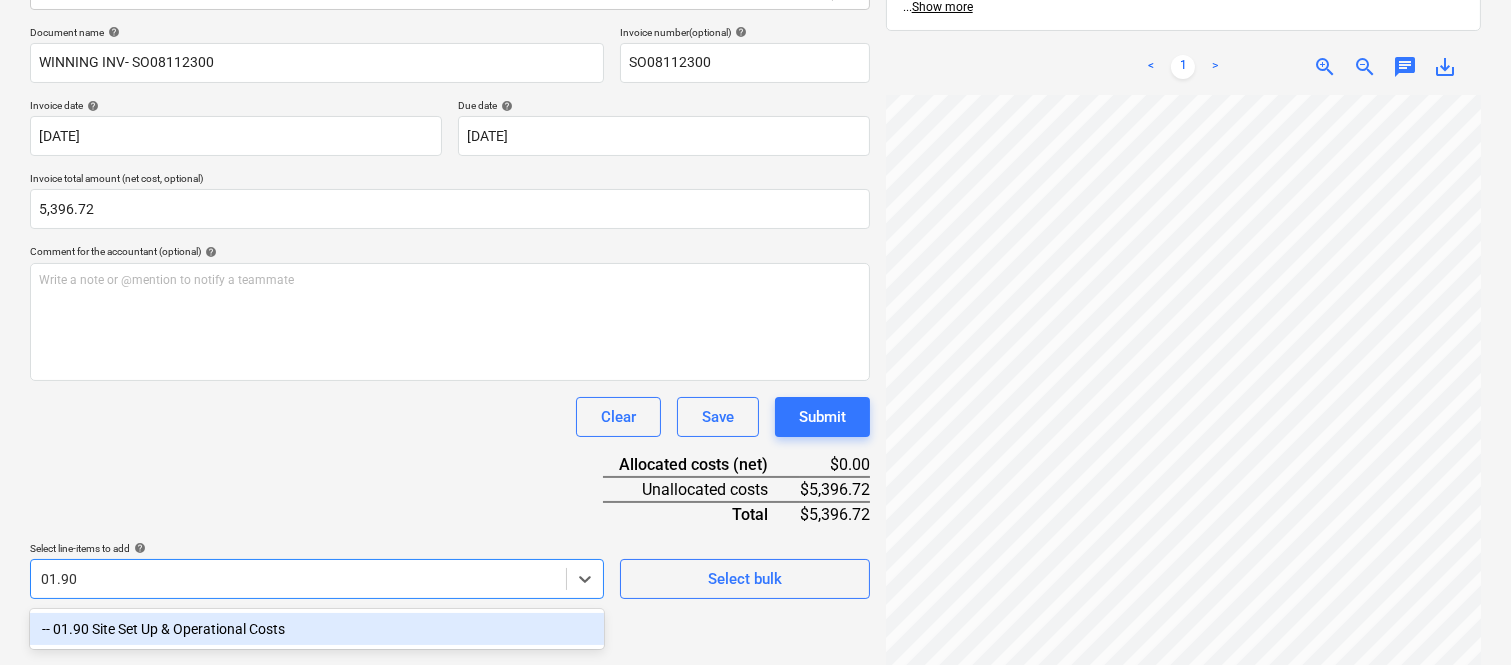 drag, startPoint x: 295, startPoint y: 624, endPoint x: 361, endPoint y: 497, distance: 143.12582 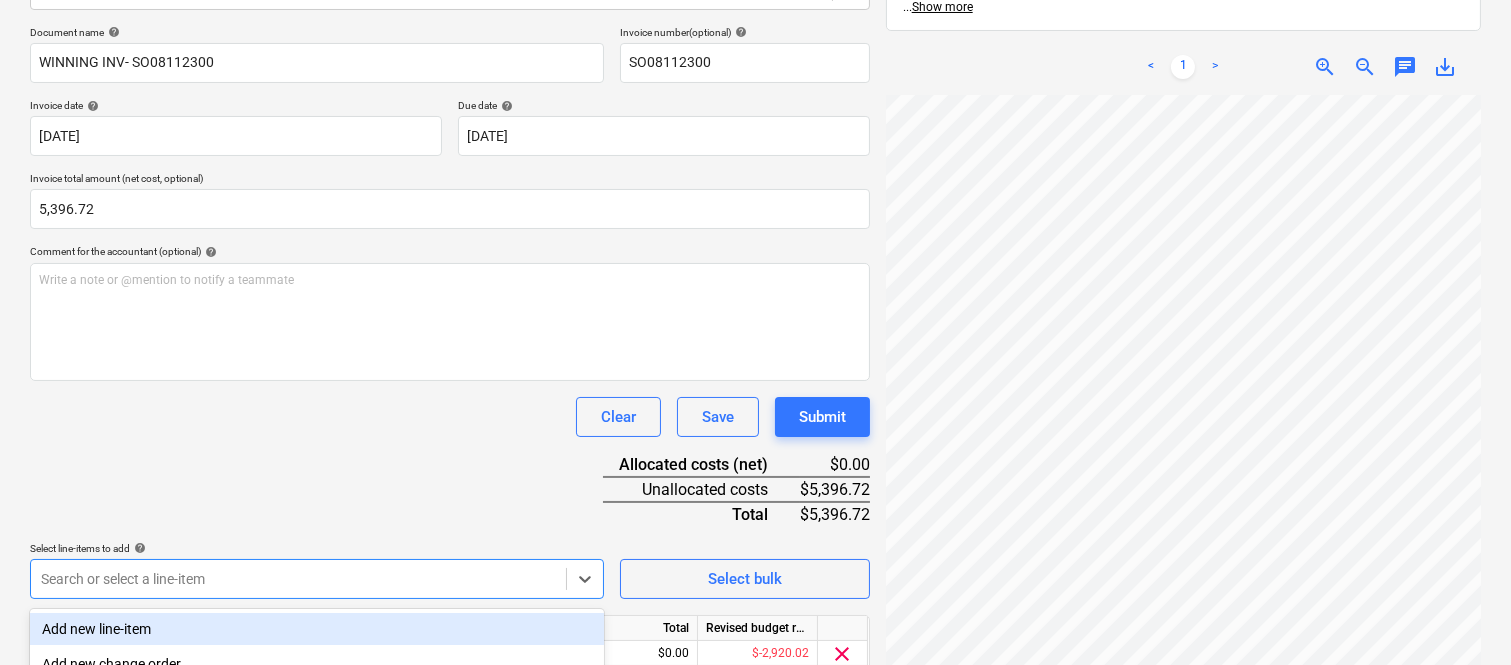 click on "Document name help WINNING INV- SO08112300 Invoice number  (optional) help SO08112300 Invoice date help [DATE] 16.07.2025 Press the down arrow key to interact with the calendar and
select a date. Press the question mark key to get the keyboard shortcuts for changing dates. Due date help [DATE] 11.08.2025 Press the down arrow key to interact with the calendar and
select a date. Press the question mark key to get the keyboard shortcuts for changing dates. Invoice total amount (net cost, optional) 5,396.72 Comment for the accountant (optional) help Write a note or @mention to notify a teammate ﻿ Clear Save Submit Allocated costs (net) $0.00 Unallocated costs $5,396.72 Total $5,396.72 Select line-items to add help option --  01.90 Site Set Up & Operational Costs, selected. Search or select a line-item Select bulk Line-item name Unit Quantity Unit price Total Revised budget remaining 01.90 Site Set Up & Operational Costs 0.00 0.00 $0.00 $-2,920.02 clear Clear Save Submit" at bounding box center [450, 378] 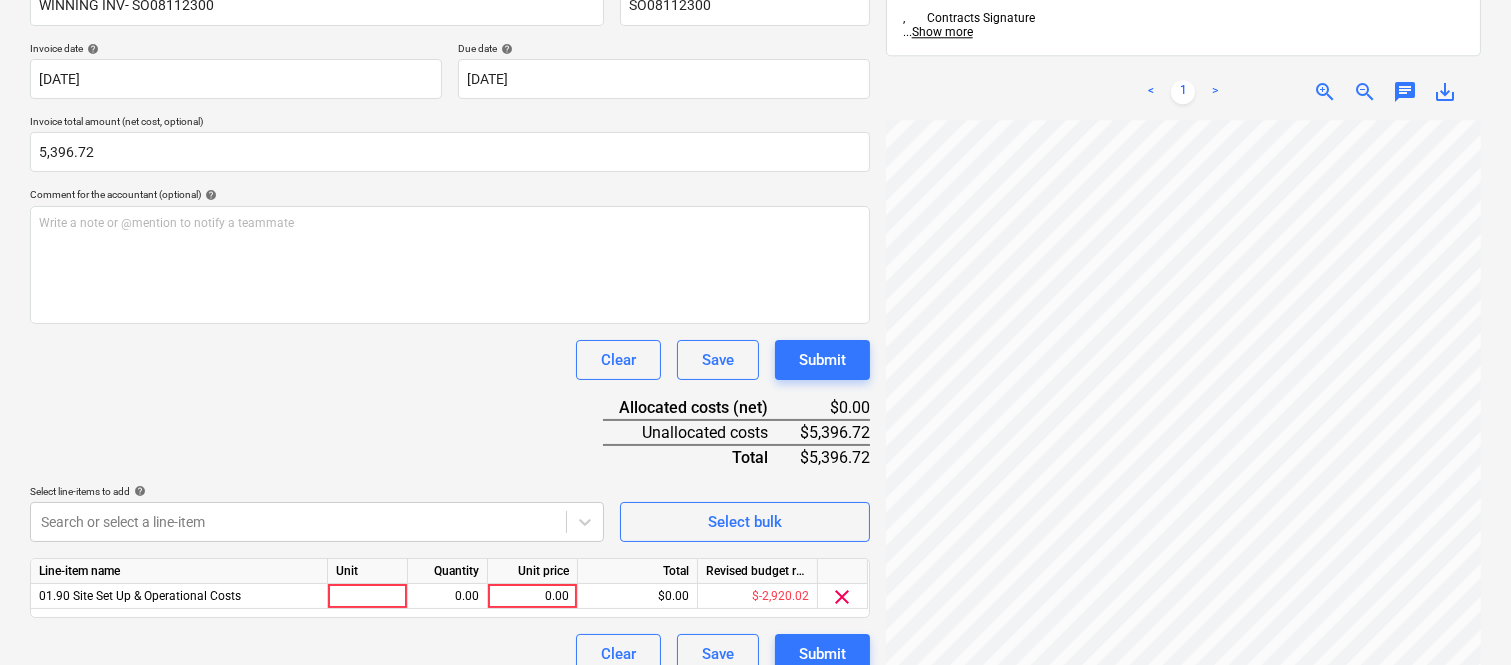 scroll, scrollTop: 367, scrollLeft: 0, axis: vertical 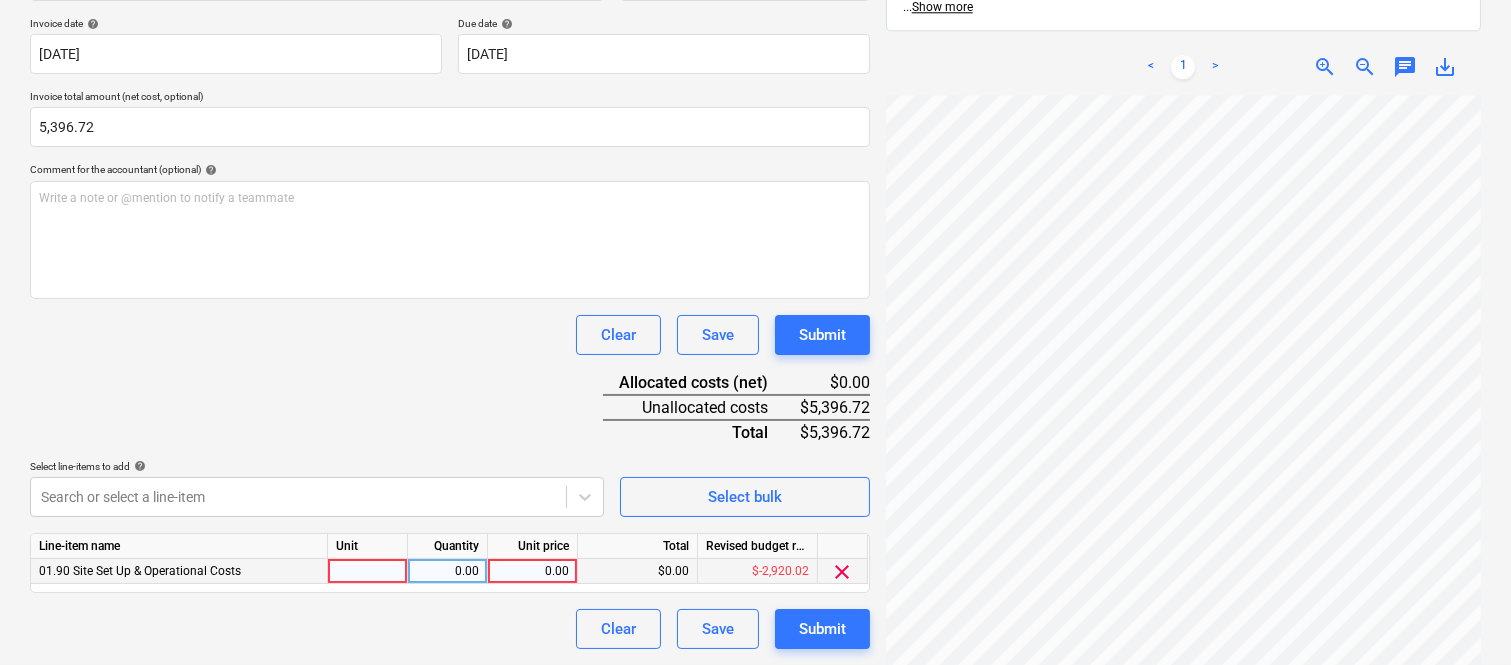 click at bounding box center (368, 571) 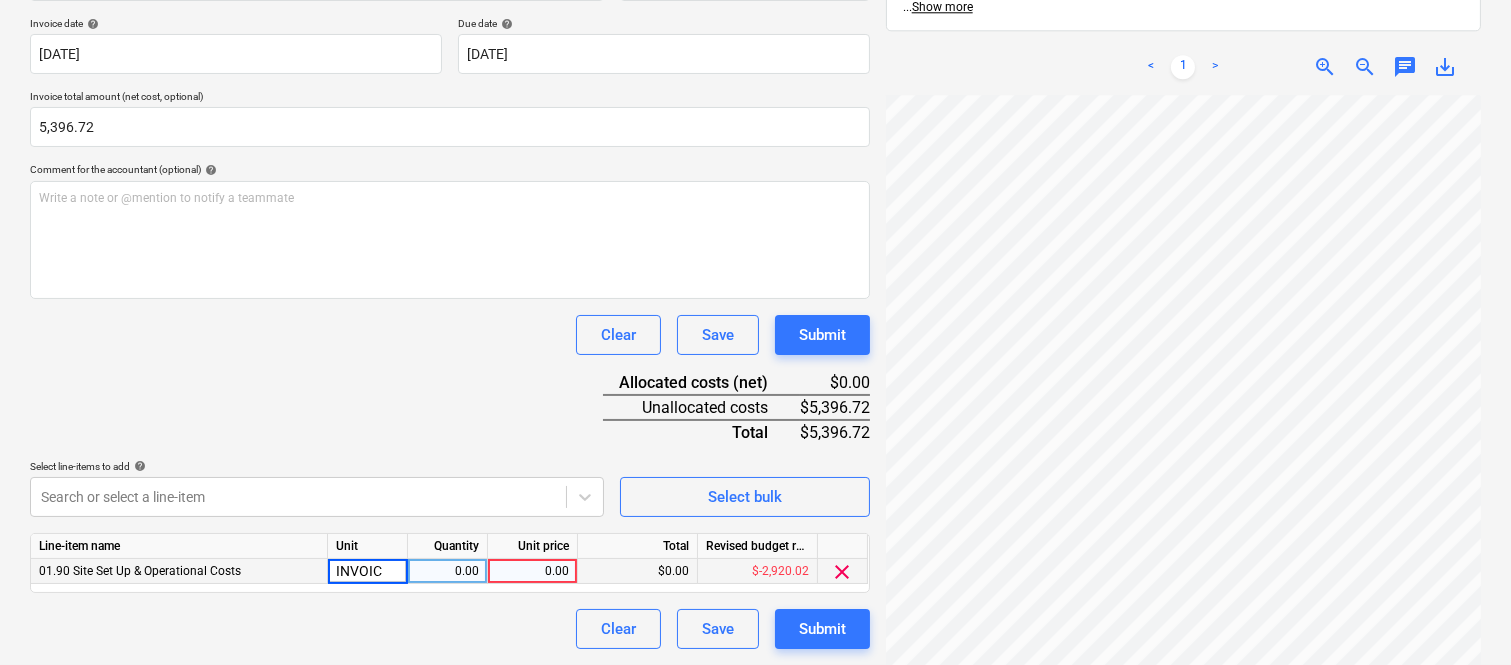 type on "INVOICE" 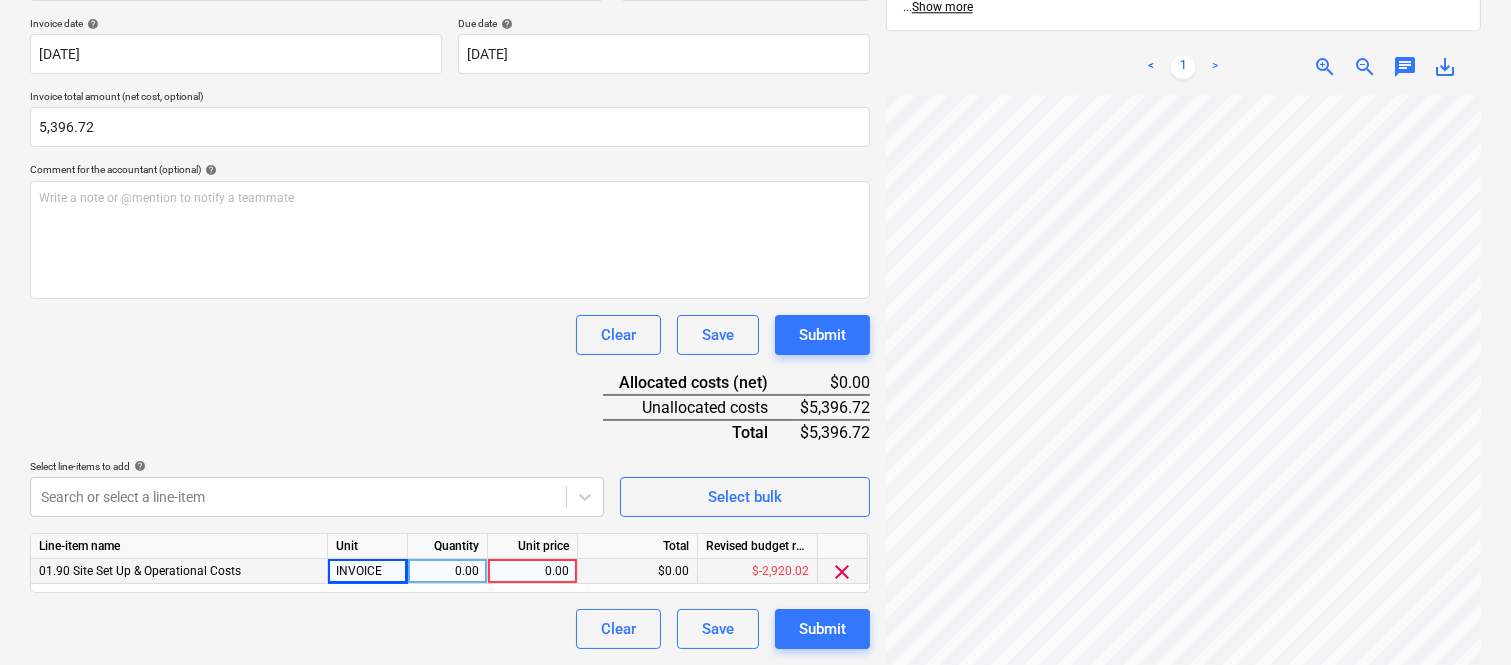 click on "0.00" at bounding box center [447, 571] 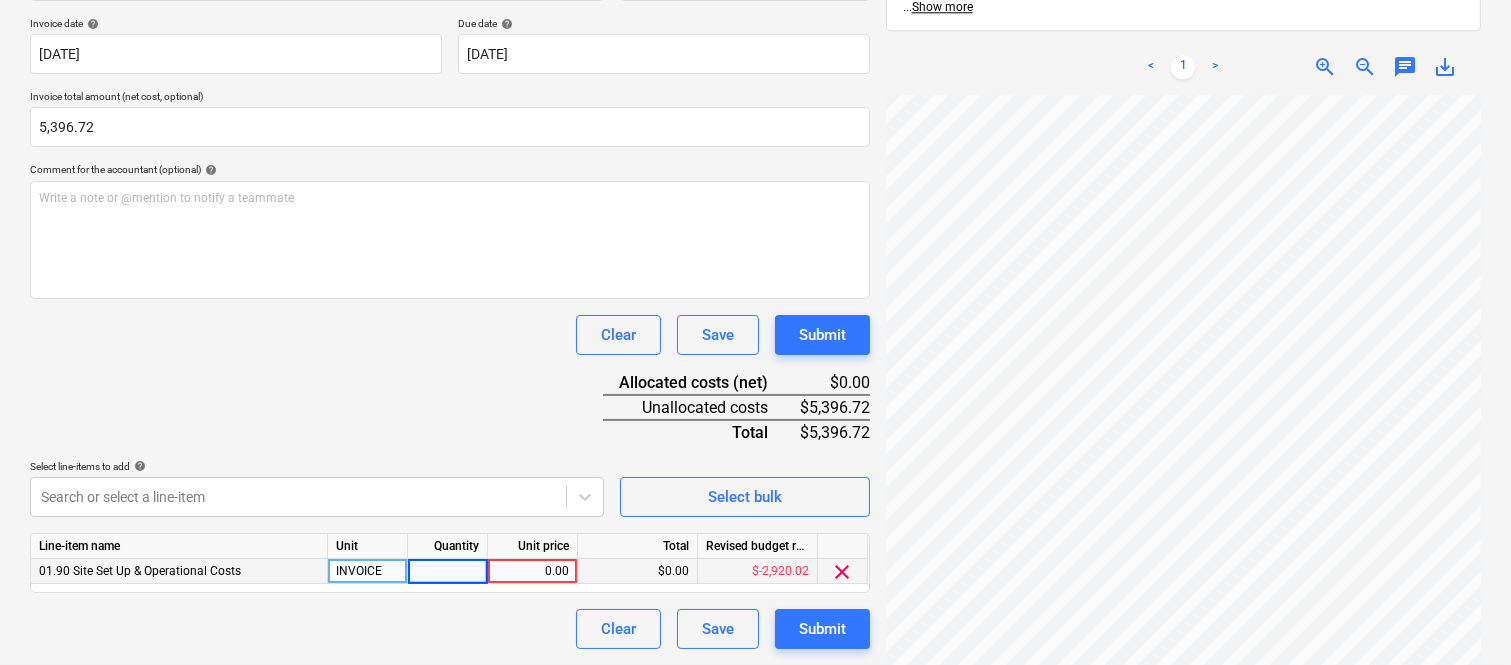 type on "1" 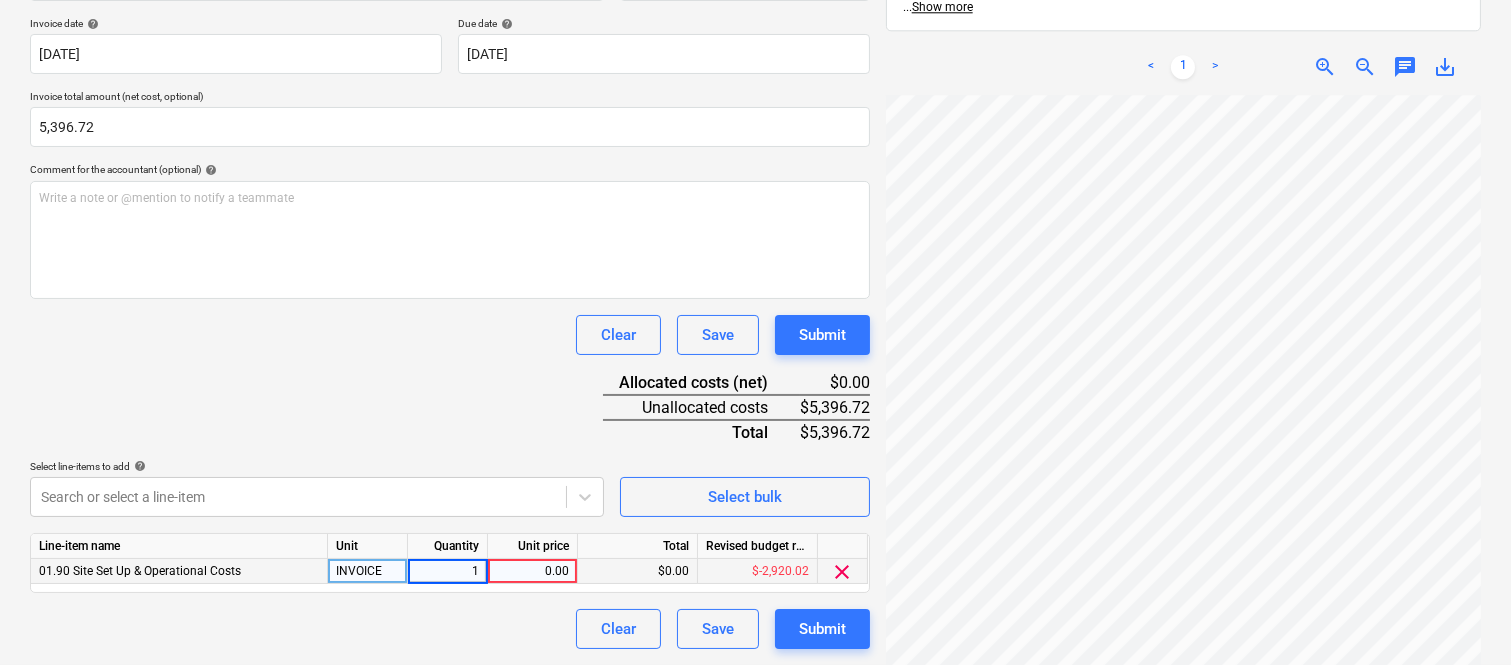 click on "0.00" at bounding box center [532, 571] 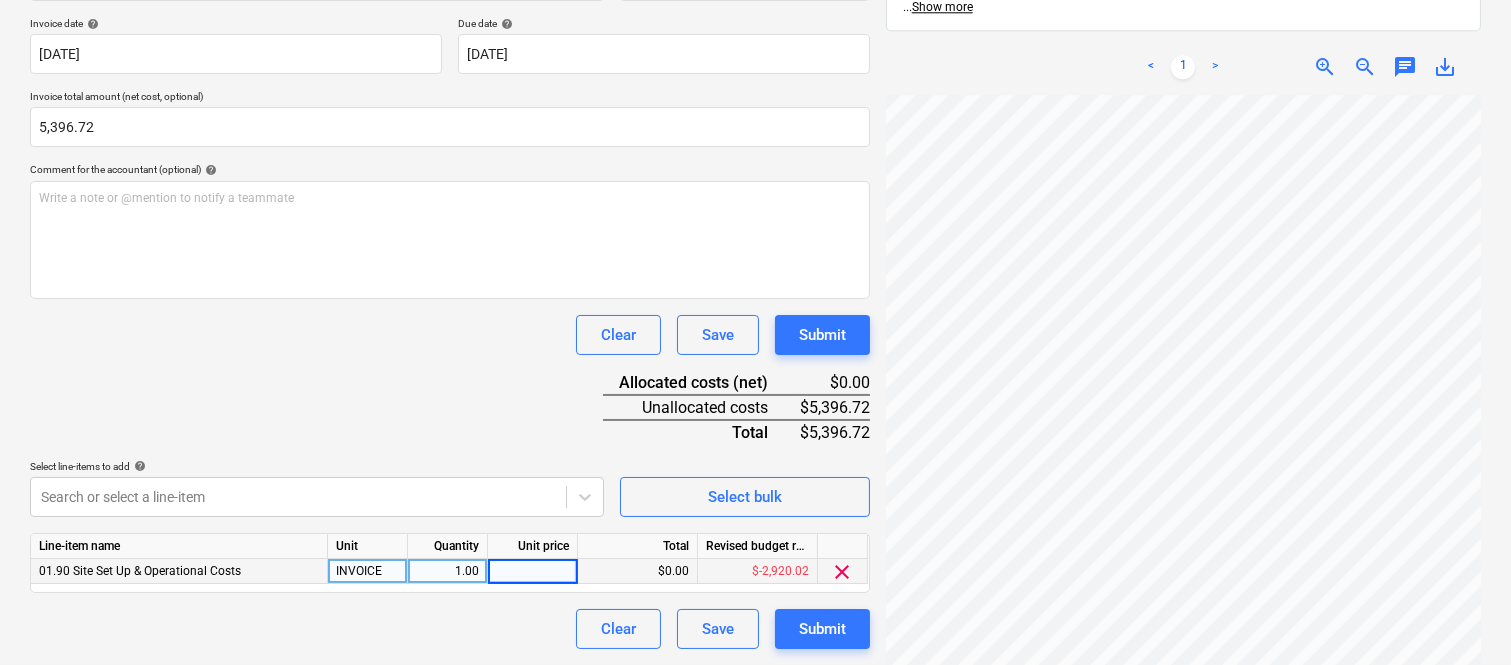 type on "5,396.72" 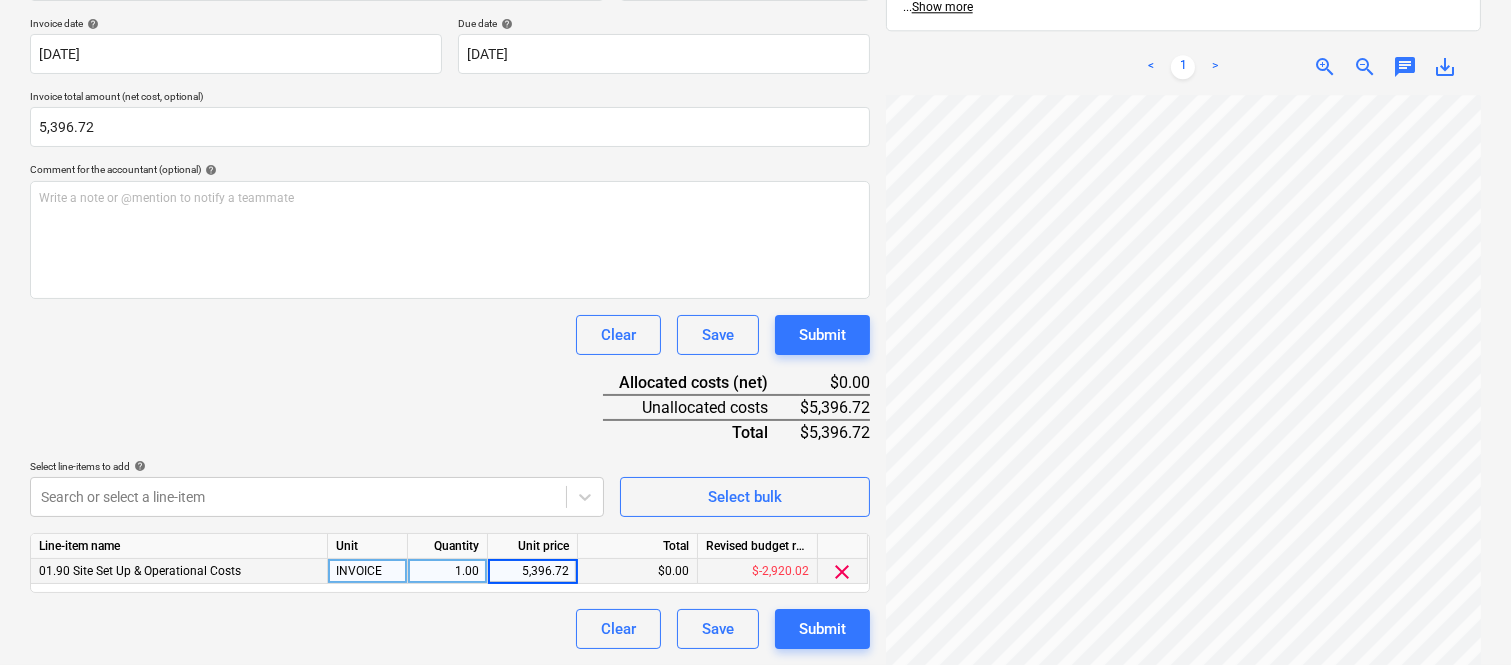 click on "Clear Save Submit" at bounding box center [450, 629] 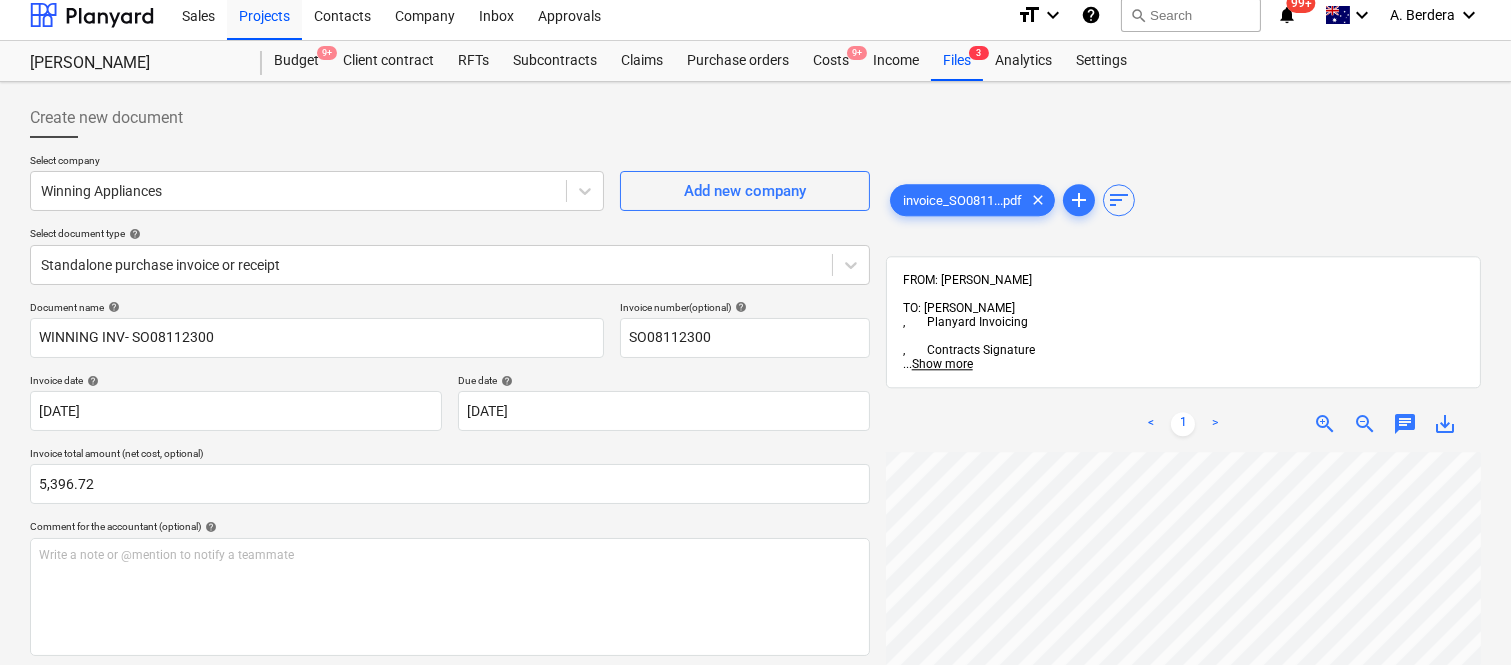 scroll, scrollTop: 0, scrollLeft: 0, axis: both 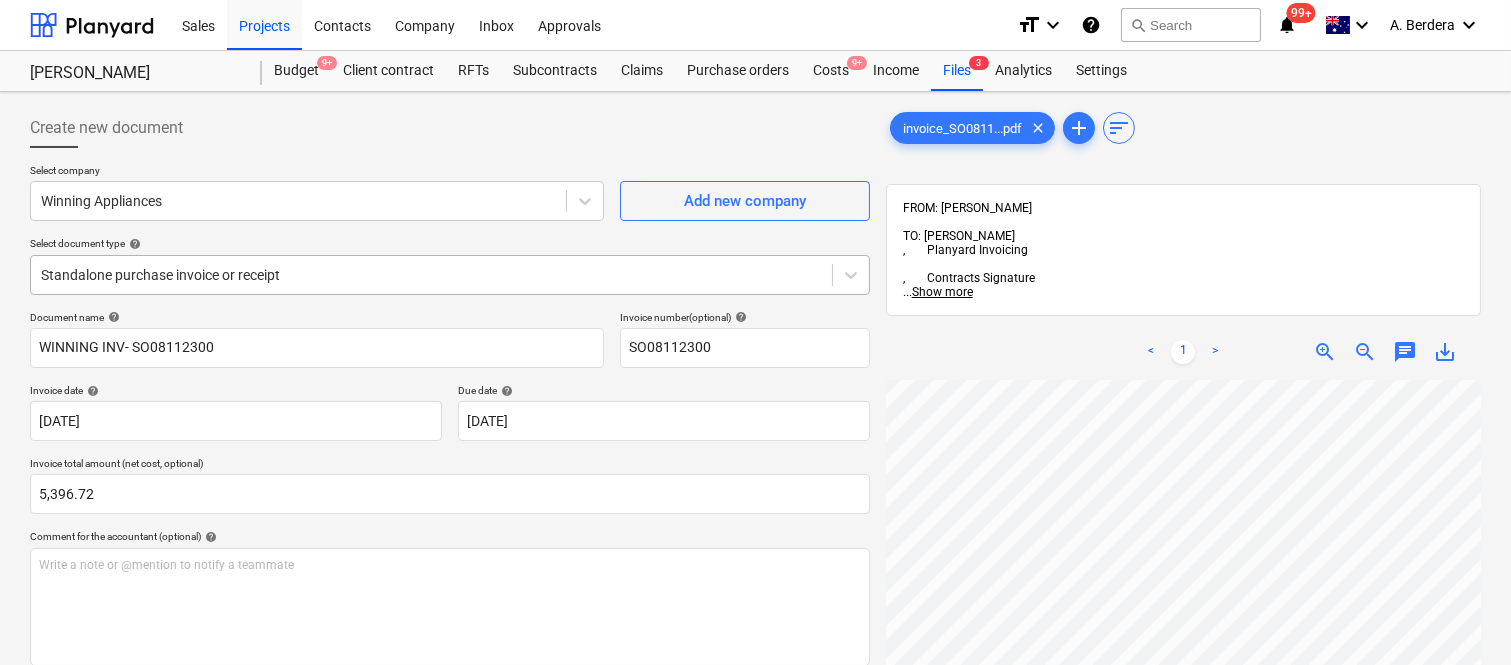 click at bounding box center [431, 275] 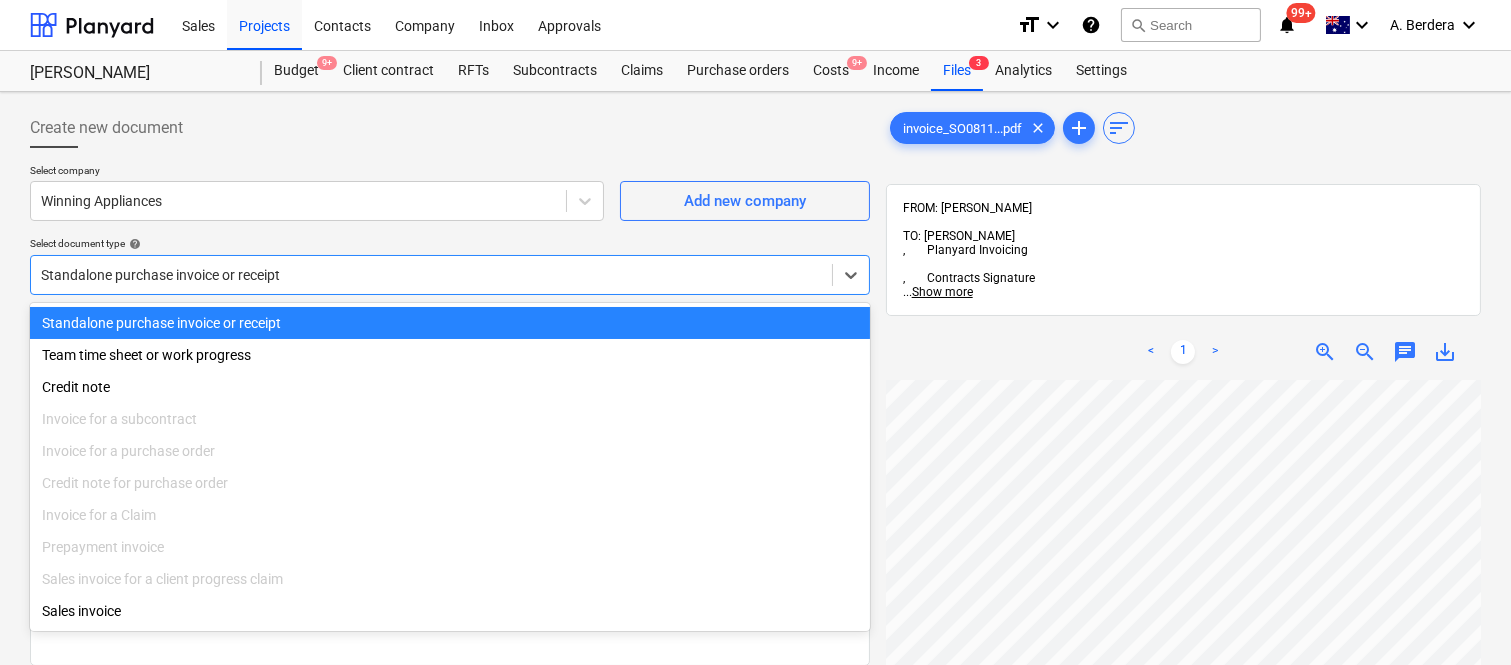 click on "Standalone purchase invoice or receipt" at bounding box center (450, 323) 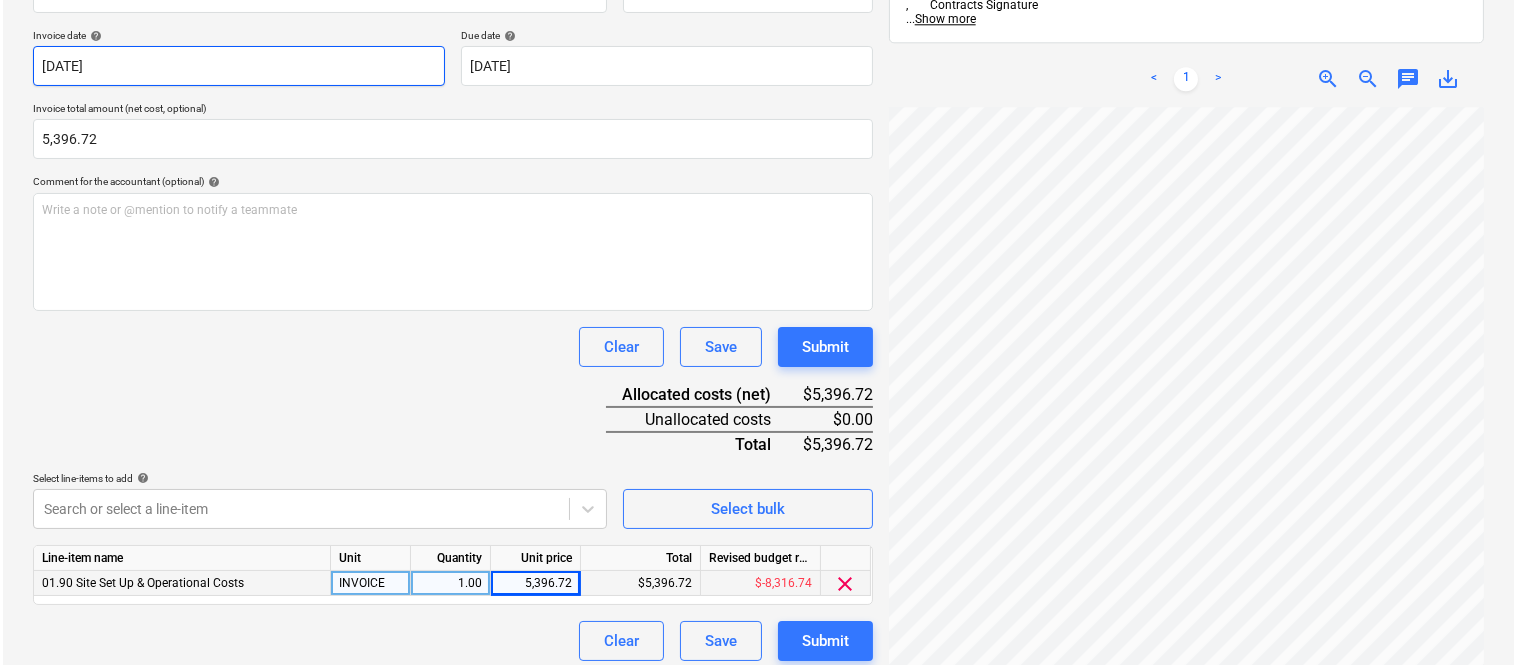scroll, scrollTop: 367, scrollLeft: 0, axis: vertical 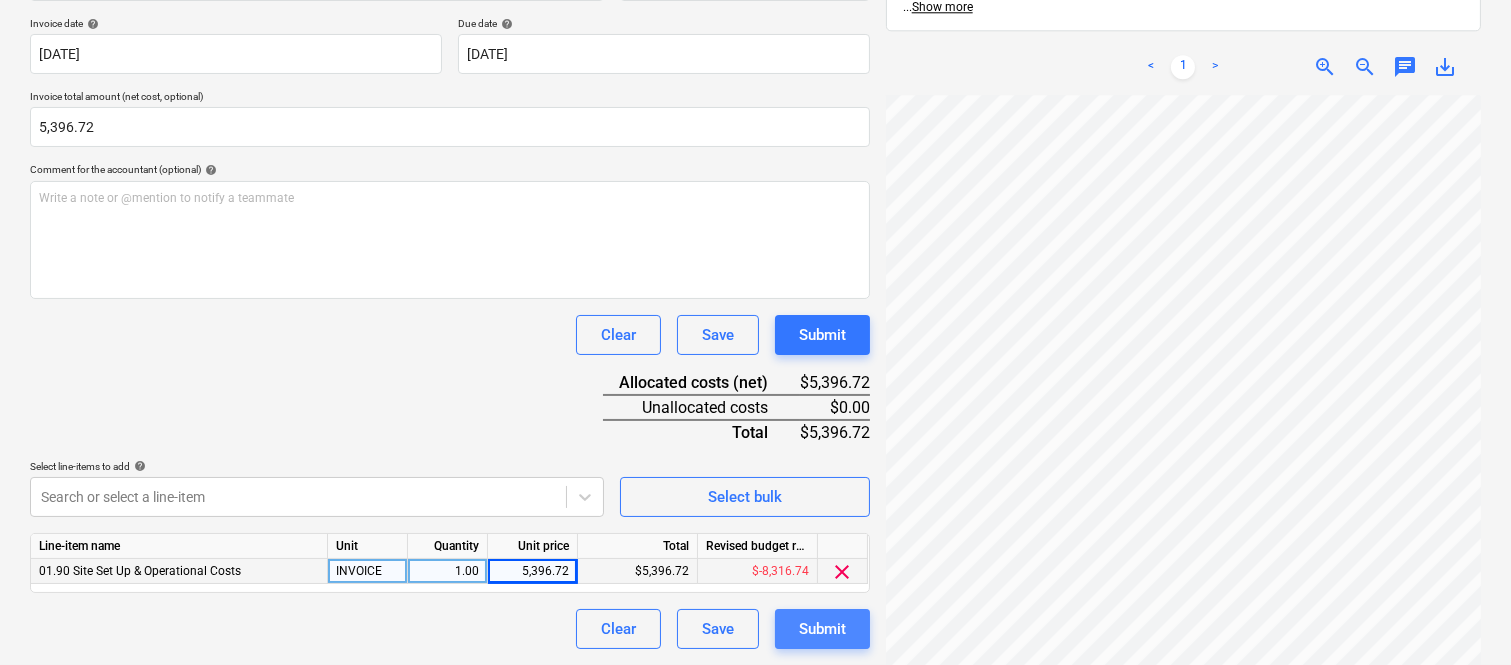 click on "Submit" at bounding box center (822, 629) 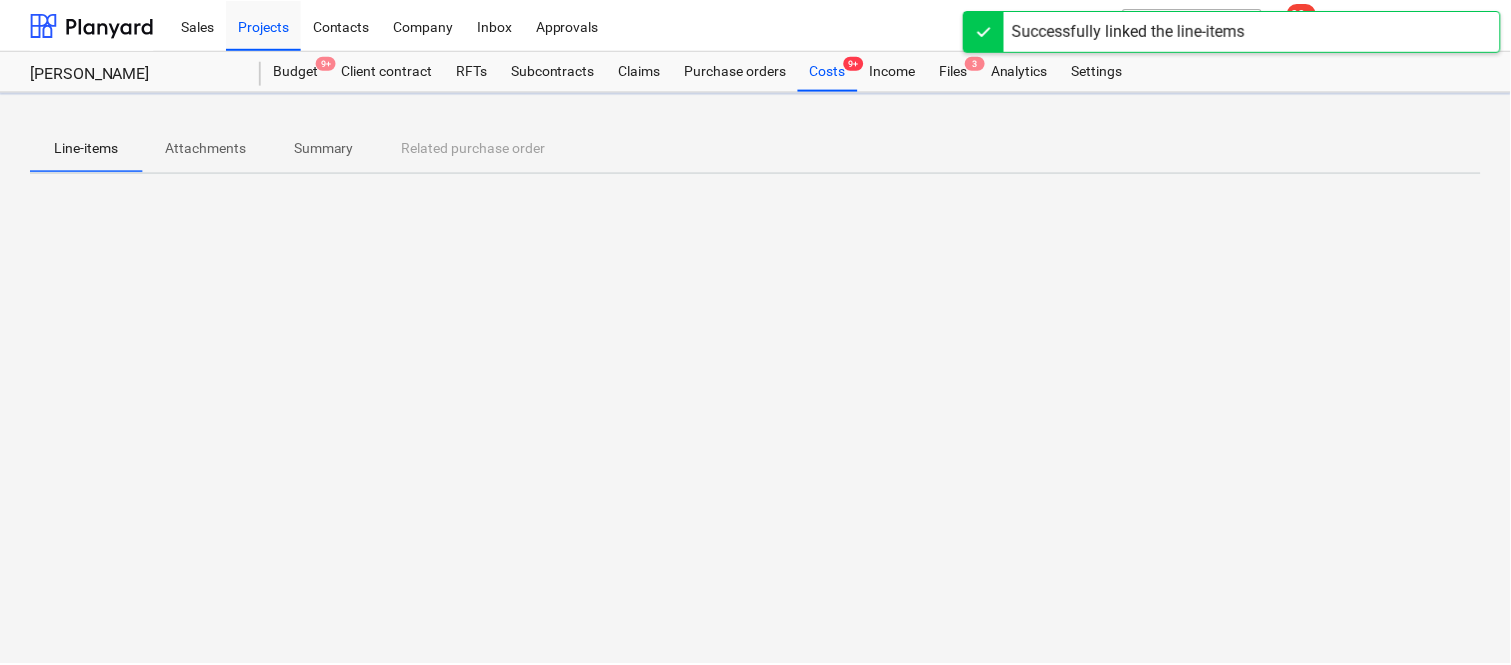 scroll, scrollTop: 0, scrollLeft: 0, axis: both 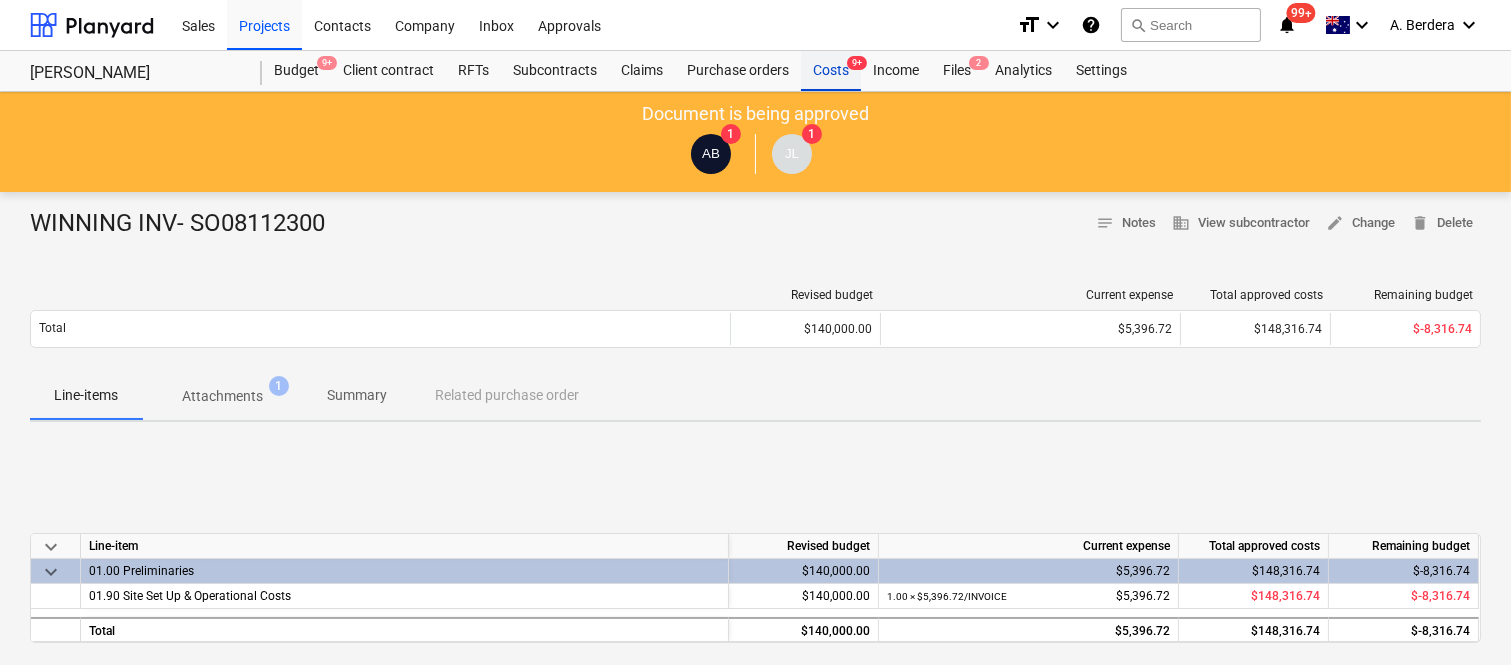 click on "Costs 9+" at bounding box center [831, 71] 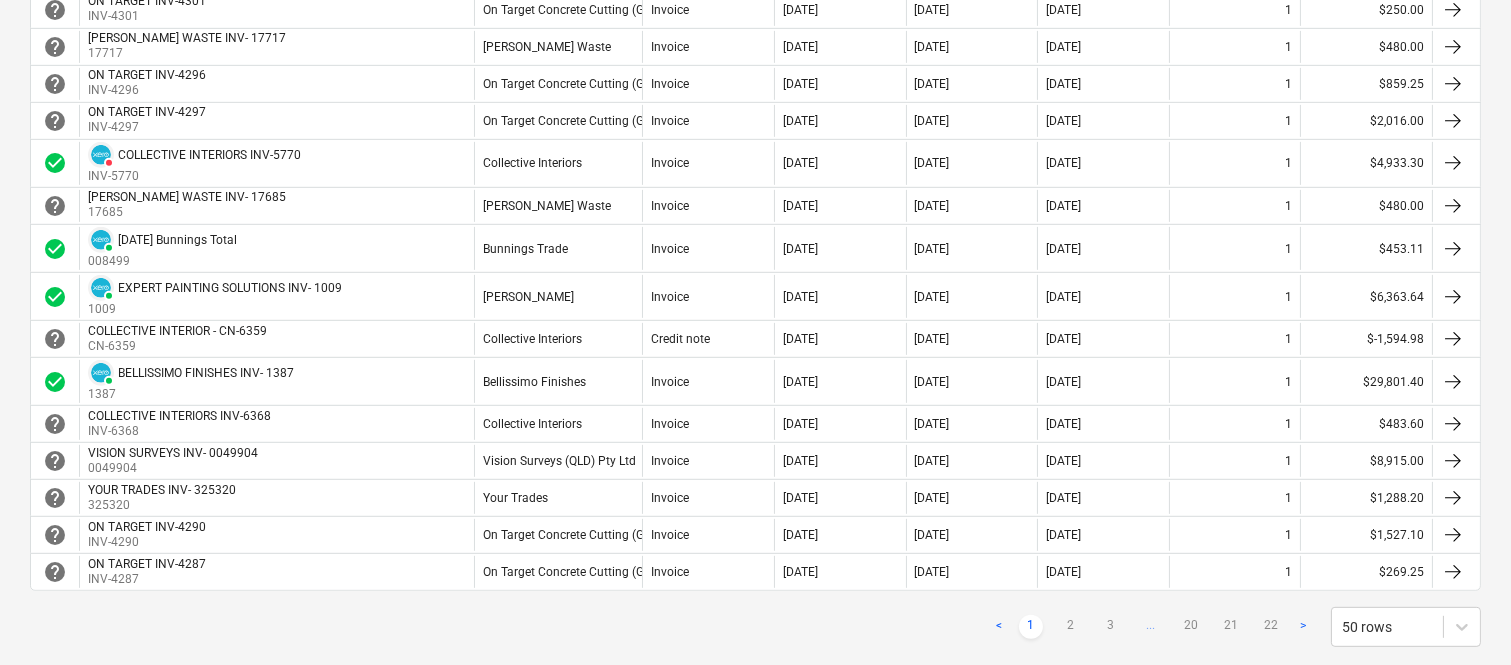 scroll, scrollTop: 1780, scrollLeft: 0, axis: vertical 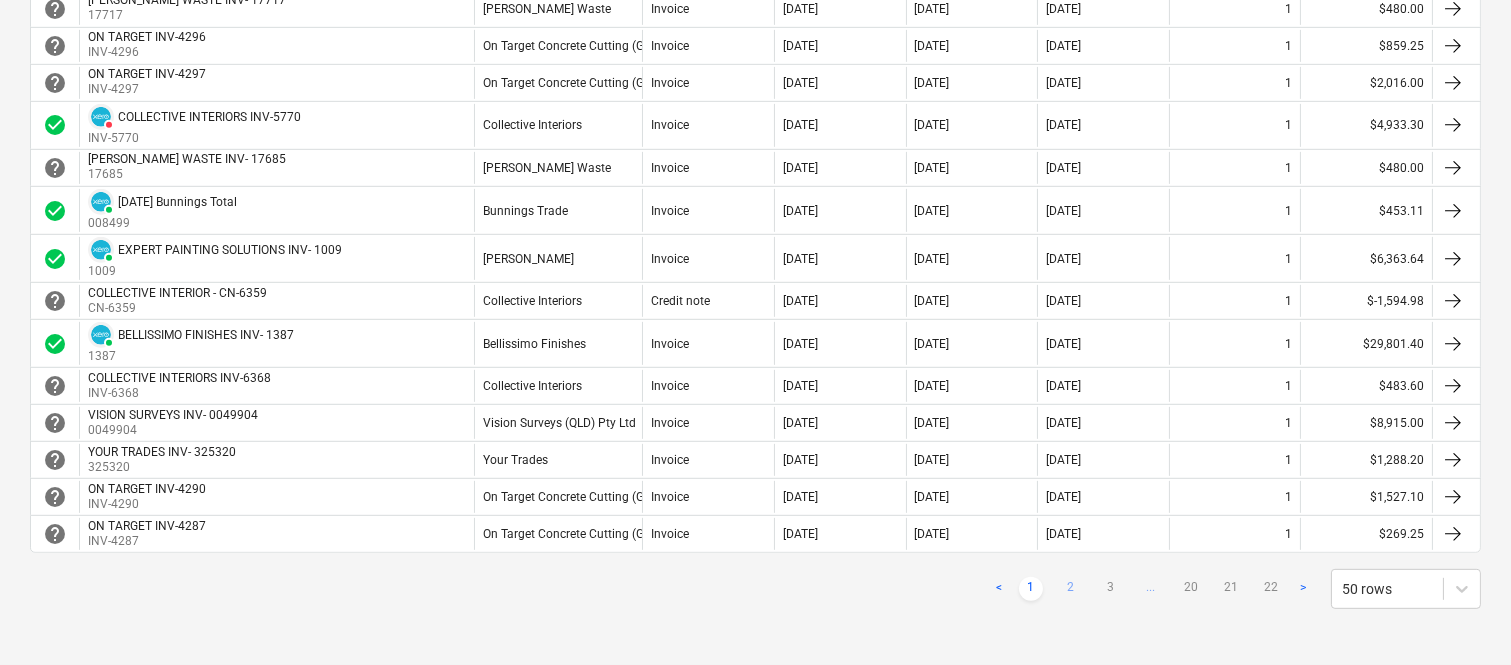 click on "2" at bounding box center (1071, 589) 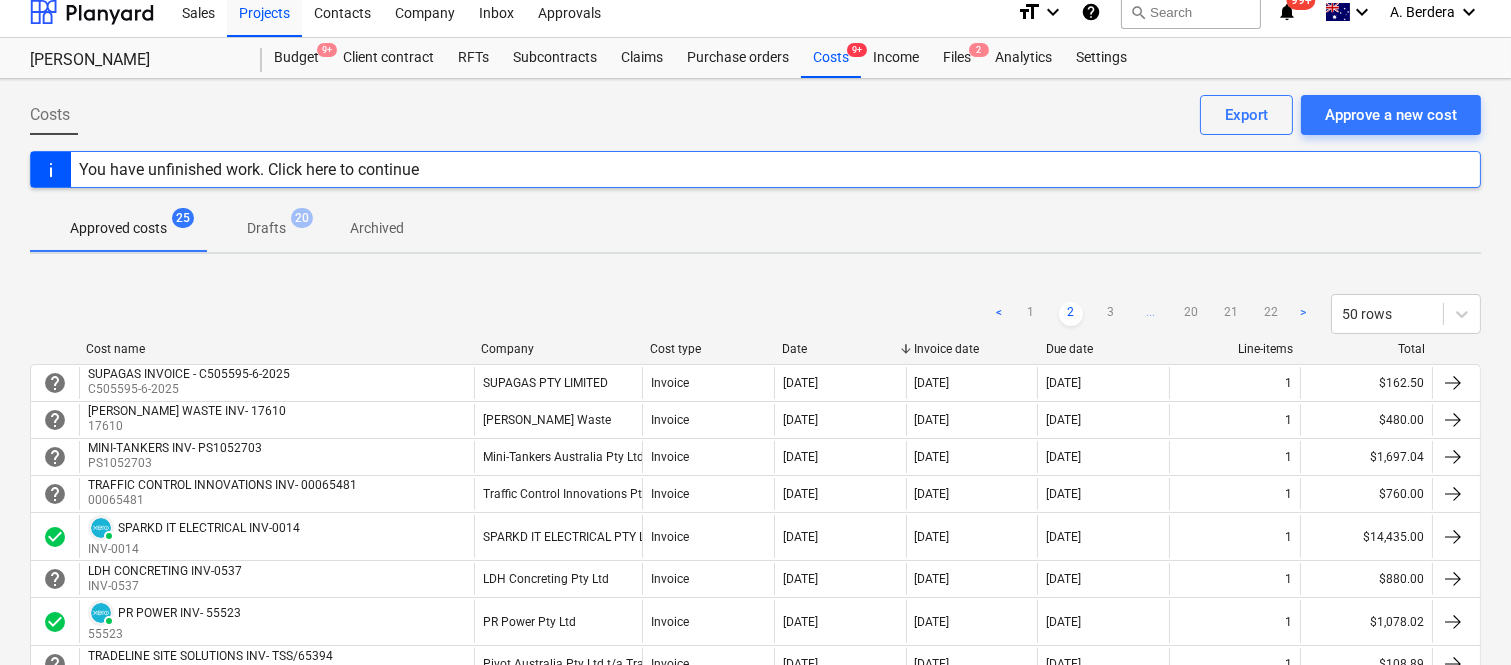 scroll, scrollTop: 0, scrollLeft: 0, axis: both 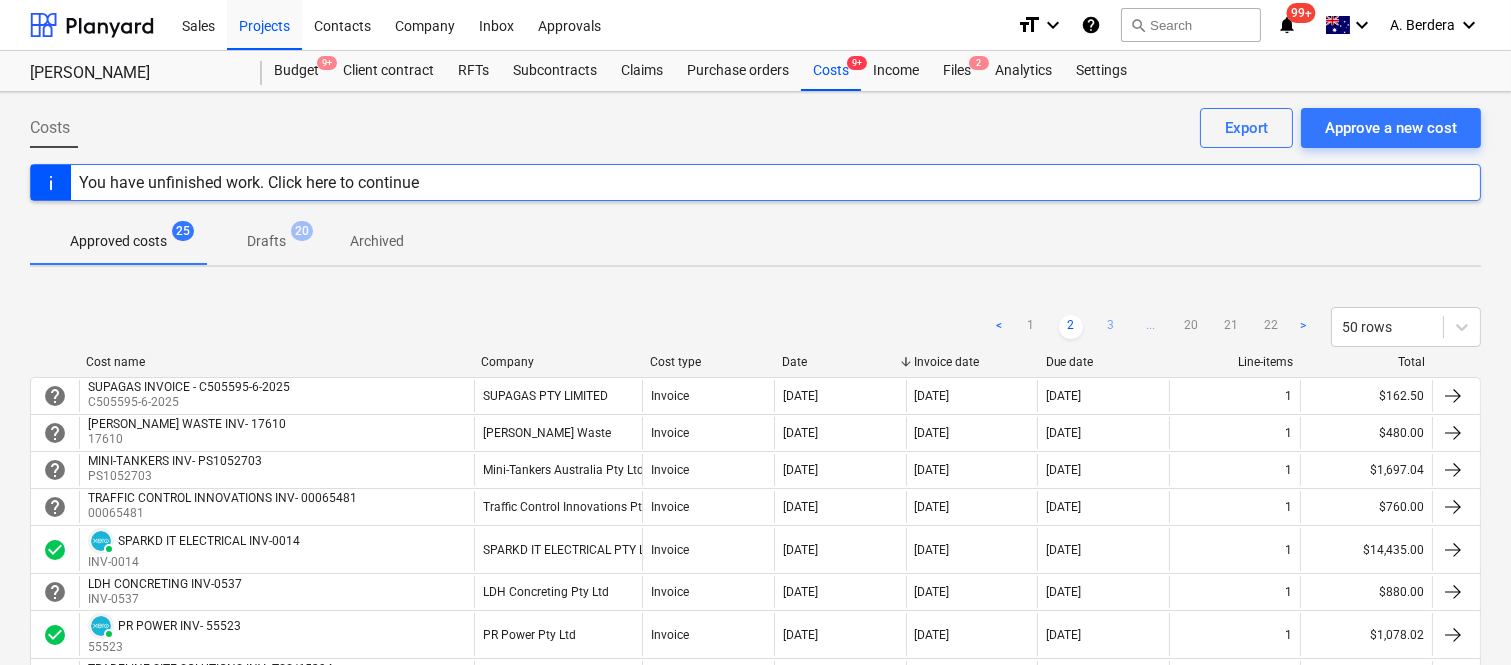 click on "3" at bounding box center [1111, 327] 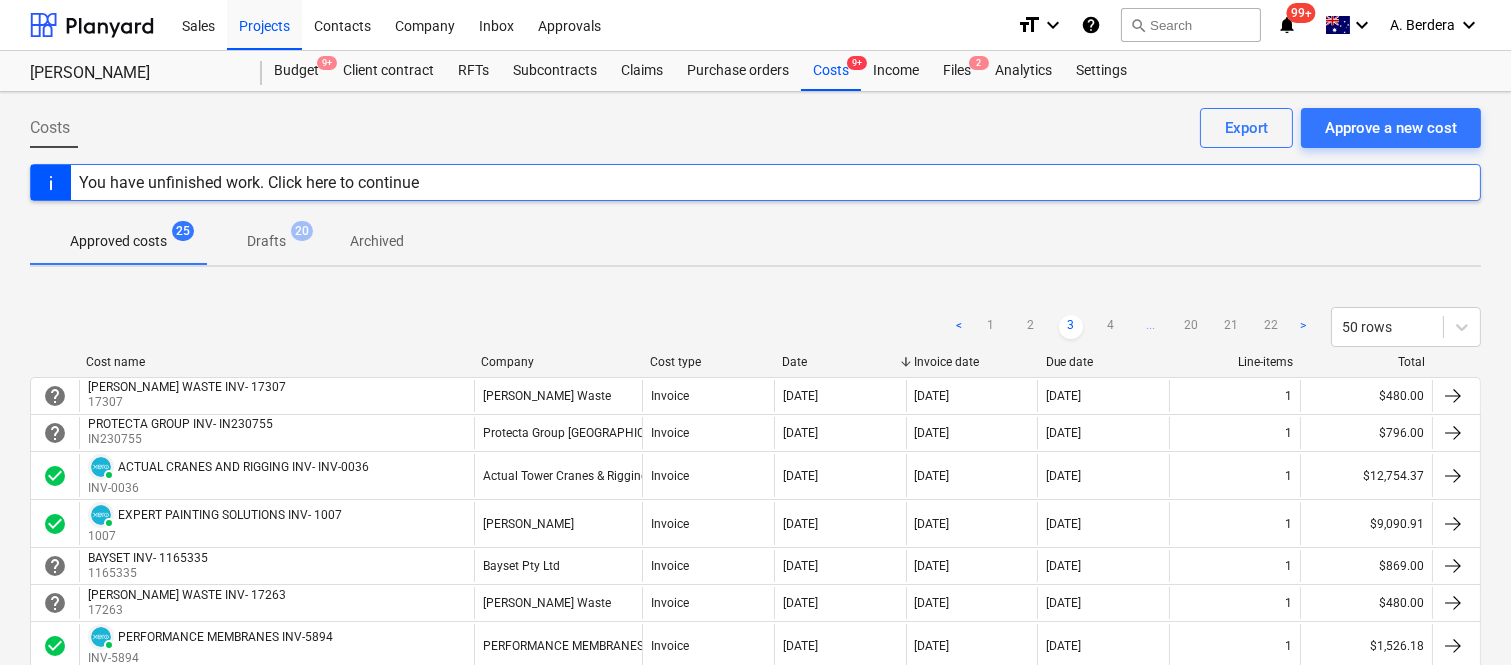 click on "4" at bounding box center (1111, 327) 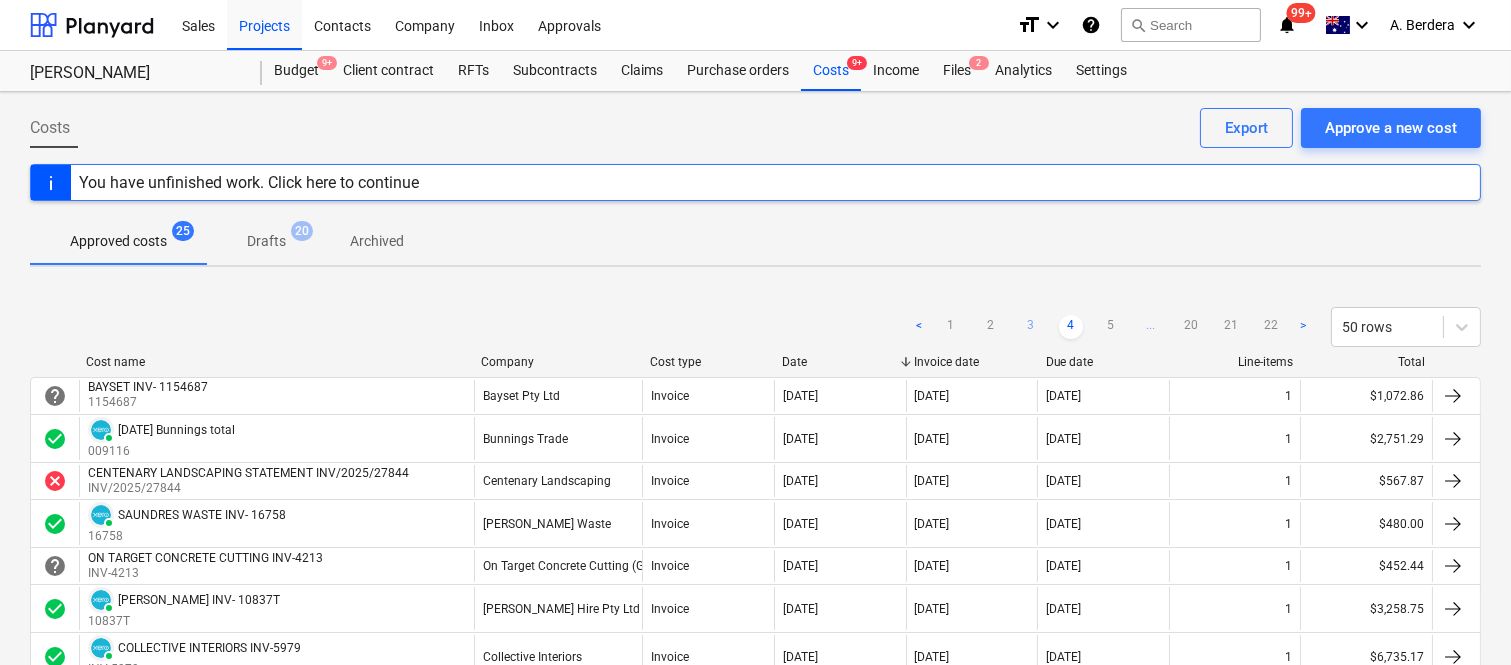 click on "5" at bounding box center (1111, 327) 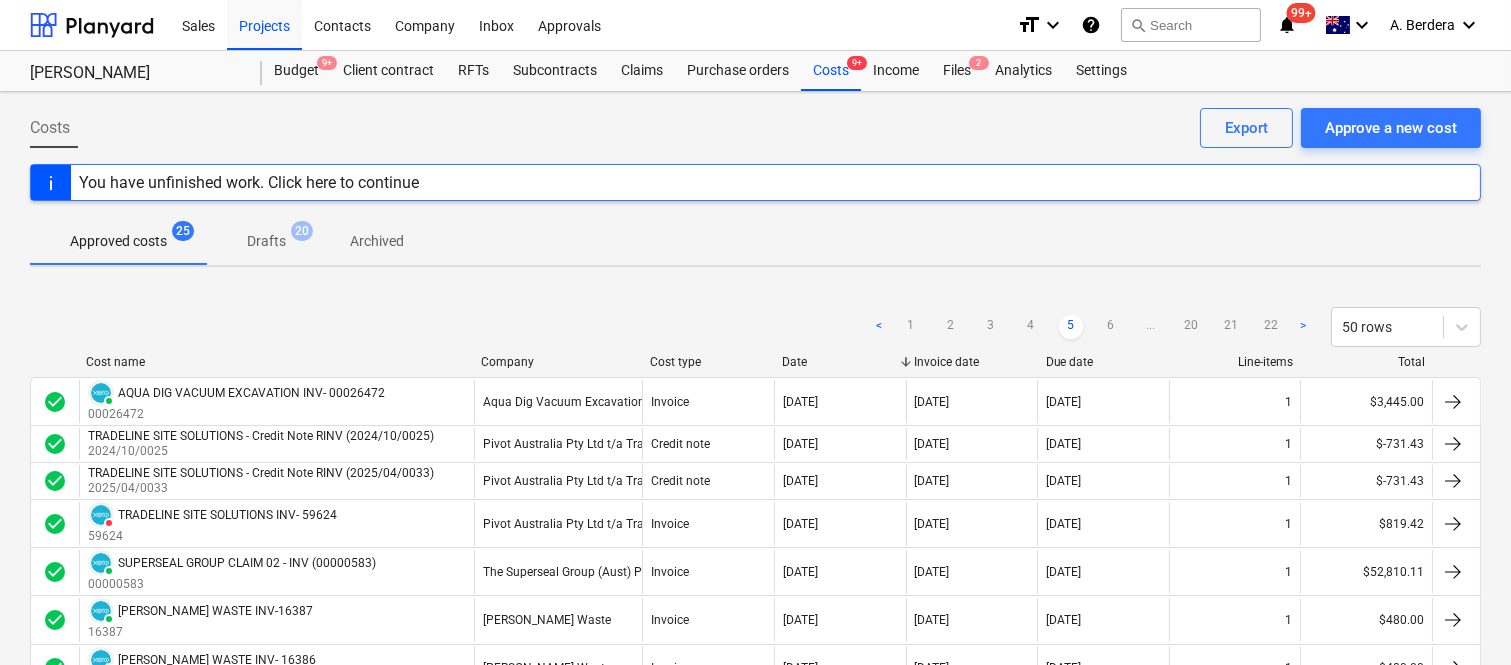 click on "5" at bounding box center (1071, 327) 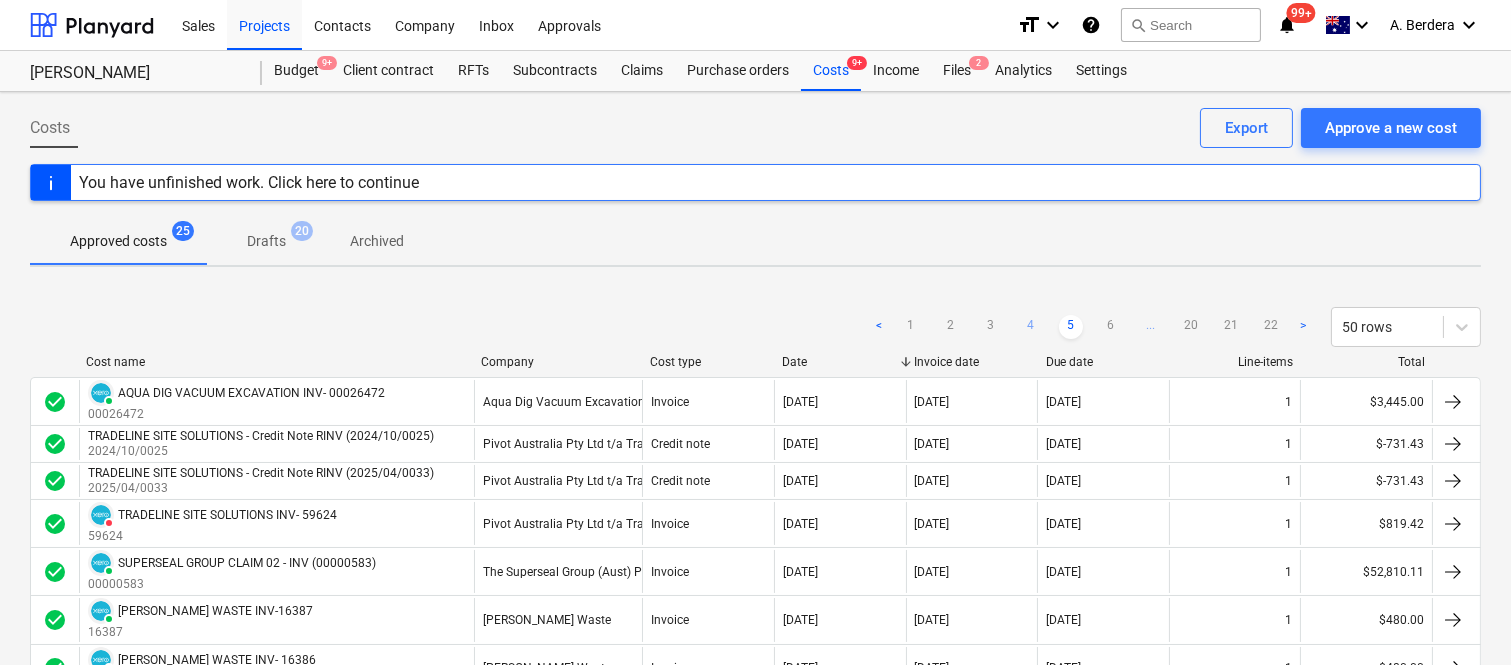 click on "4" at bounding box center (1031, 327) 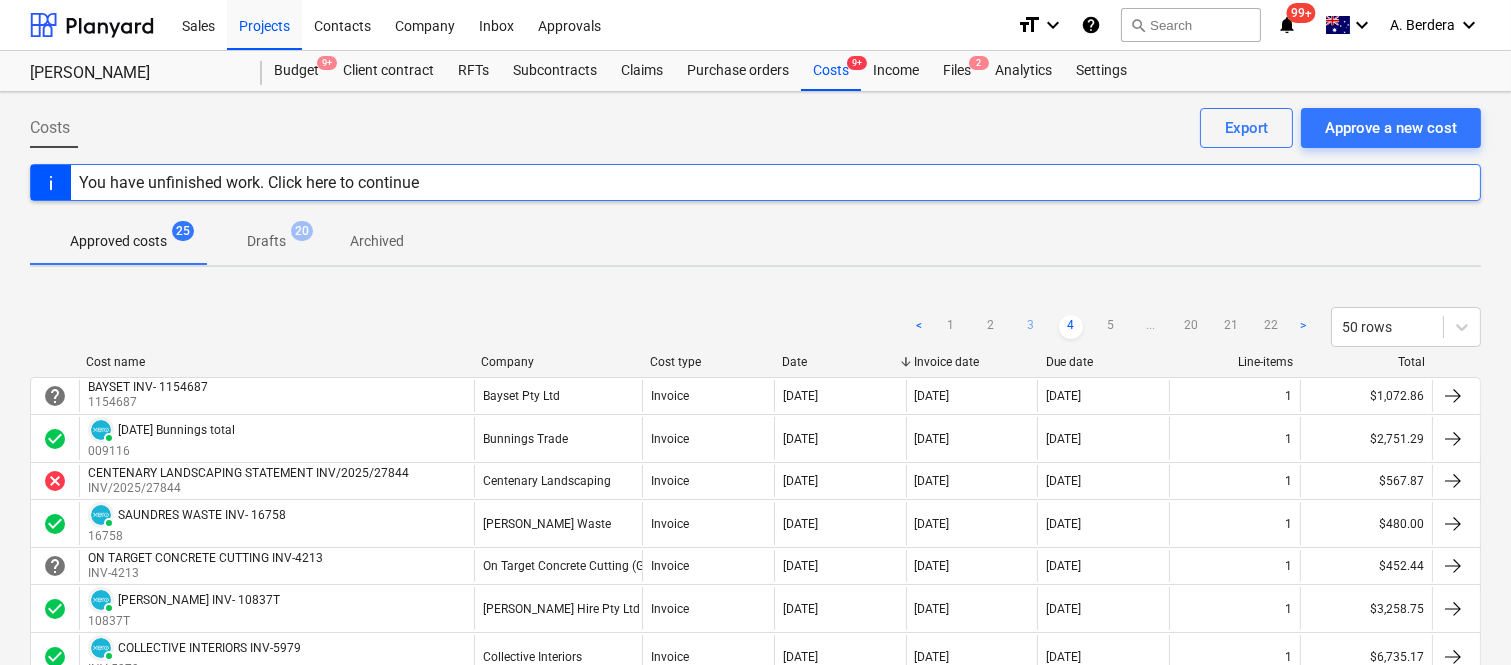 click on "3" at bounding box center (1031, 327) 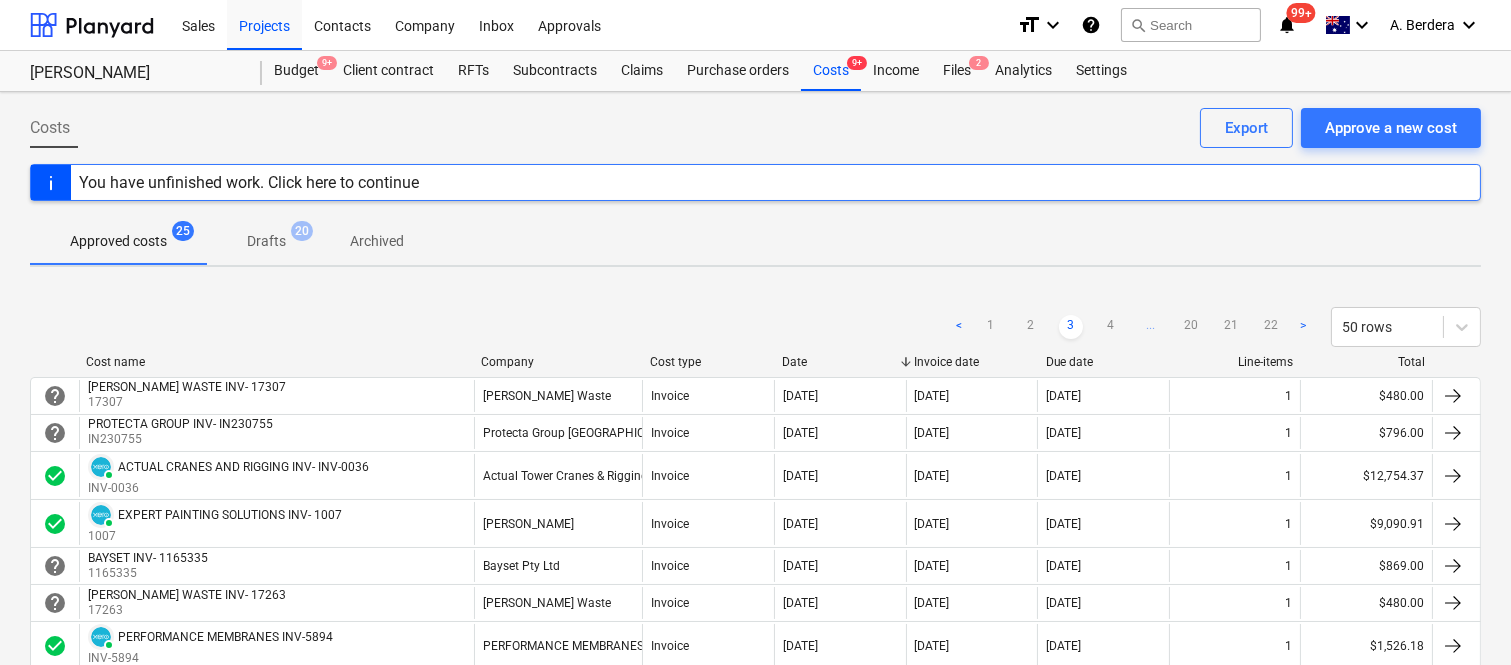 click on "2" at bounding box center (1031, 327) 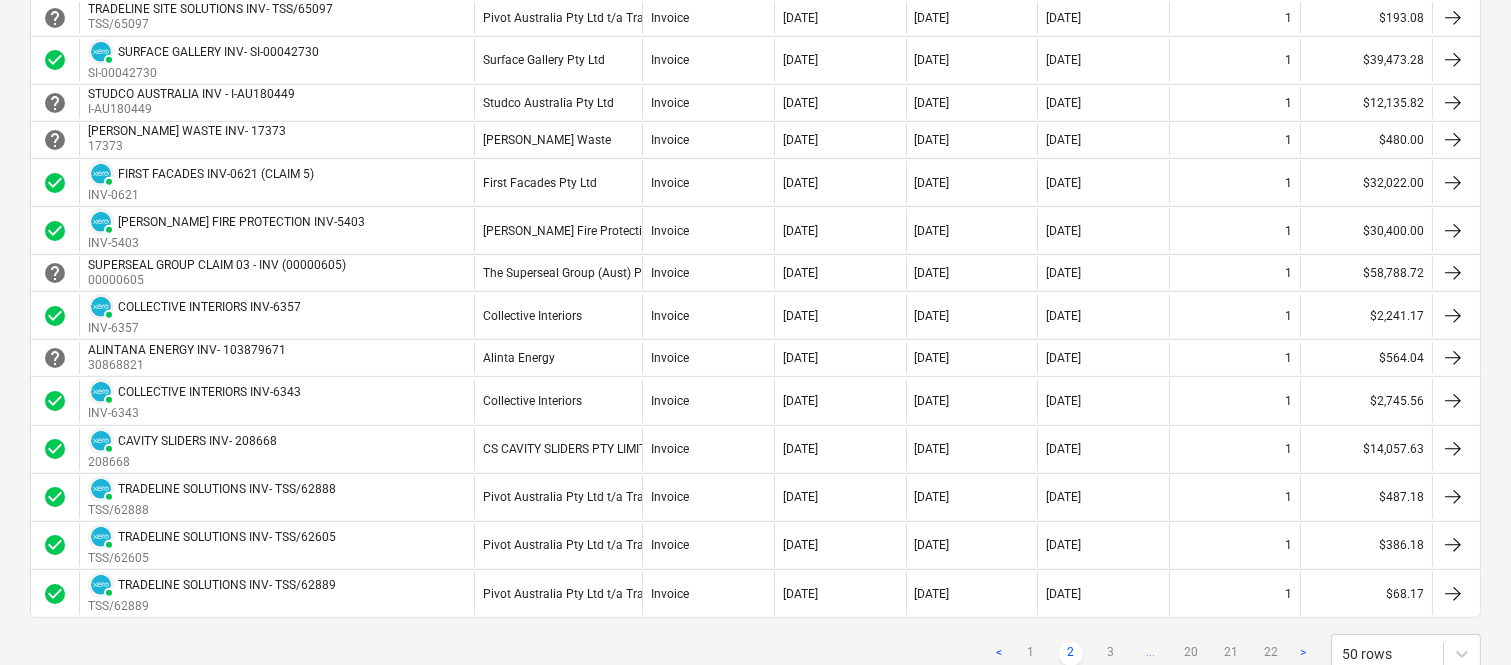 scroll, scrollTop: 1955, scrollLeft: 0, axis: vertical 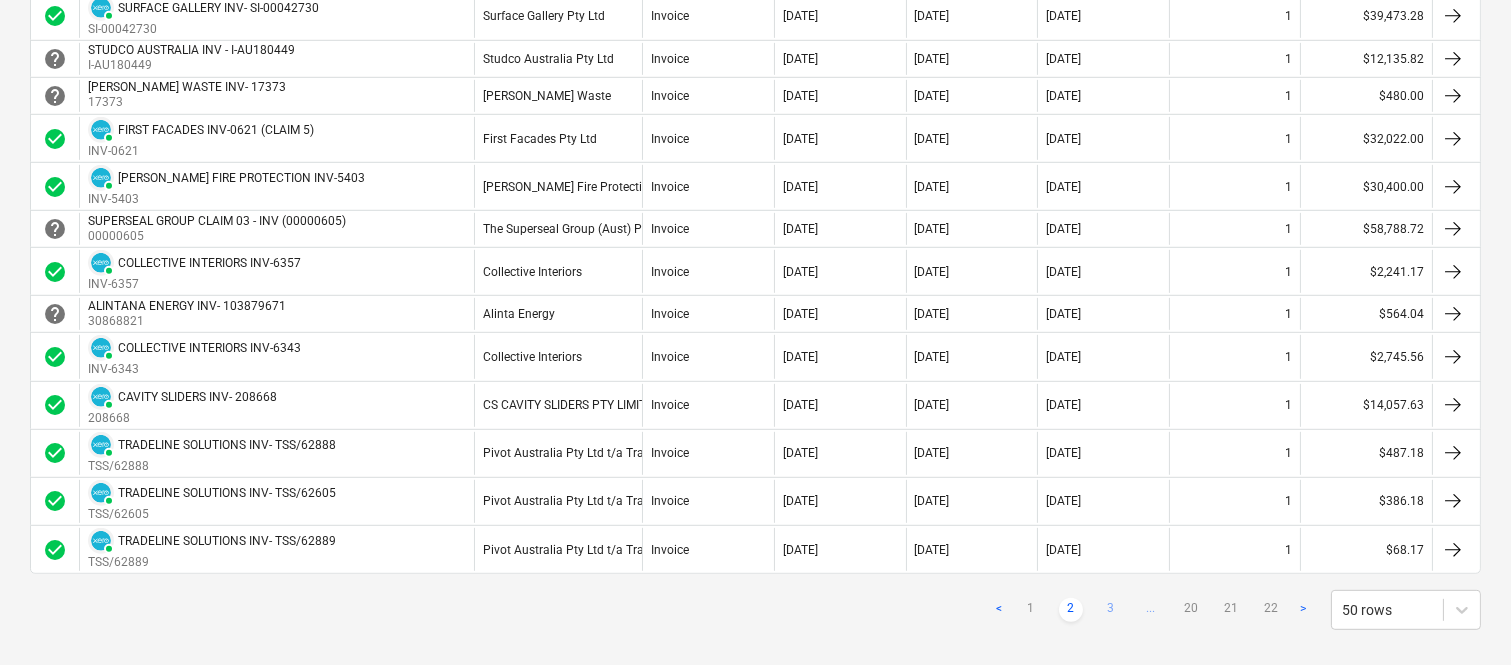 click on "3" at bounding box center [1111, 610] 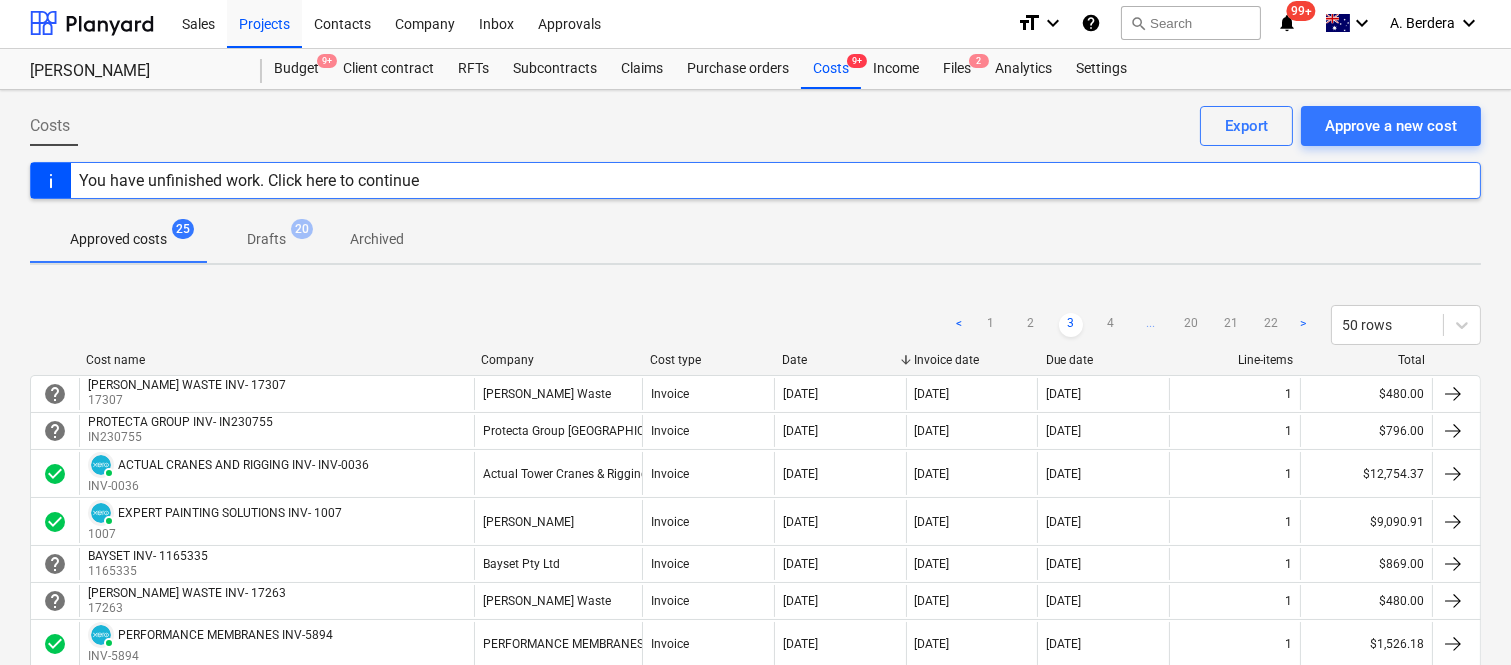 scroll, scrollTop: 0, scrollLeft: 0, axis: both 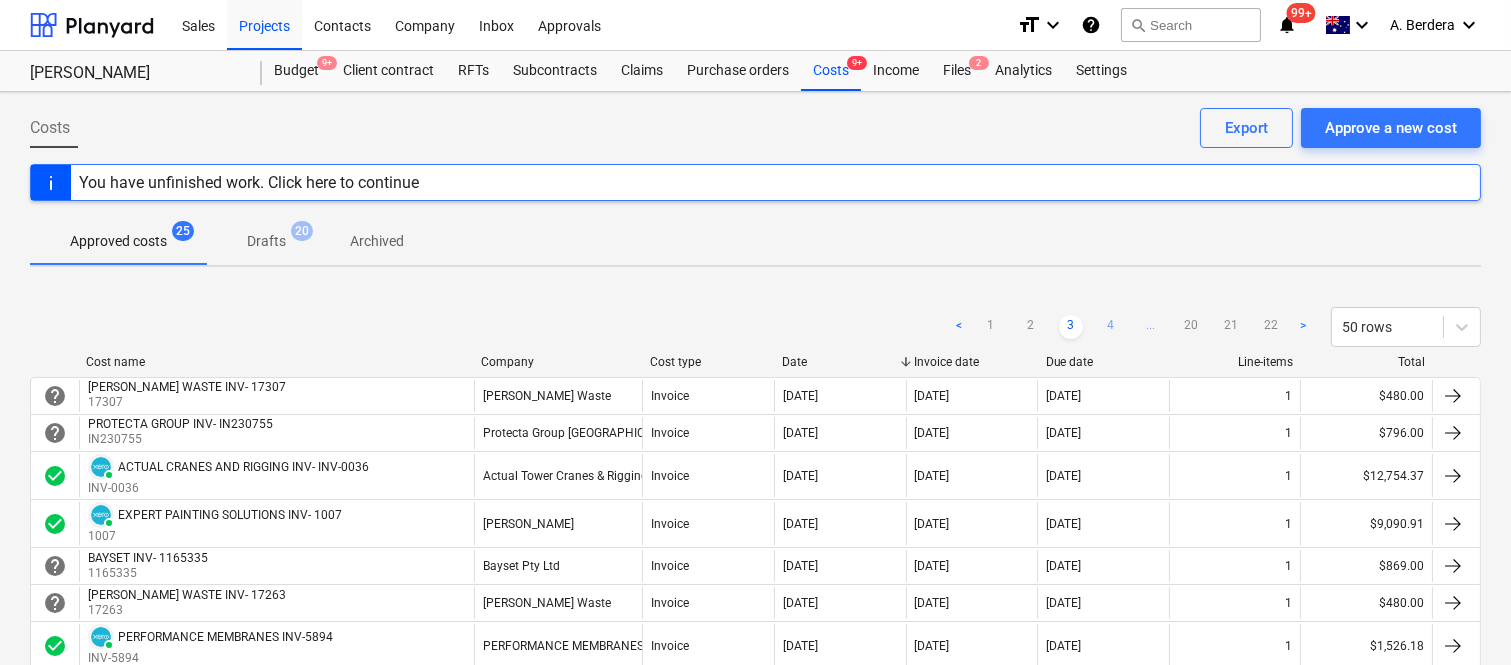 click on "4" at bounding box center [1111, 327] 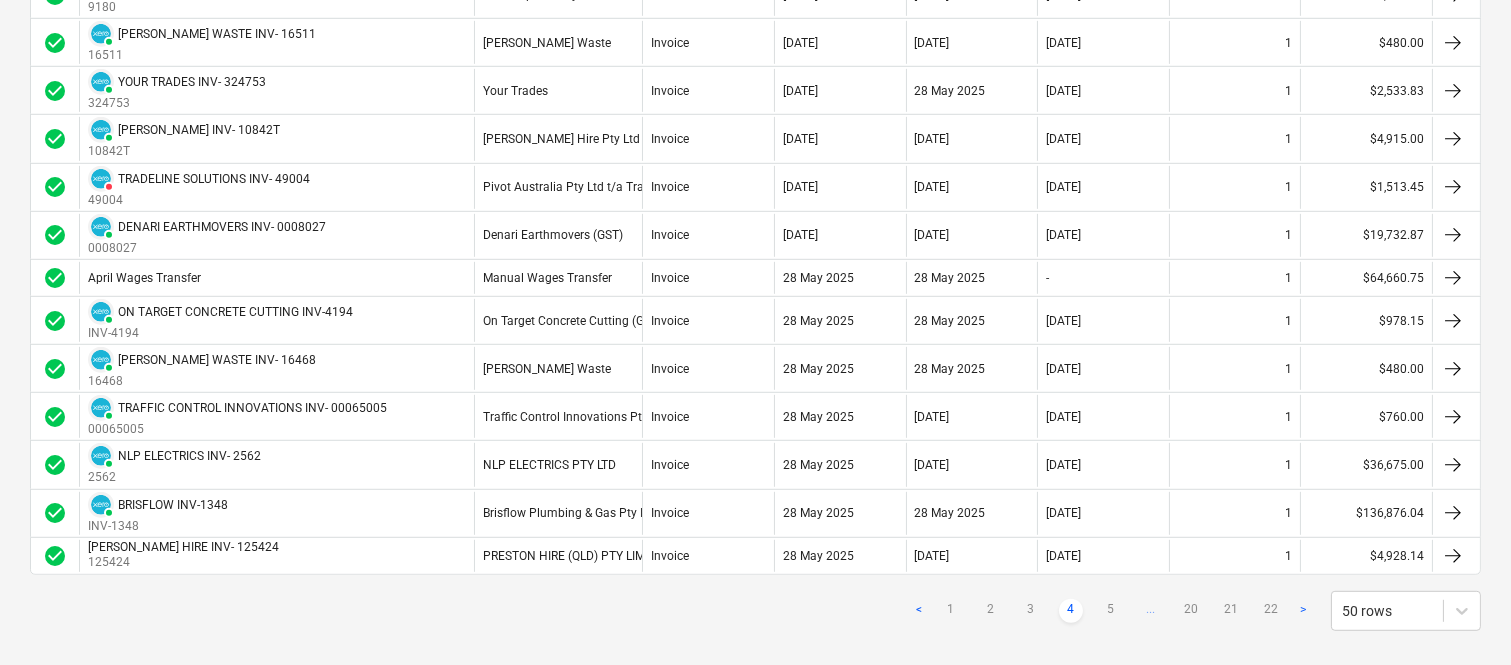 scroll, scrollTop: 2158, scrollLeft: 0, axis: vertical 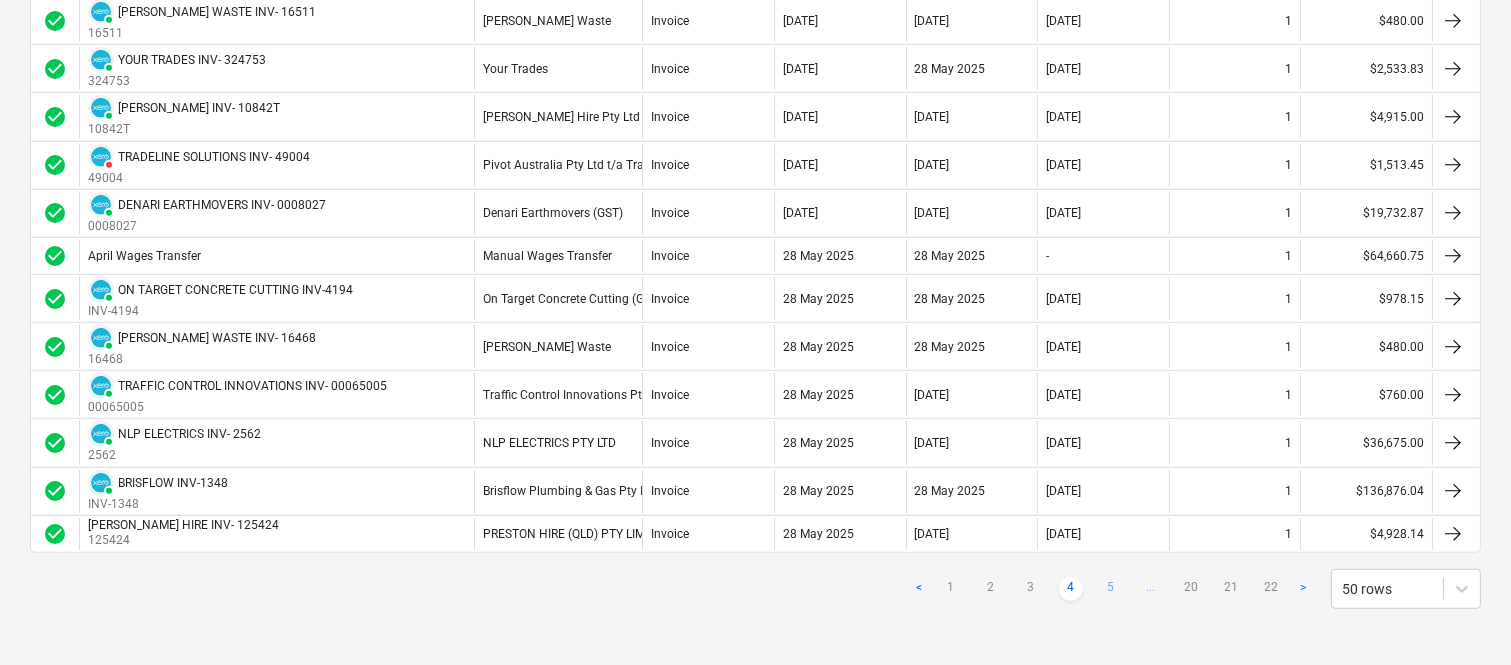 click on "5" at bounding box center (1111, 589) 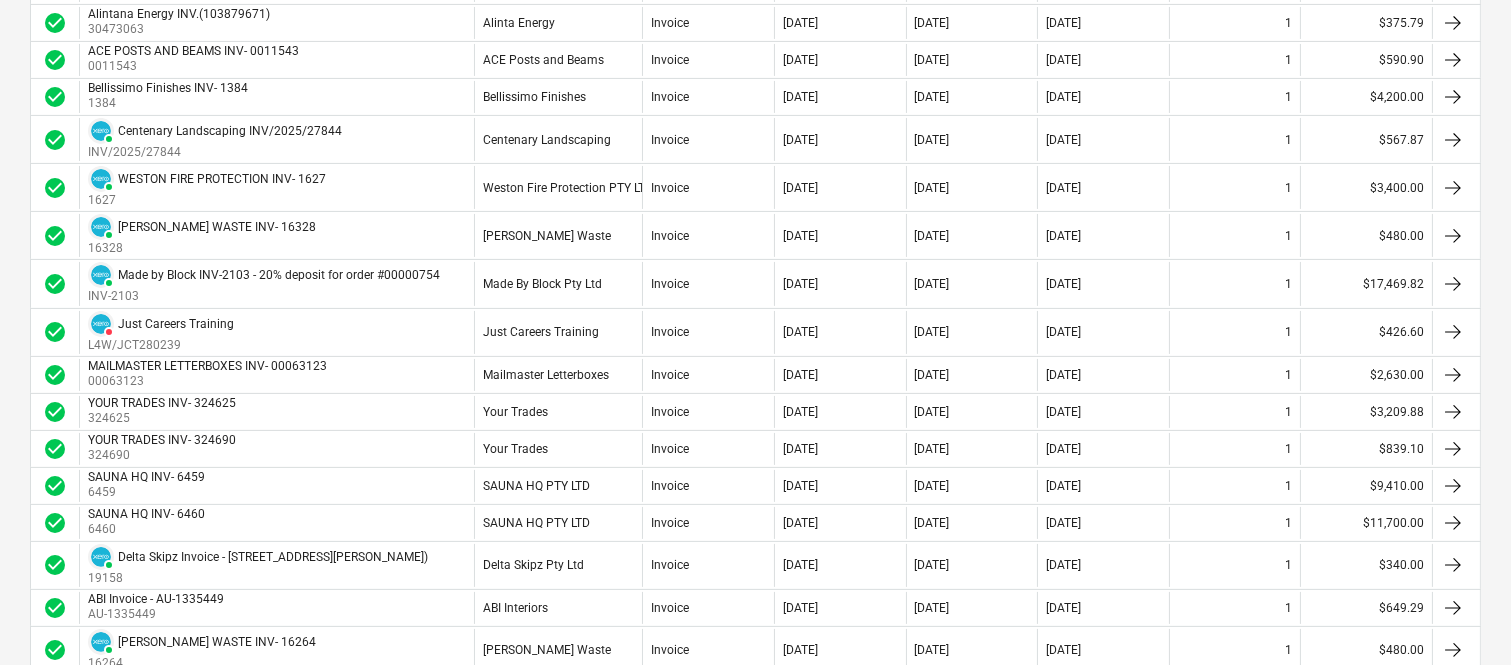 scroll, scrollTop: 814, scrollLeft: 0, axis: vertical 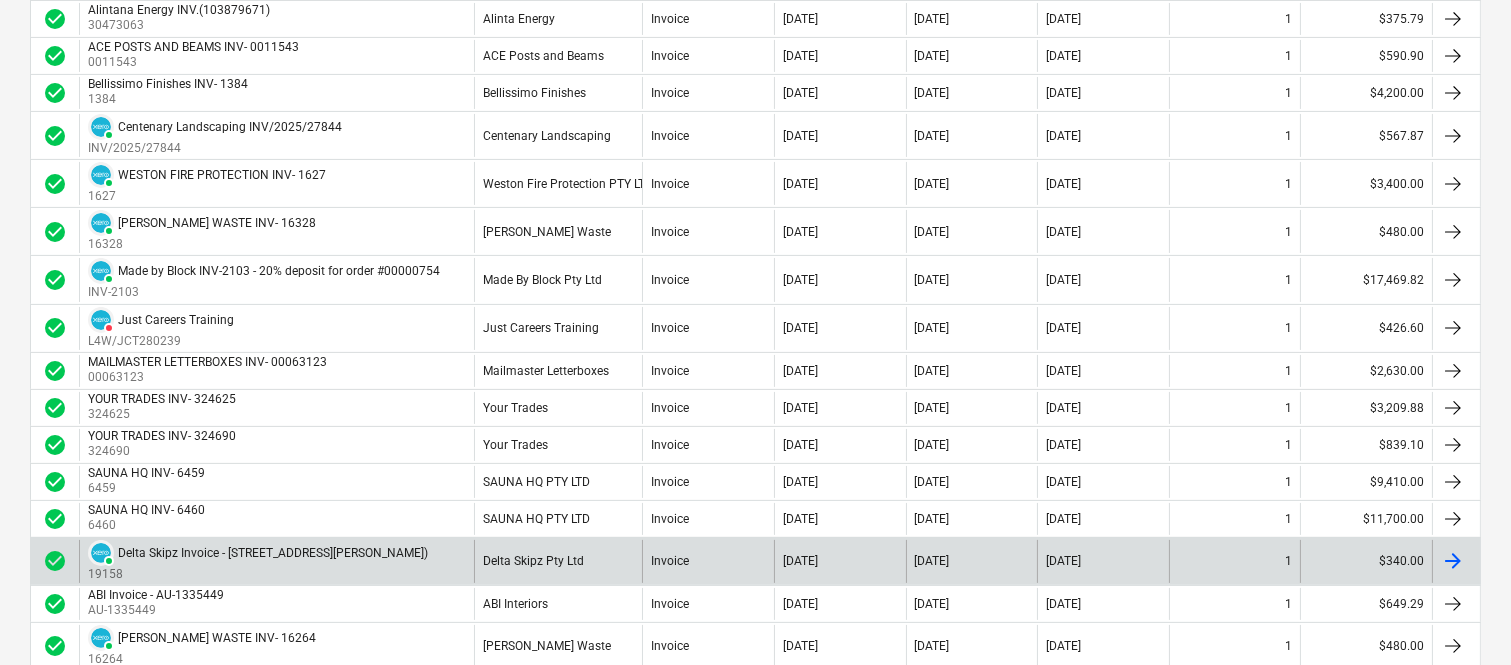 click on "Invoice" at bounding box center [708, 561] 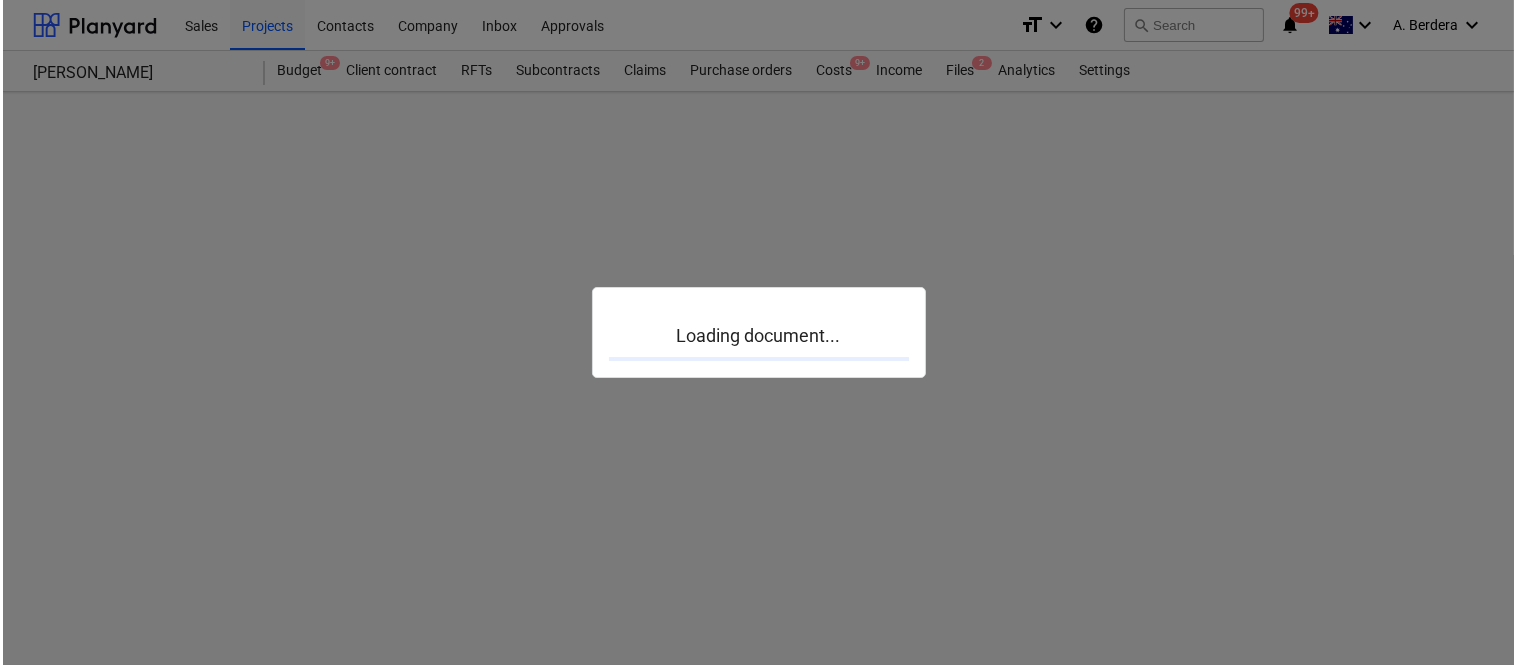 scroll, scrollTop: 0, scrollLeft: 0, axis: both 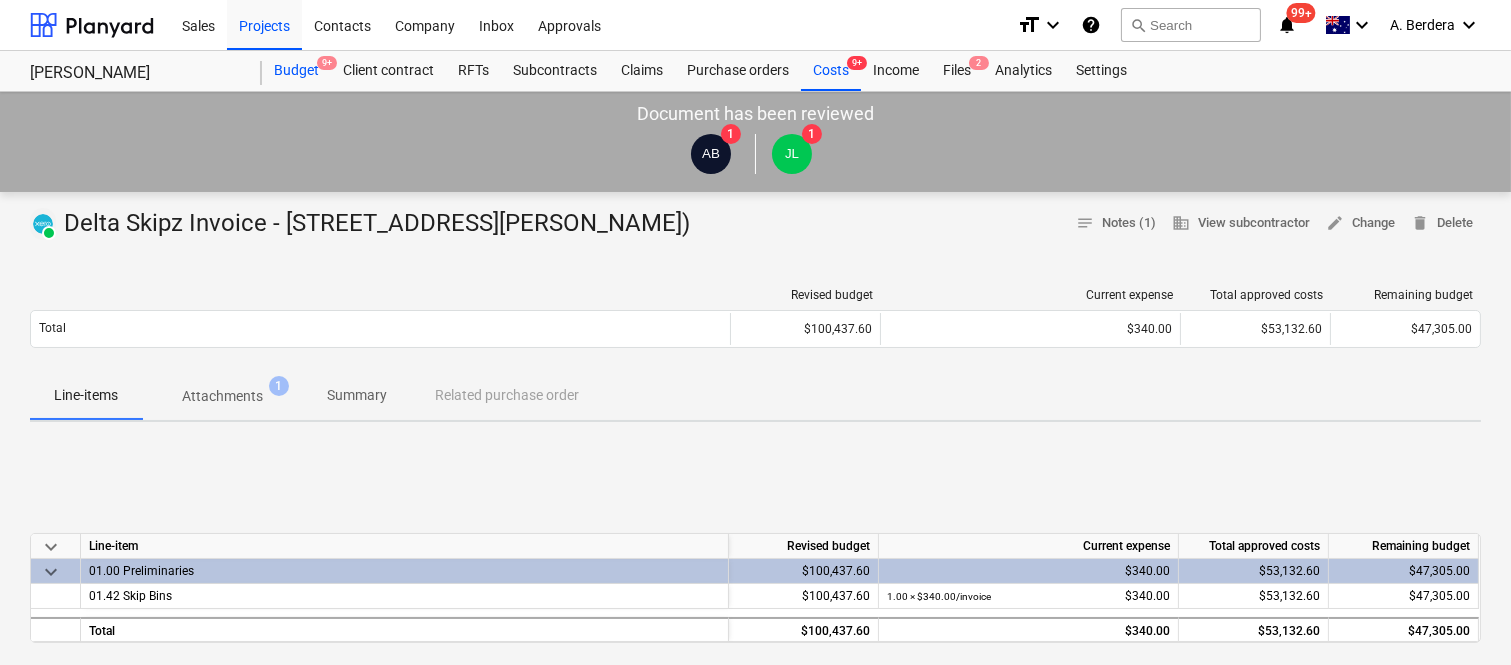 click on "Budget 9+" at bounding box center (296, 71) 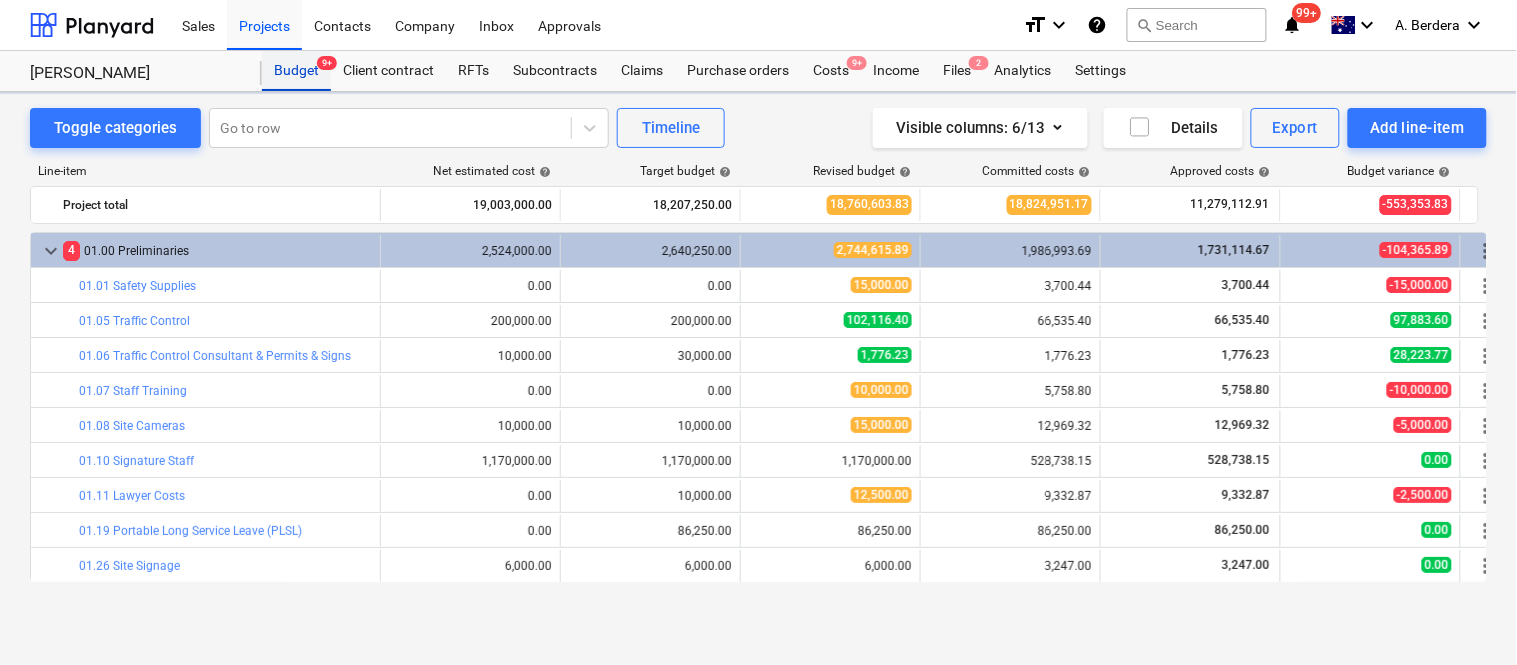 scroll, scrollTop: 306, scrollLeft: 0, axis: vertical 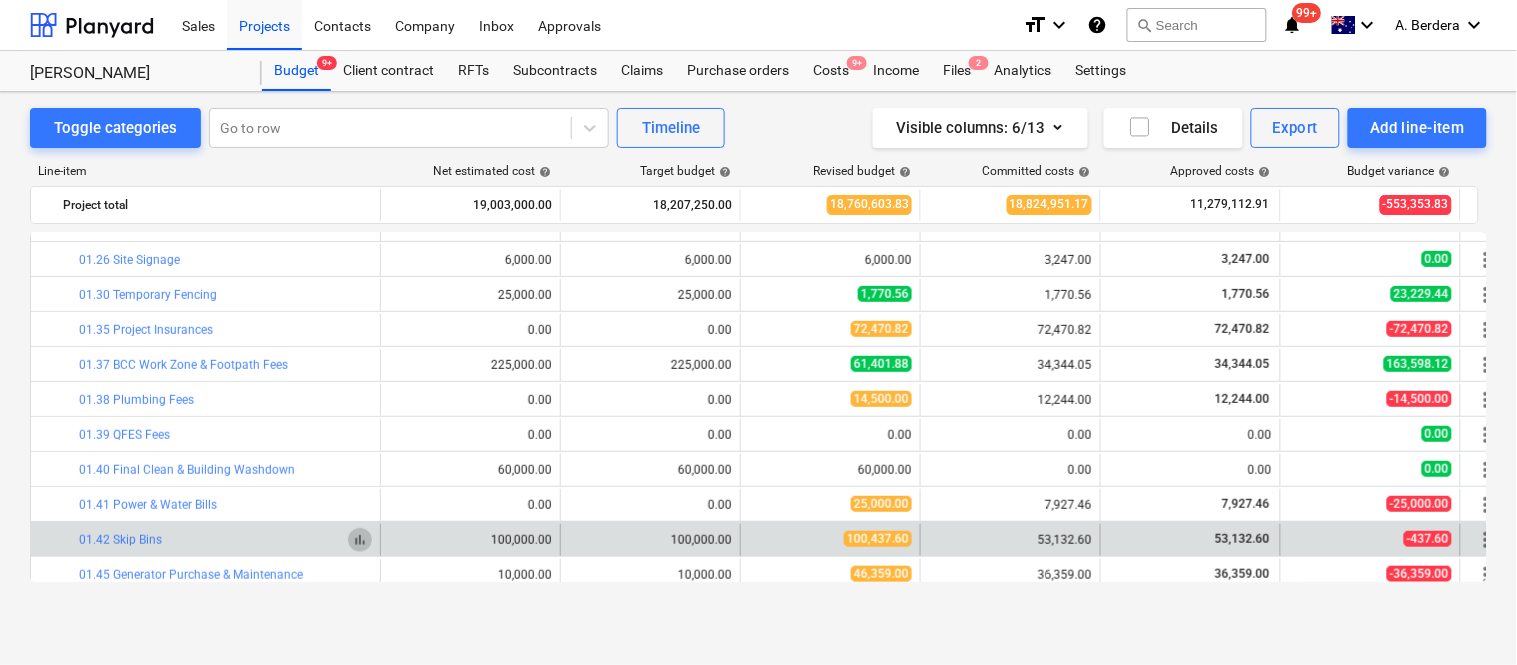 click on "bar_chart" at bounding box center (360, 540) 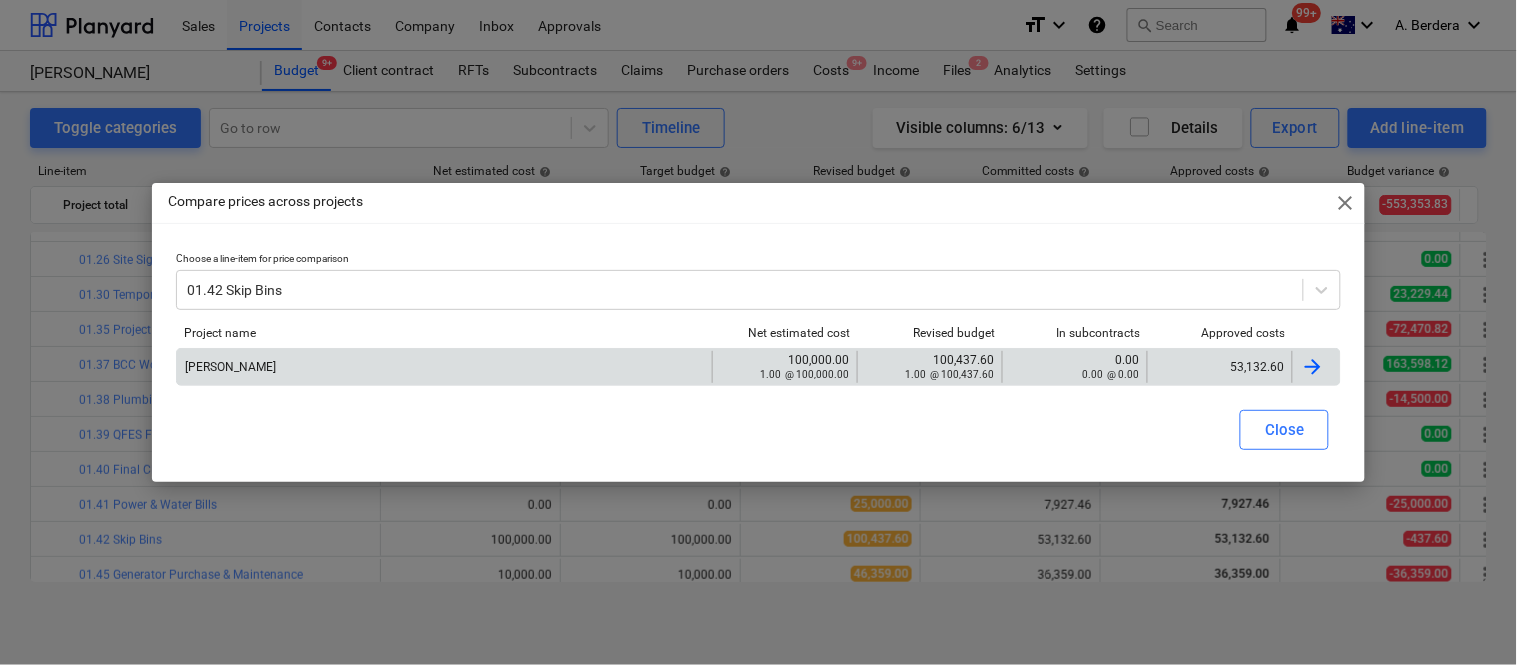 click on "53,132.60" at bounding box center (1219, 367) 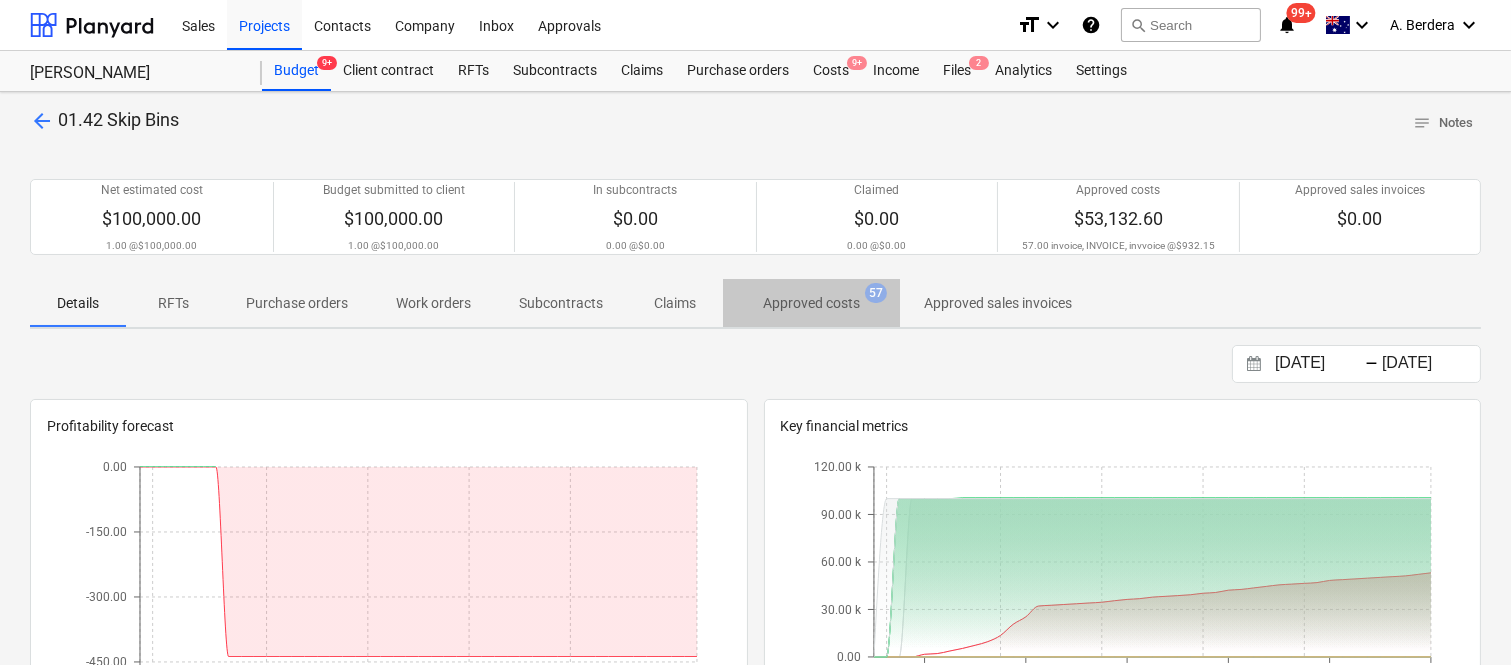 click on "Approved costs" at bounding box center (811, 303) 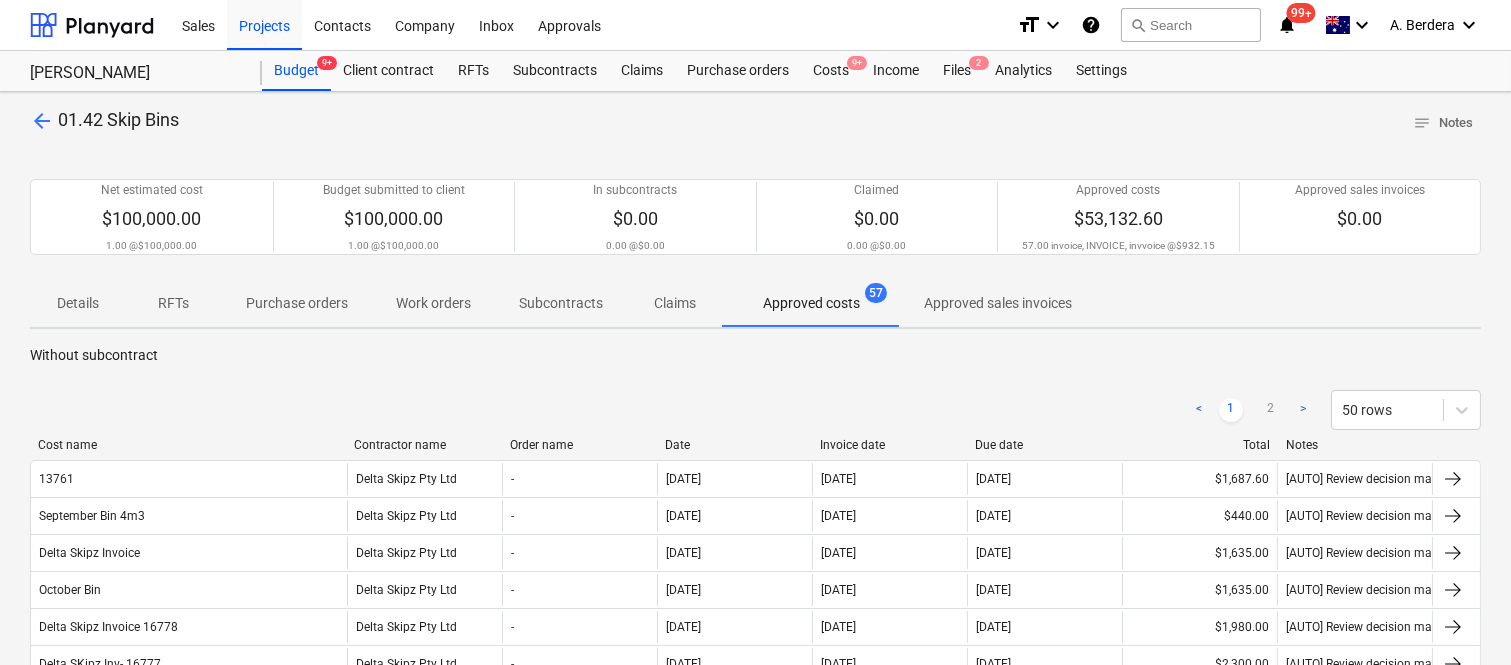 drag, startPoint x: 205, startPoint y: 451, endPoint x: 284, endPoint y: 418, distance: 85.61542 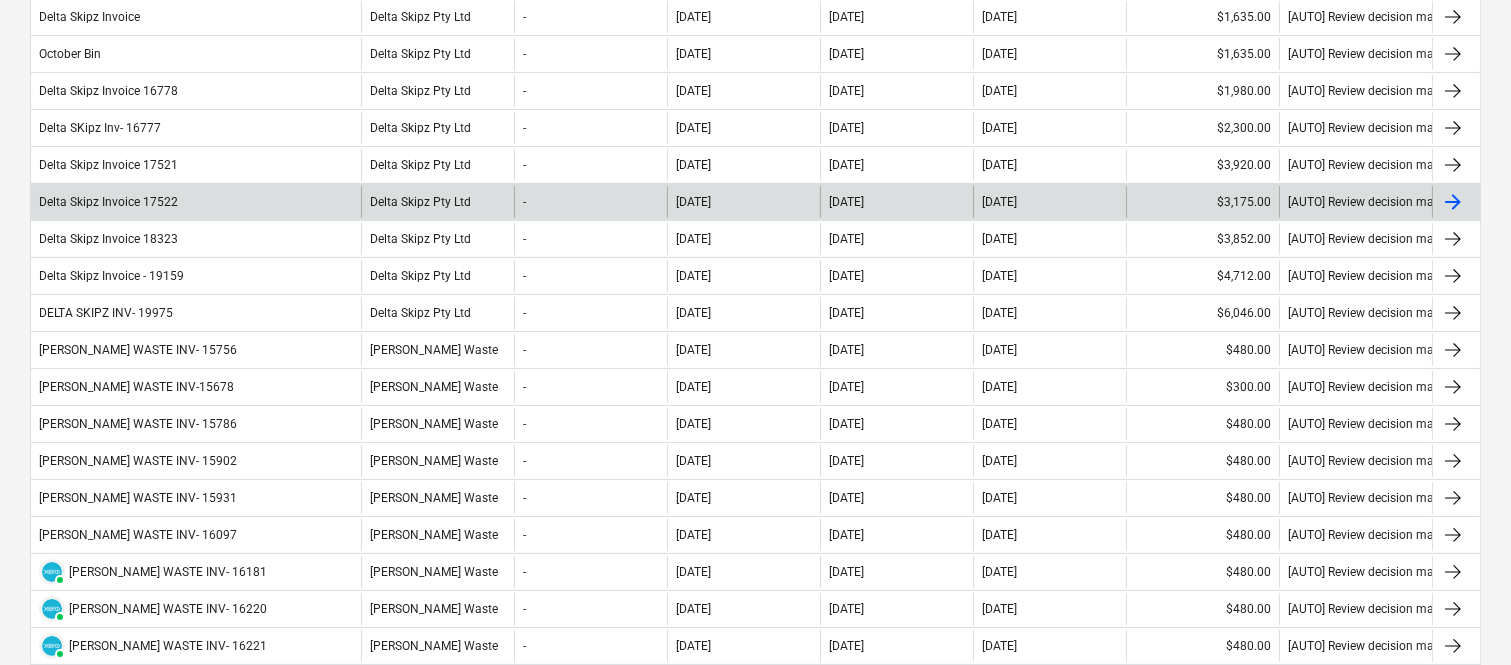 scroll, scrollTop: 533, scrollLeft: 0, axis: vertical 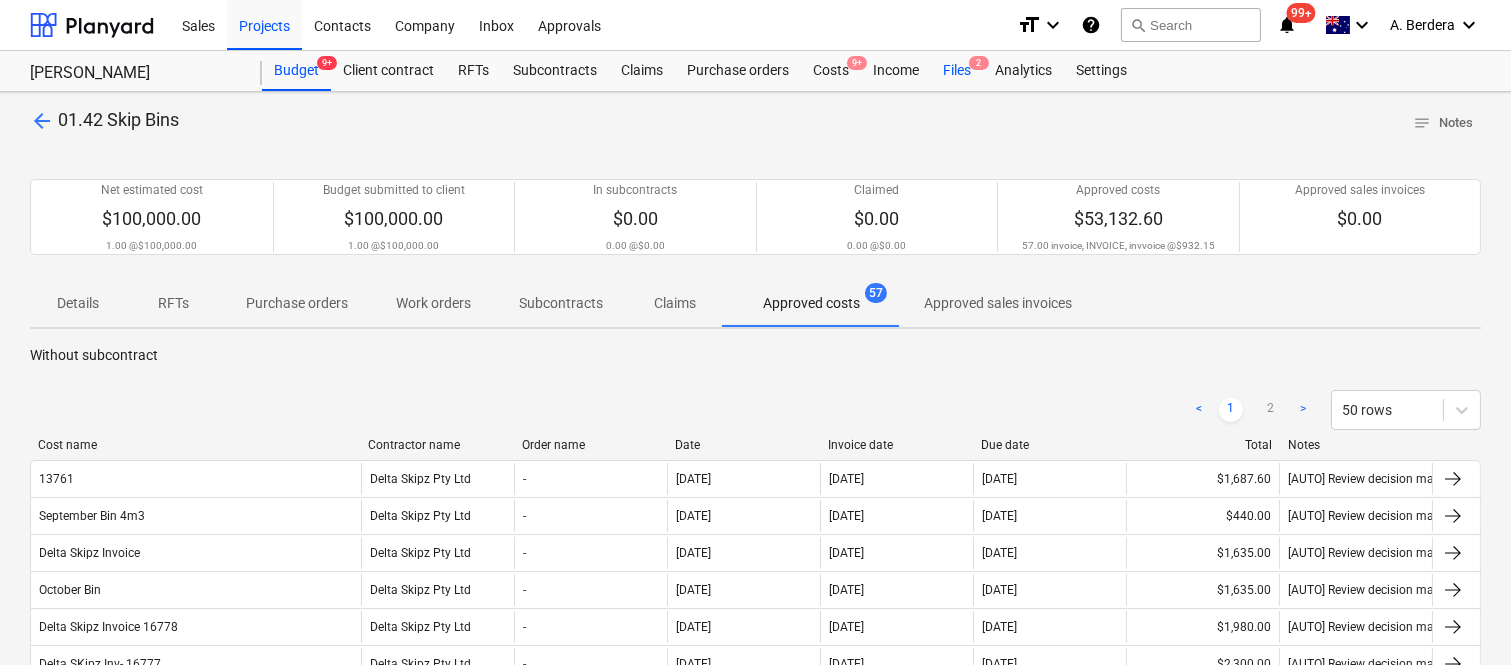 click on "Files 2" at bounding box center (957, 71) 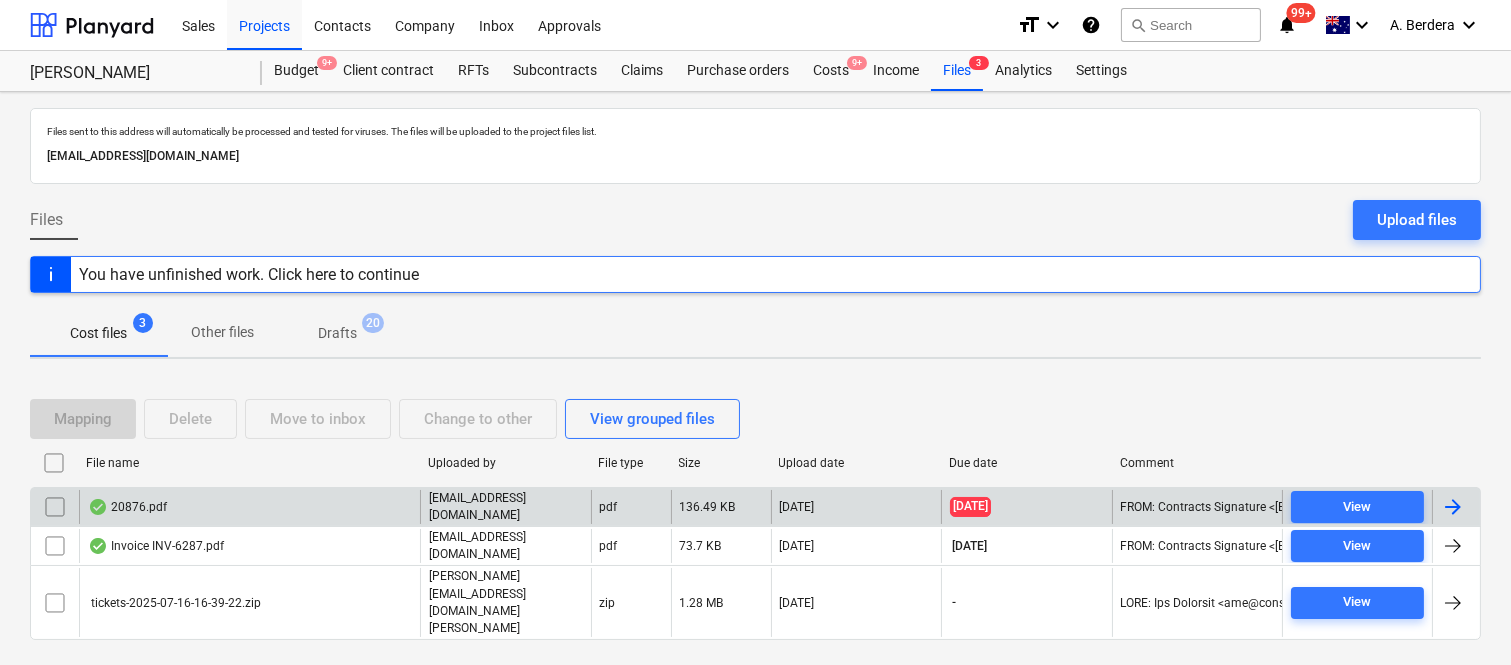 click on "20876.pdf" at bounding box center [249, 507] 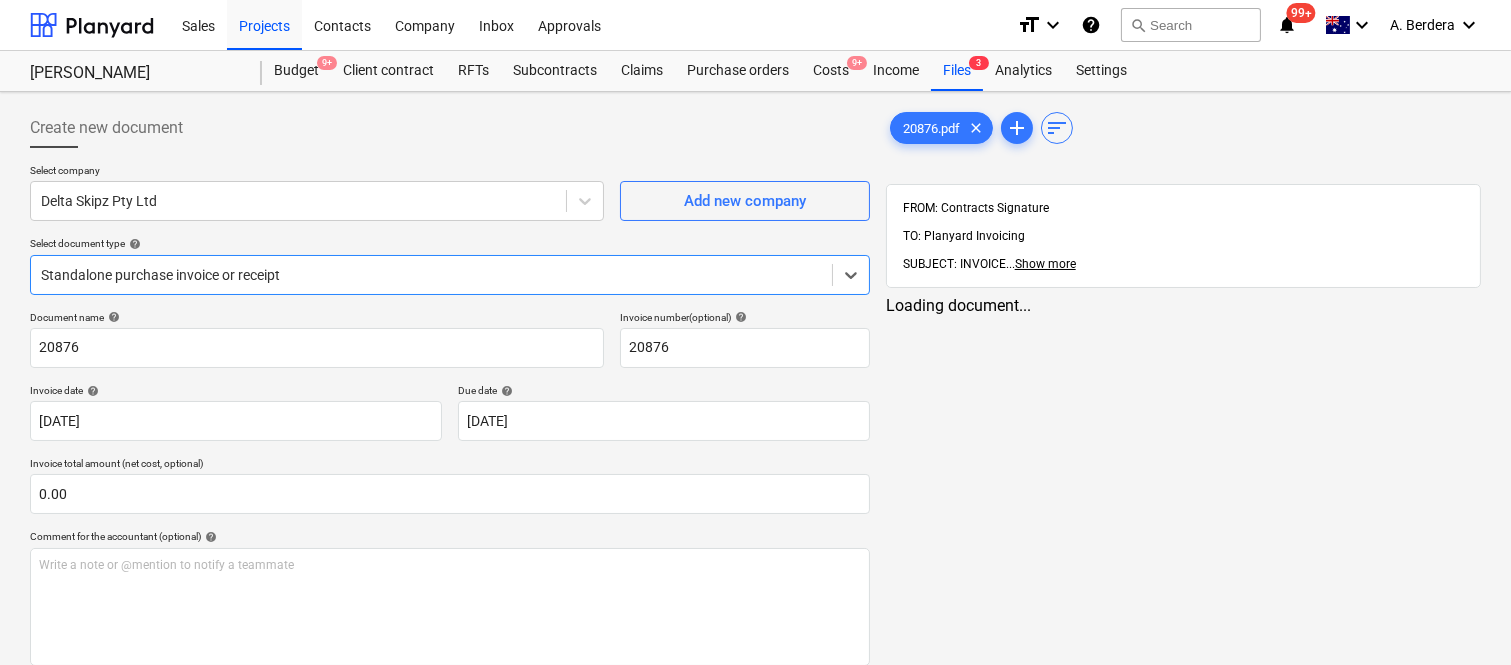 type on "20876" 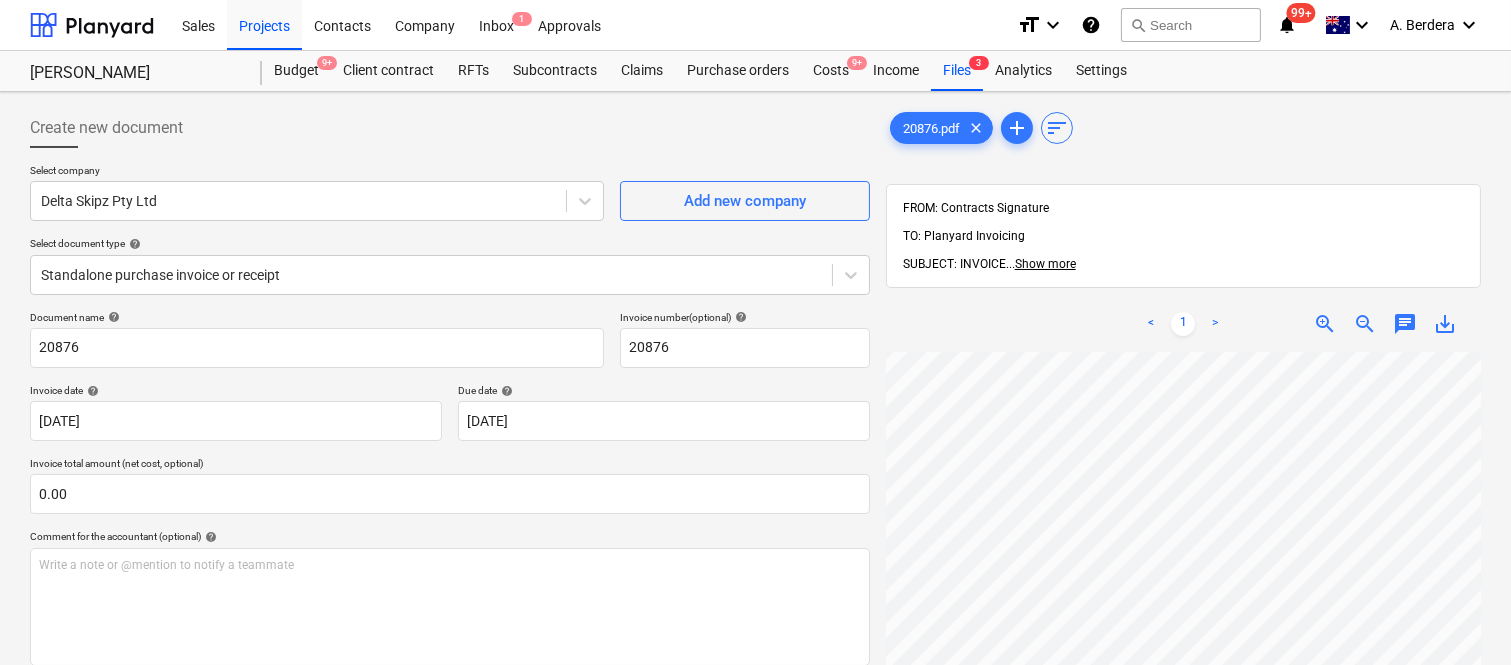 scroll, scrollTop: 84, scrollLeft: 210, axis: both 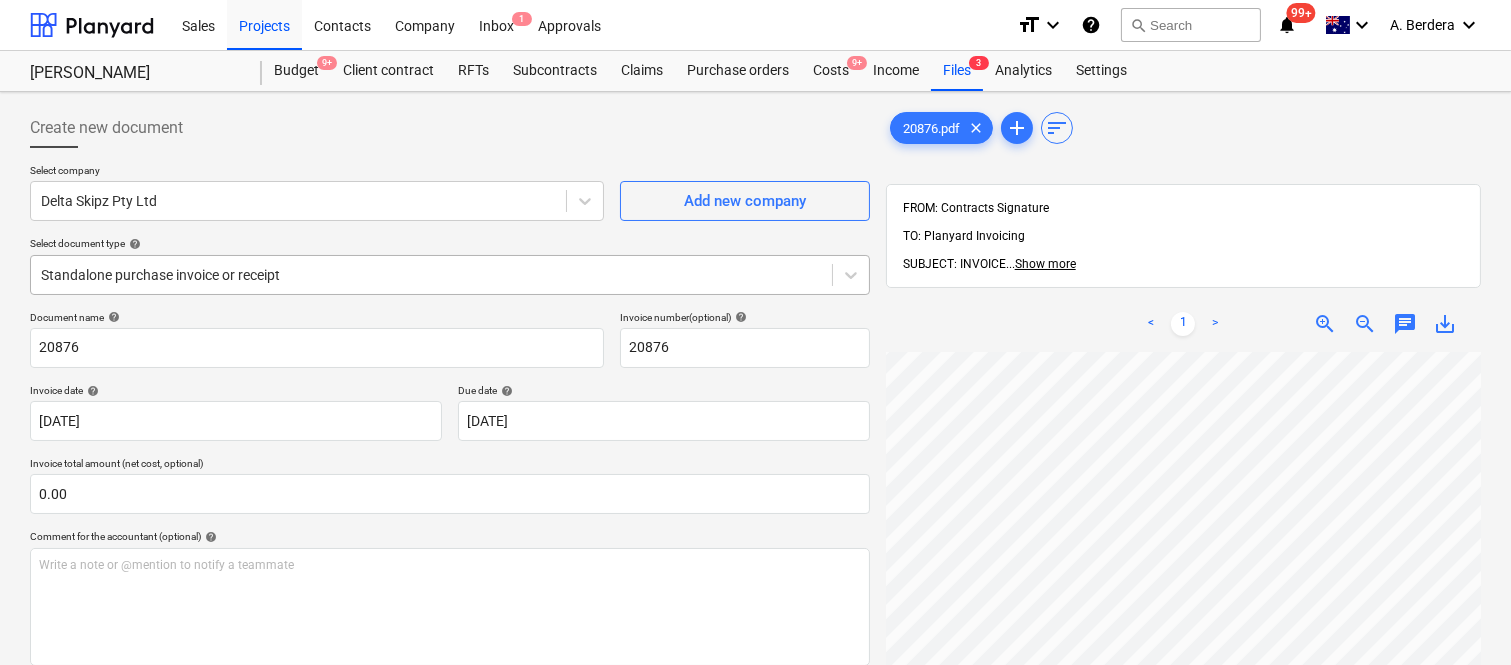 click at bounding box center [431, 275] 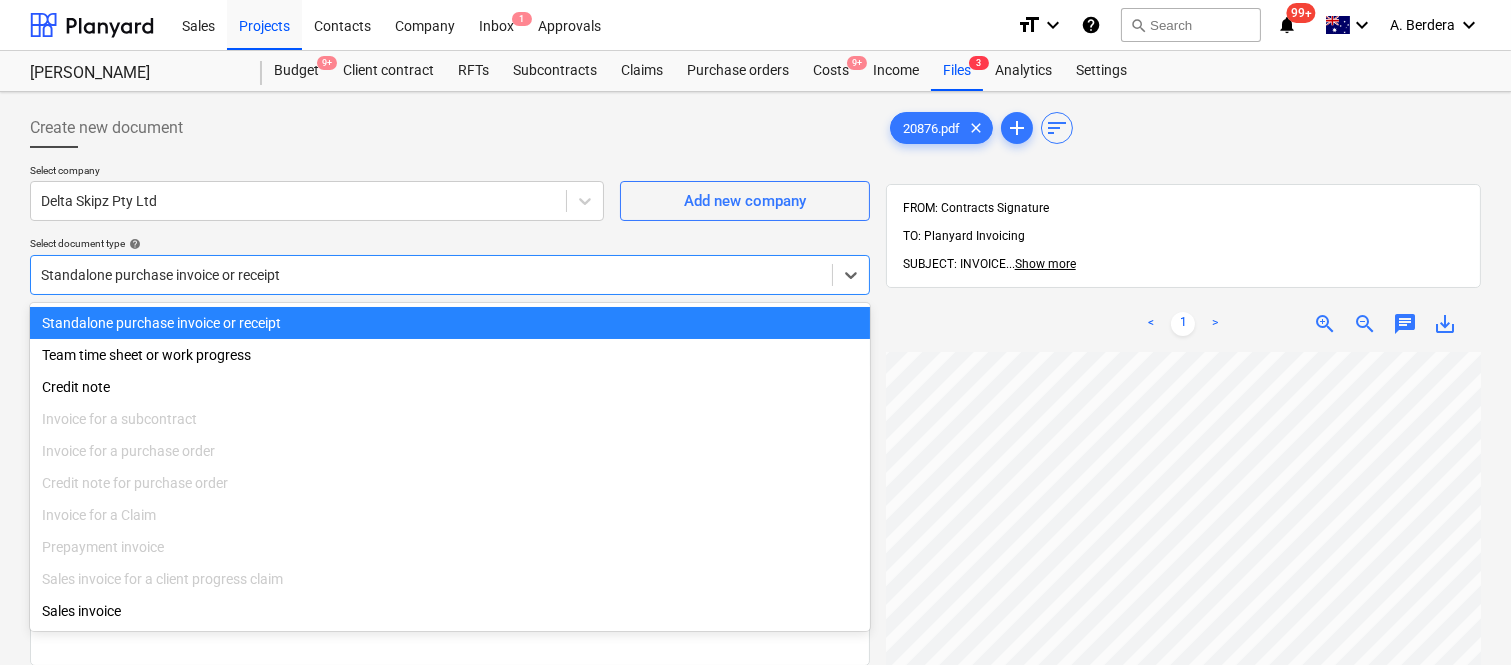 click on "Standalone purchase invoice or receipt" at bounding box center (450, 323) 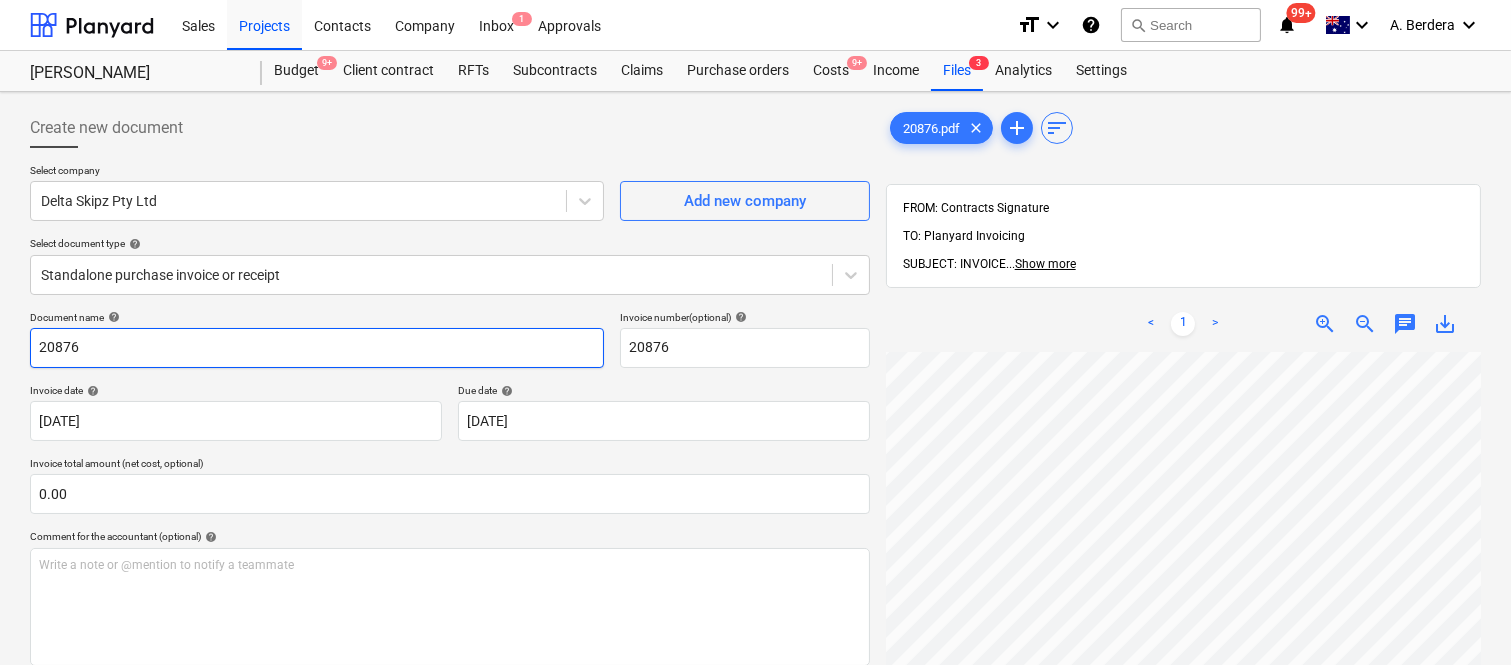 click on "20876" at bounding box center (317, 348) 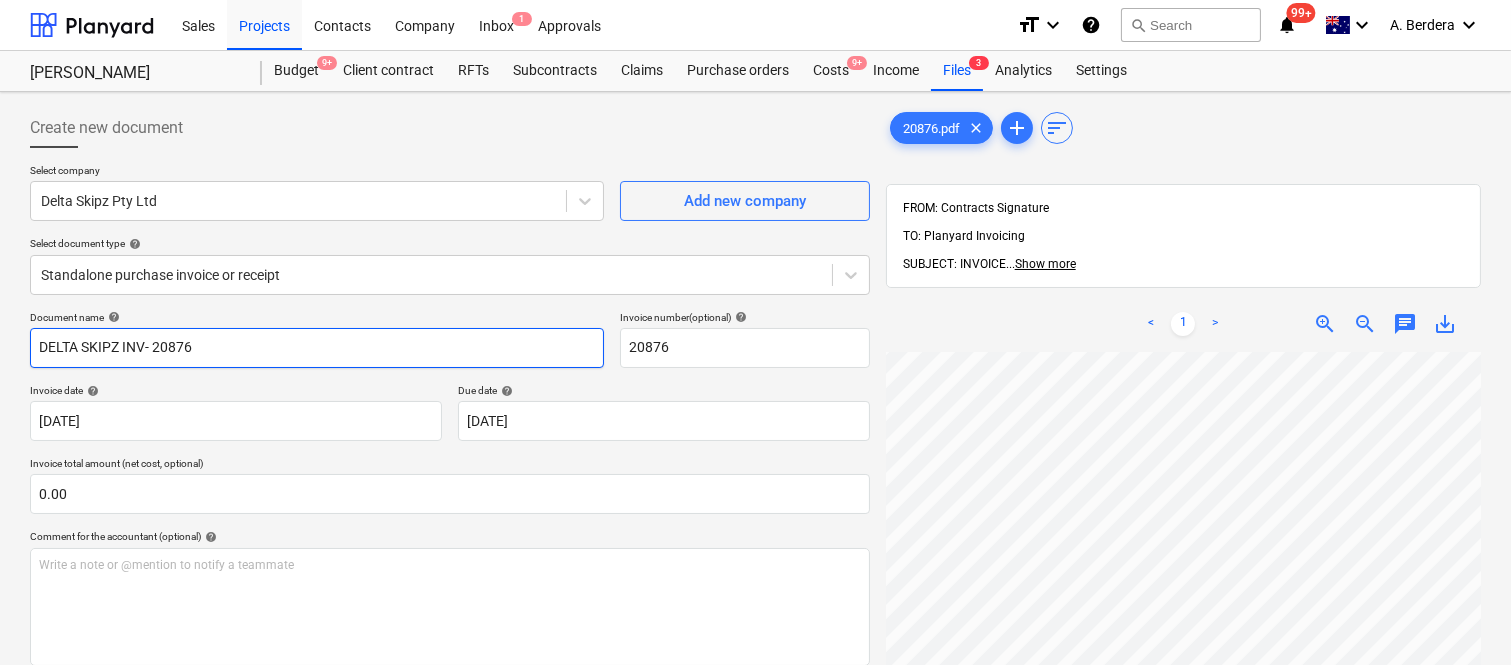 type on "DELTA SKIPZ INV- 20876" 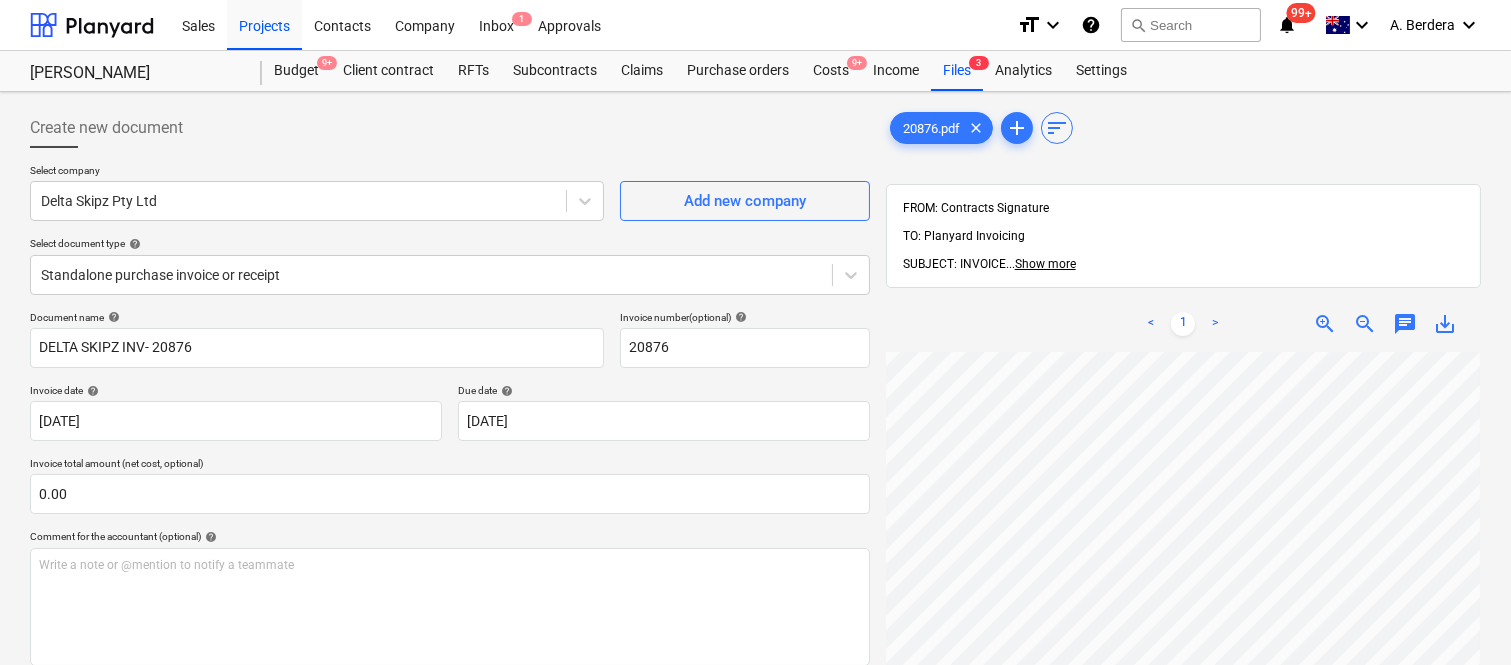 click on "20876.pdf clear add sort FROM: Contracts Signature  TO: Planyard Invoicing  SUBJECT: INVOICE ...  Show more ...  Show more < 1 > zoom_in zoom_out chat 0 save_alt" at bounding box center [1183, 534] 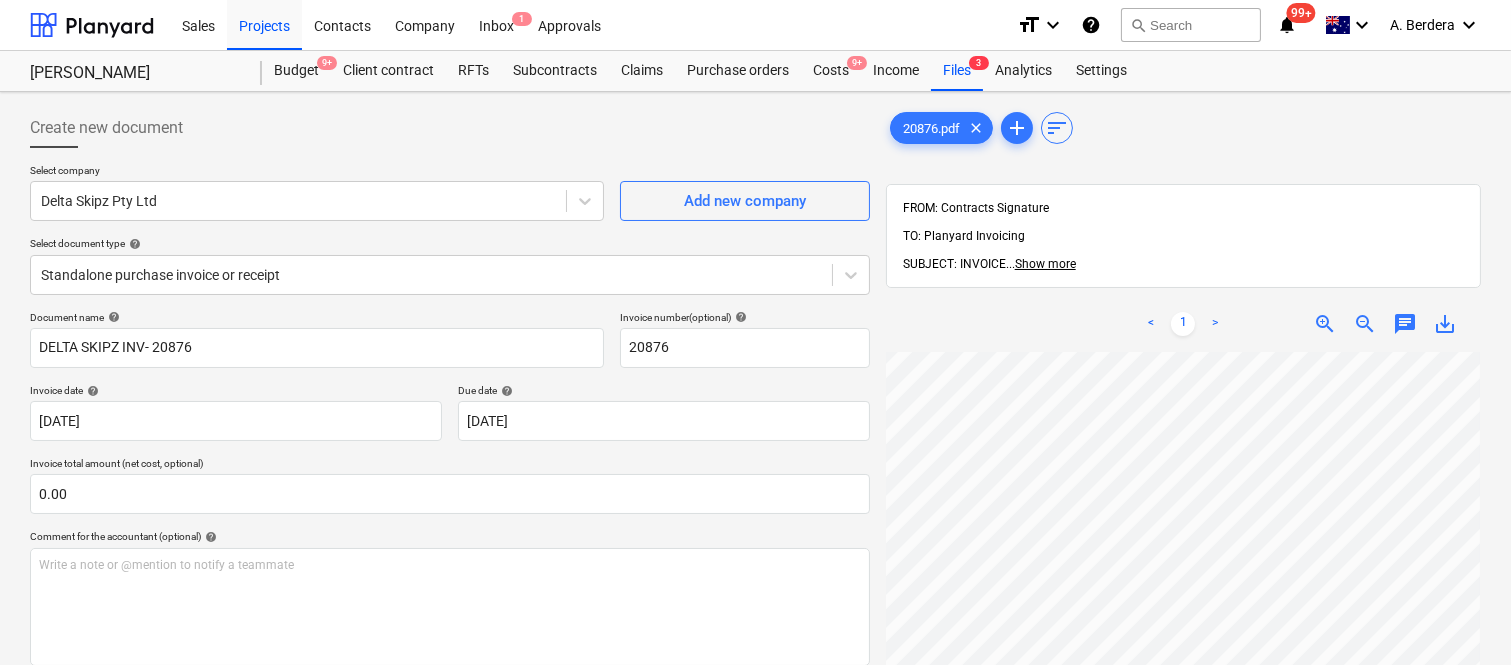 scroll, scrollTop: 205, scrollLeft: 306, axis: both 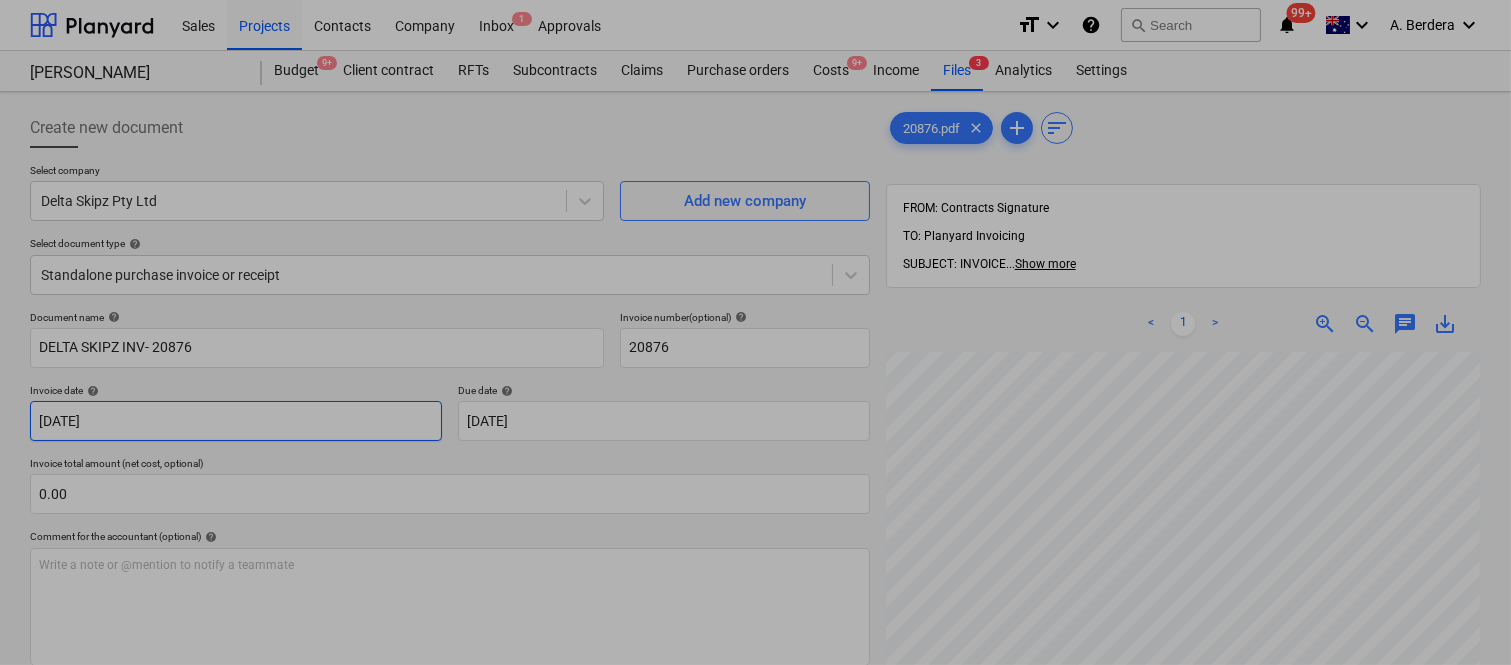 click on "Sales Projects Contacts Company Inbox 1 Approvals format_size keyboard_arrow_down help search Search notifications 99+ keyboard_arrow_down A. Berdera keyboard_arrow_down [PERSON_NAME] [PERSON_NAME] Budget 9+ Client contract RFTs Subcontracts Claims Purchase orders Costs 9+ Income Files 3 Analytics Settings Create new document Select company Delta Skipz Pty Ltd   Add new company Select document type help Standalone purchase invoice or receipt Document name help DELTA SKIPZ INV- 20876 Invoice number  (optional) help 20876 Invoice date help [DATE] 09.05.2025 Press the down arrow key to interact with the calendar and
select a date. Press the question mark key to get the keyboard shortcuts for changing dates. Due date help [DATE] [DATE] Press the down arrow key to interact with the calendar and
select a date. Press the question mark key to get the keyboard shortcuts for changing dates. Invoice total amount (net cost, optional) 0.00 Comment for the accountant (optional) help ﻿ Clear Save Submit" at bounding box center (755, 332) 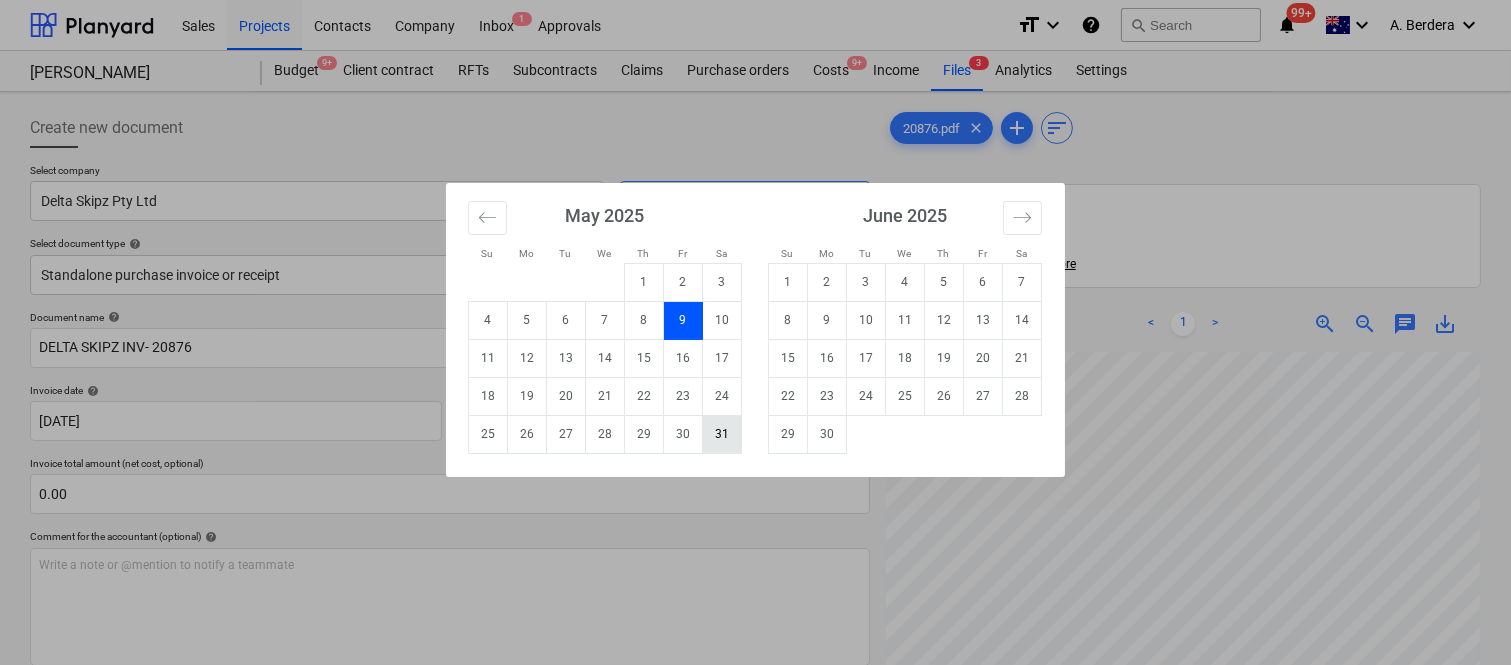 click on "31" at bounding box center [722, 434] 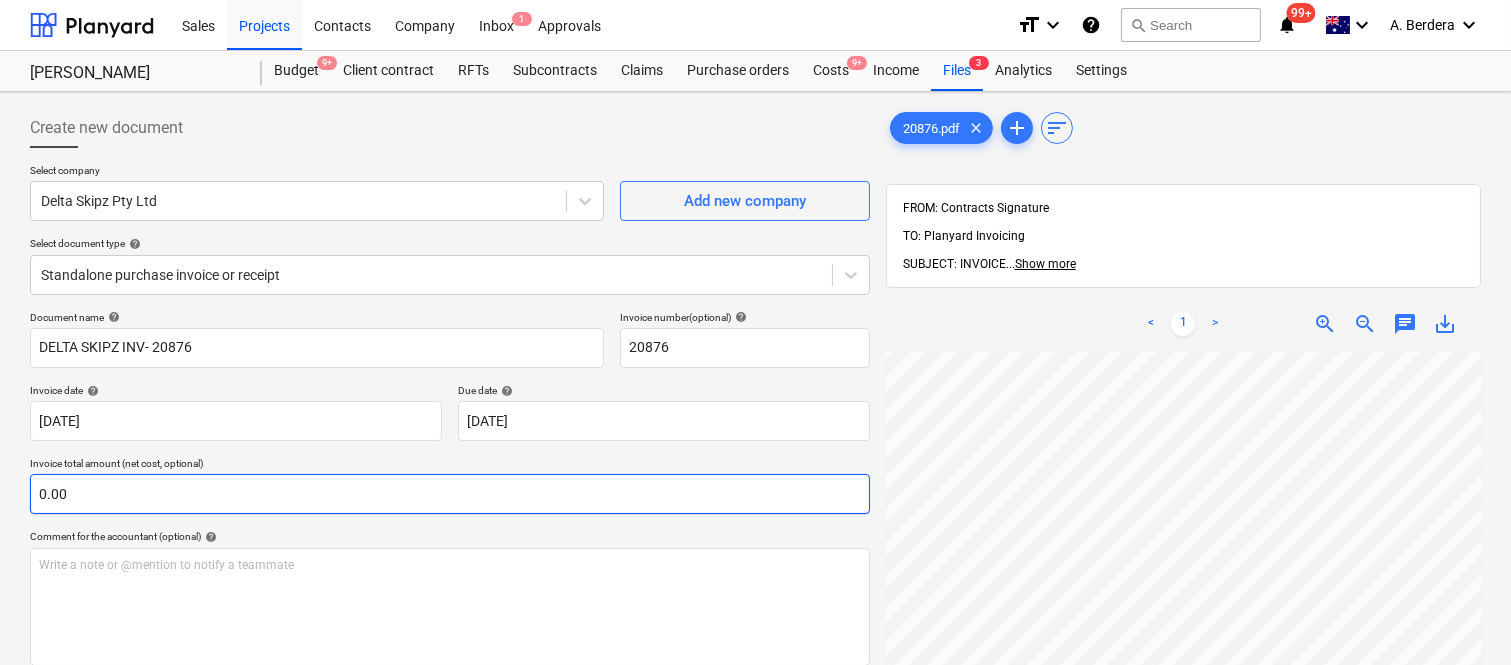 scroll, scrollTop: 667, scrollLeft: 0, axis: vertical 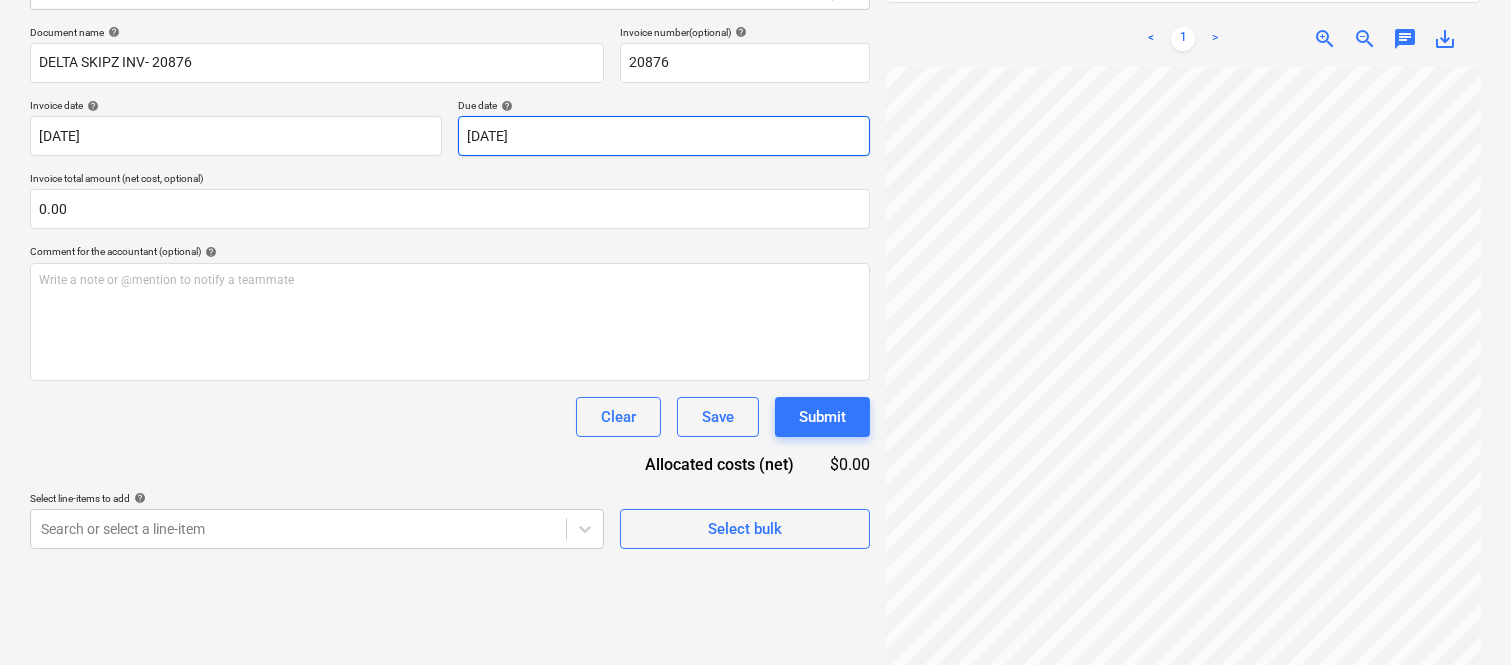 click on "Sales Projects Contacts Company Inbox 1 Approvals format_size keyboard_arrow_down help search Search notifications 99+ keyboard_arrow_down A. Berdera keyboard_arrow_down [PERSON_NAME] [PERSON_NAME] Budget 9+ Client contract RFTs Subcontracts Claims Purchase orders Costs 9+ Income Files 3 Analytics Settings Create new document Select company Delta Skipz Pty Ltd   Add new company Select document type help Standalone purchase invoice or receipt Document name help DELTA SKIPZ INV- 20876 Invoice number  (optional) help 20876 Invoice date help [DATE] [DATE] Press the down arrow key to interact with the calendar and
select a date. Press the question mark key to get the keyboard shortcuts for changing dates. Due date help [DATE] [DATE] Press the down arrow key to interact with the calendar and
select a date. Press the question mark key to get the keyboard shortcuts for changing dates. Invoice total amount (net cost, optional) 0.00 Comment for the accountant (optional) help ﻿ Clear Save Submit" at bounding box center [755, 47] 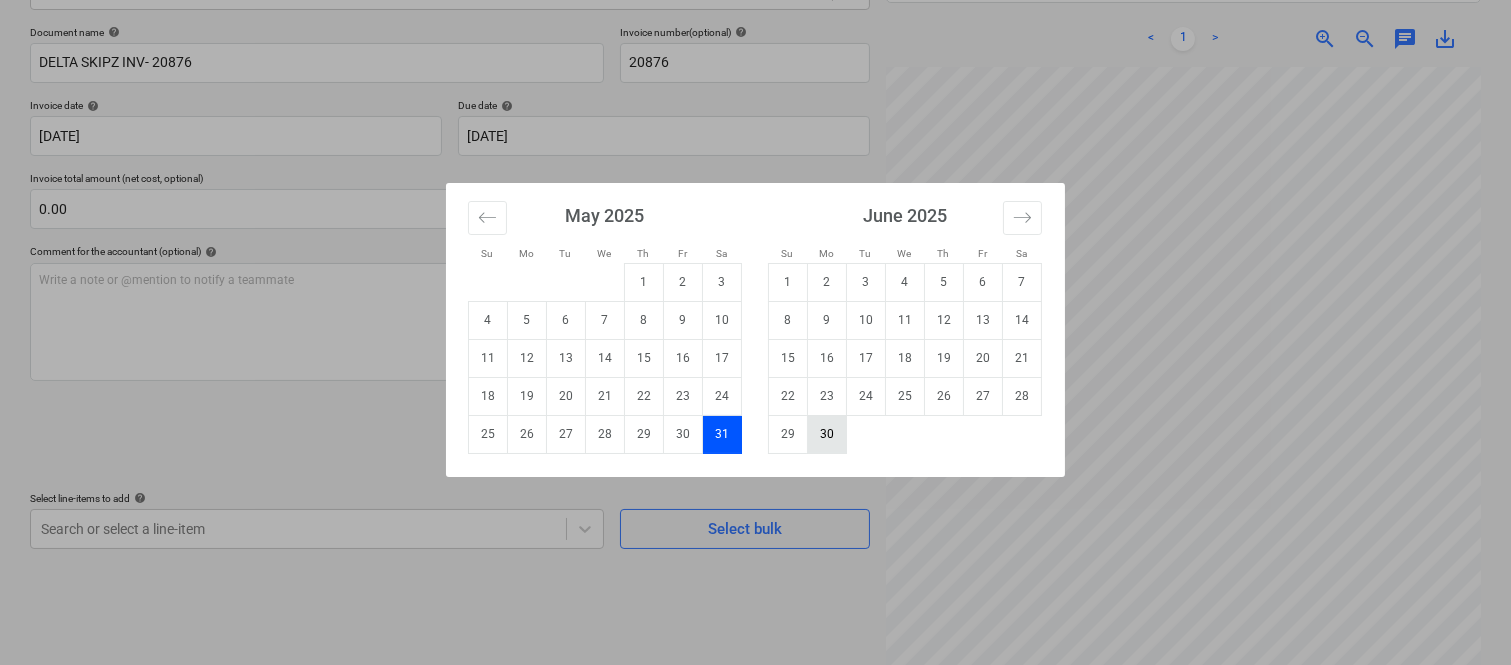 click on "30" at bounding box center (827, 434) 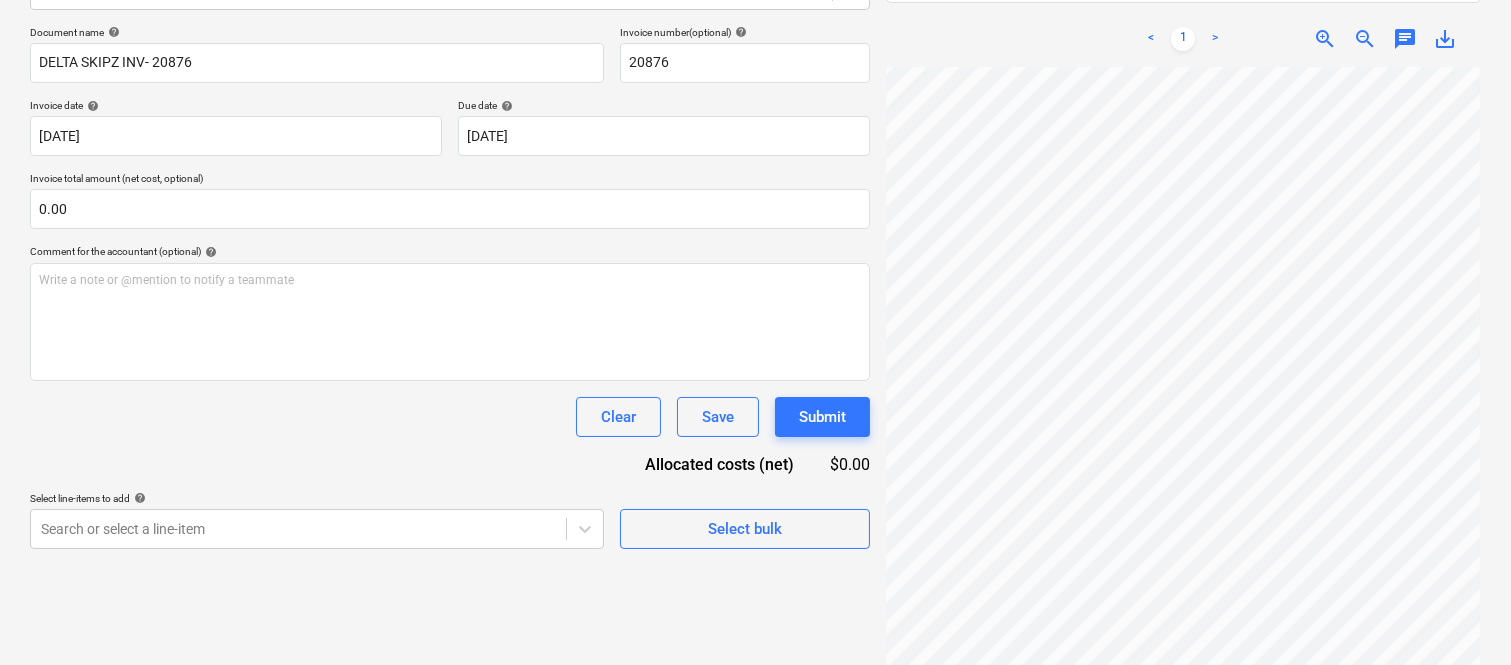 scroll, scrollTop: 287, scrollLeft: 306, axis: both 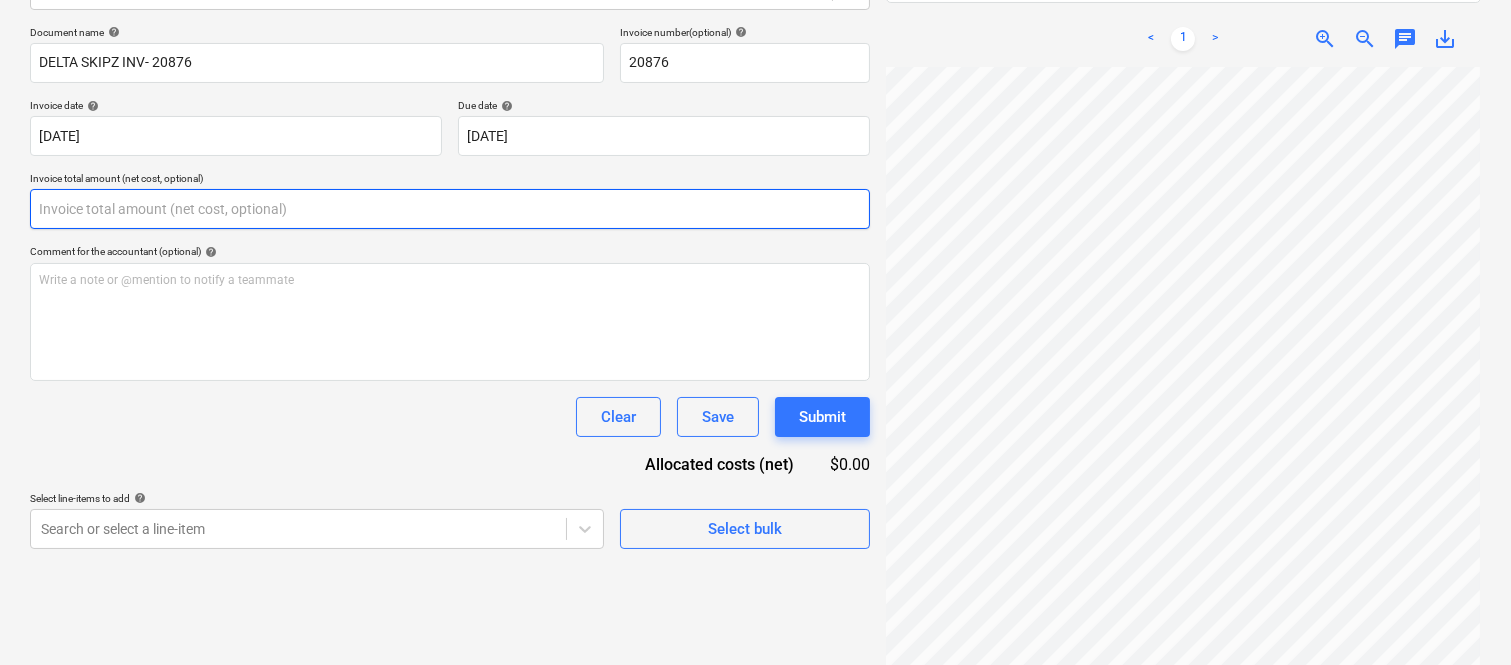 click at bounding box center [450, 209] 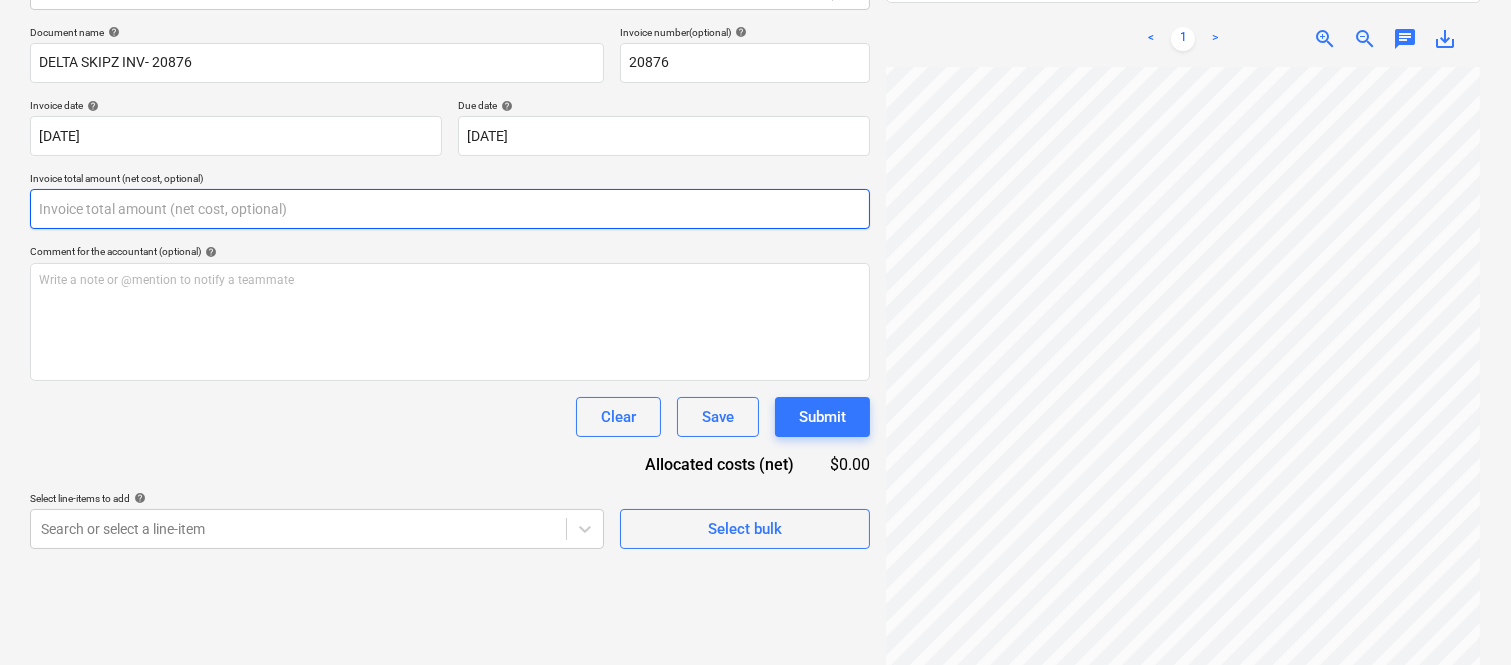 paste on "540" 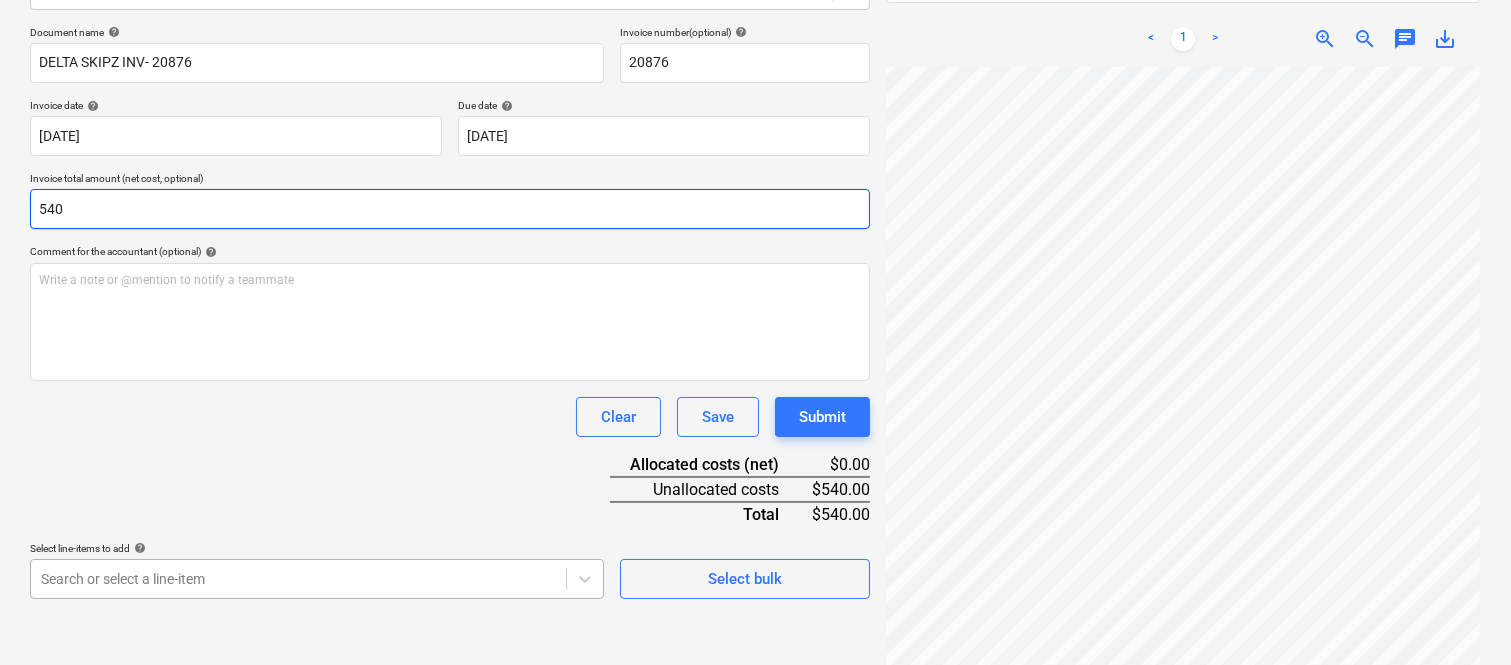 type on "540" 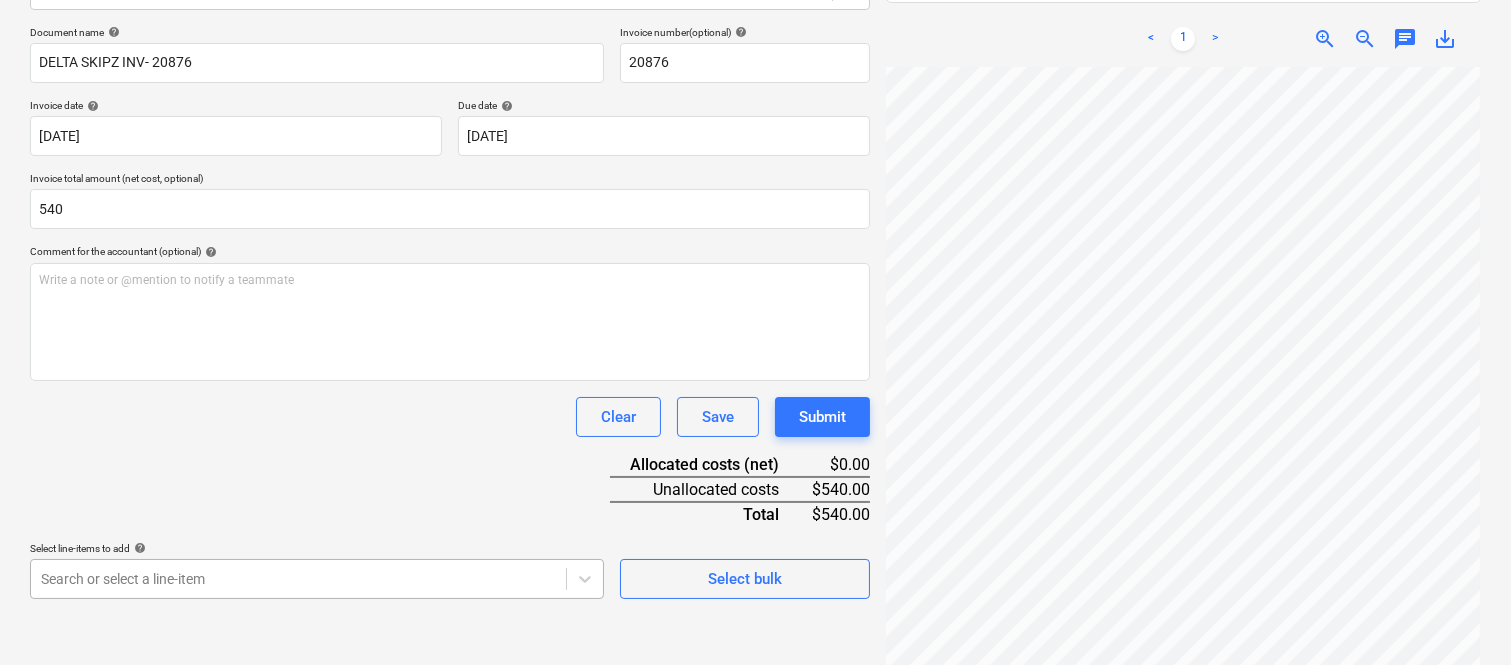 click on "Sales Projects Contacts Company Inbox 1 Approvals format_size keyboard_arrow_down help search Search notifications 99+ keyboard_arrow_down A. Berdera keyboard_arrow_down [PERSON_NAME] [PERSON_NAME] Budget 9+ Client contract RFTs Subcontracts Claims Purchase orders Costs 9+ Income Files 3 Analytics Settings Create new document Select company Delta Skipz Pty Ltd   Add new company Select document type help Standalone purchase invoice or receipt Document name help DELTA SKIPZ INV- 20876 Invoice number  (optional) help 20876 Invoice date help [DATE] [DATE] Press the down arrow key to interact with the calendar and
select a date. Press the question mark key to get the keyboard shortcuts for changing dates. Due date help [DATE] [DATE] Press the down arrow key to interact with the calendar and
select a date. Press the question mark key to get the keyboard shortcuts for changing dates. Invoice total amount (net cost, optional) 540 Comment for the accountant (optional) help ﻿ Clear Save Submit <" at bounding box center (755, 47) 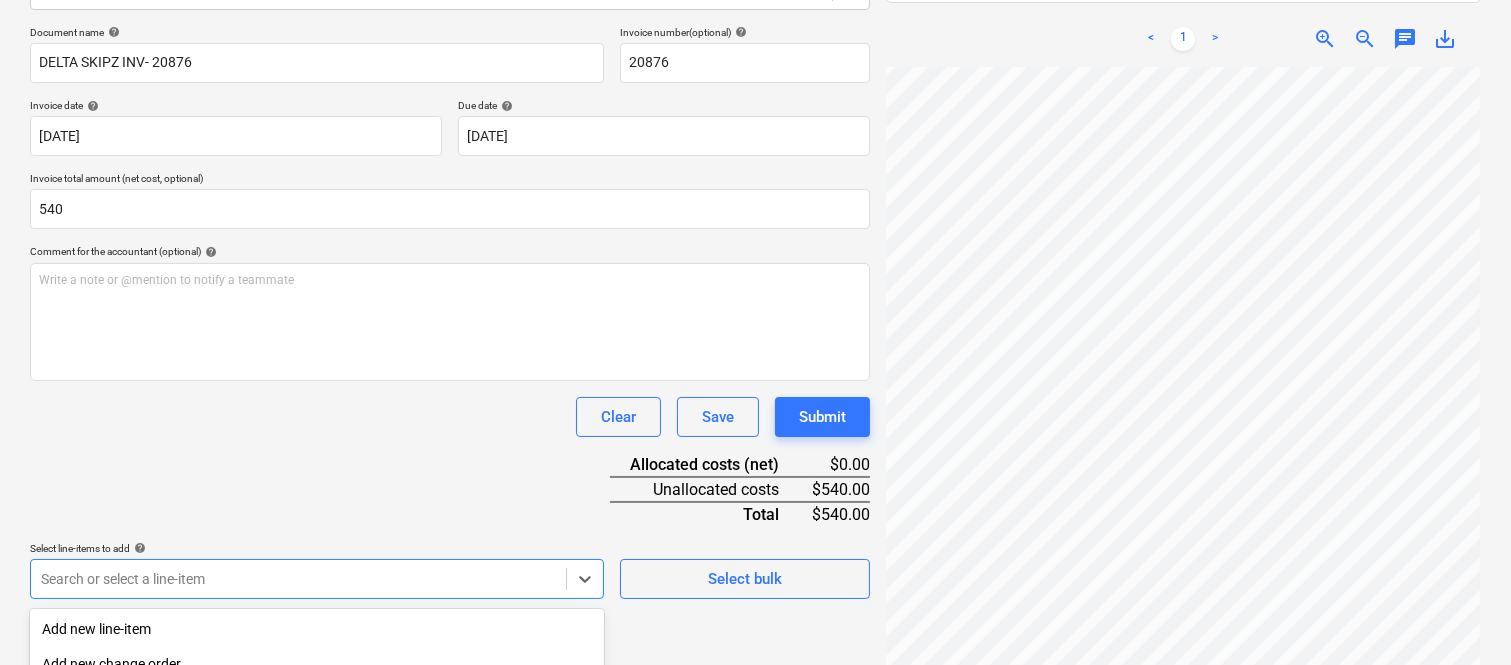 scroll, scrollTop: 532, scrollLeft: 0, axis: vertical 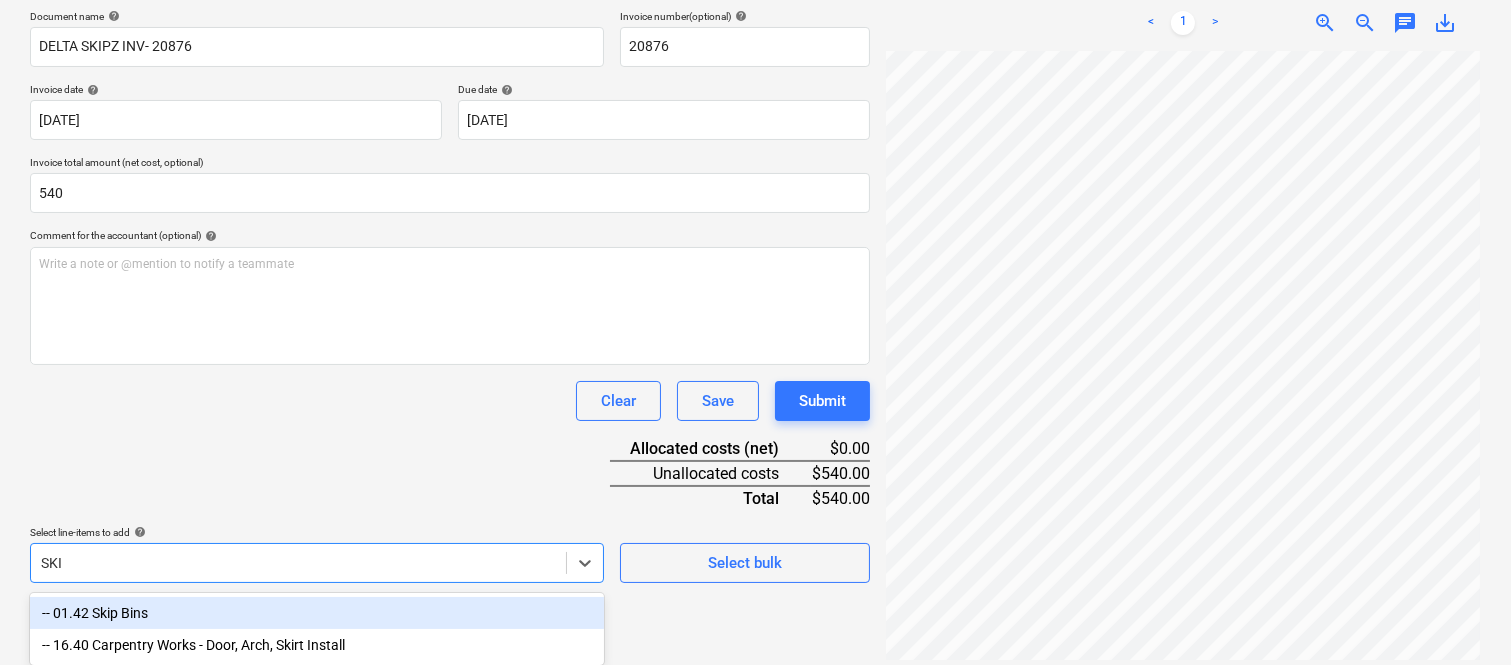 type on "SKIP" 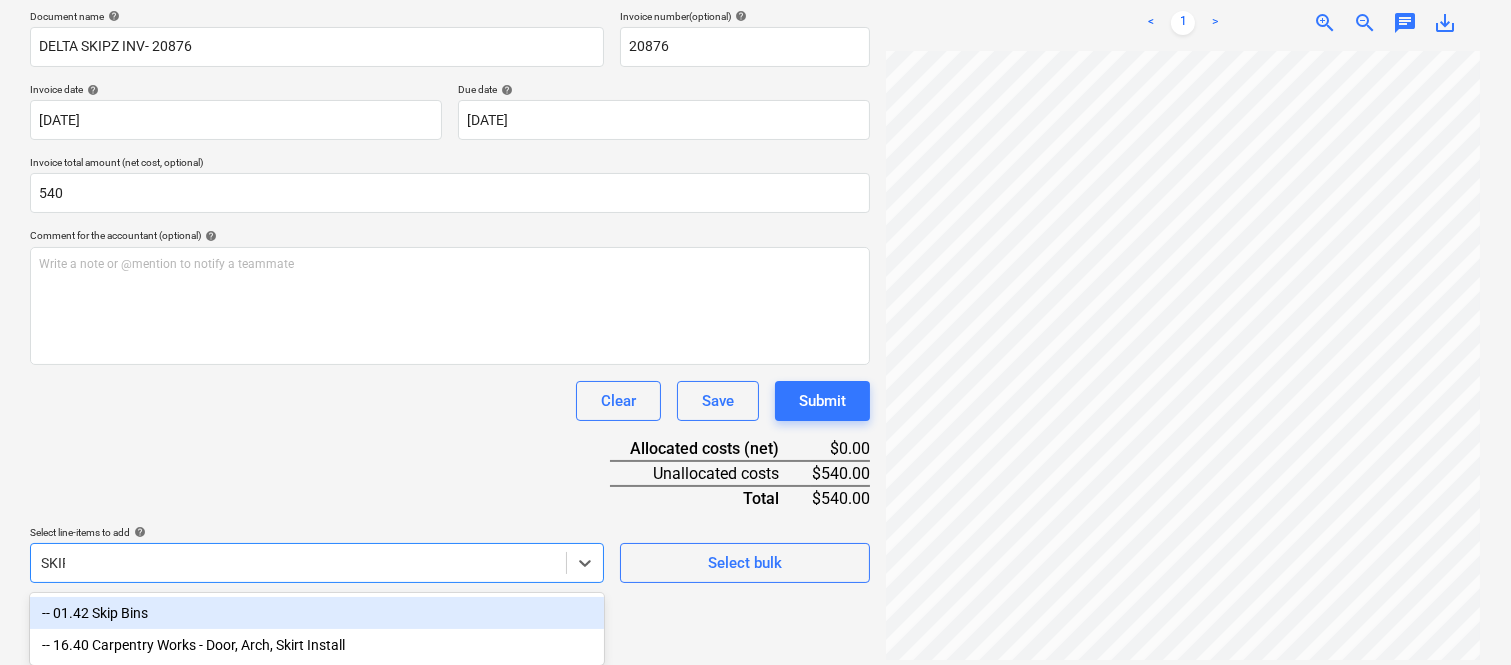 scroll, scrollTop: 285, scrollLeft: 0, axis: vertical 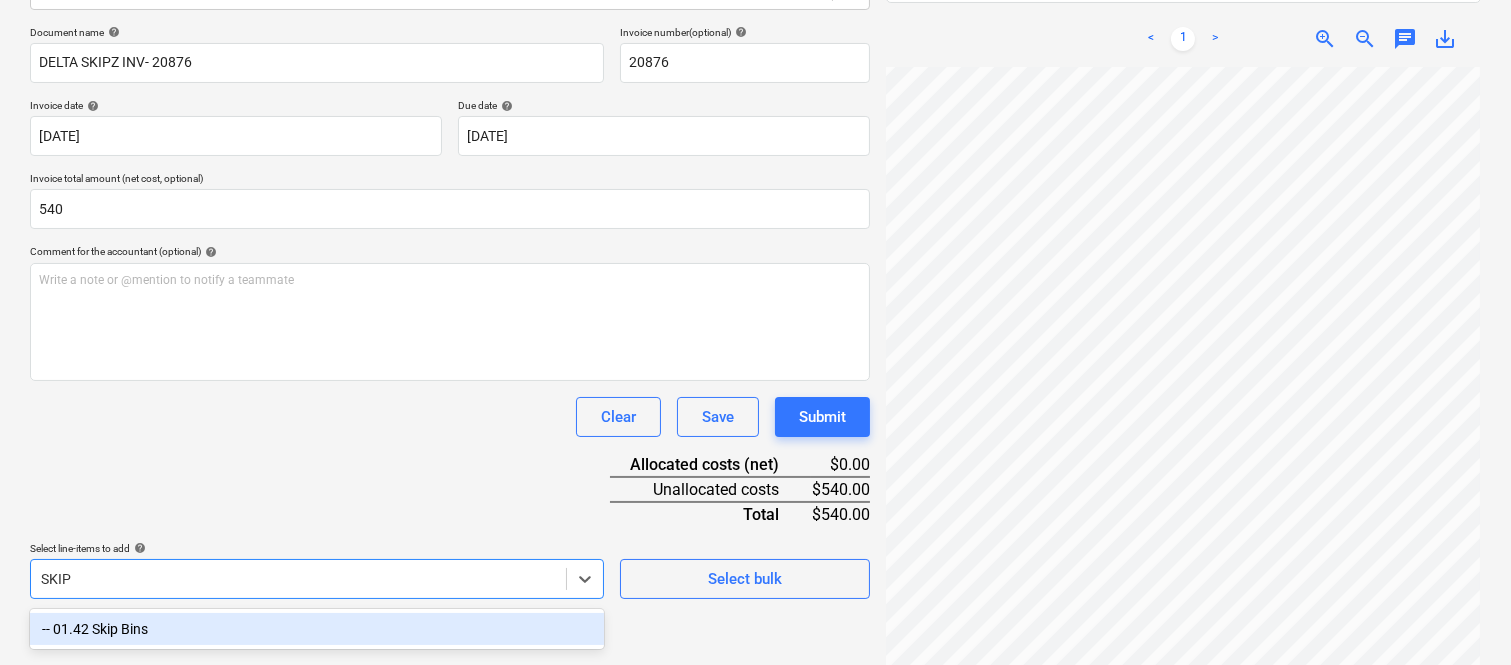click on "--  01.42 Skip Bins" at bounding box center (317, 629) 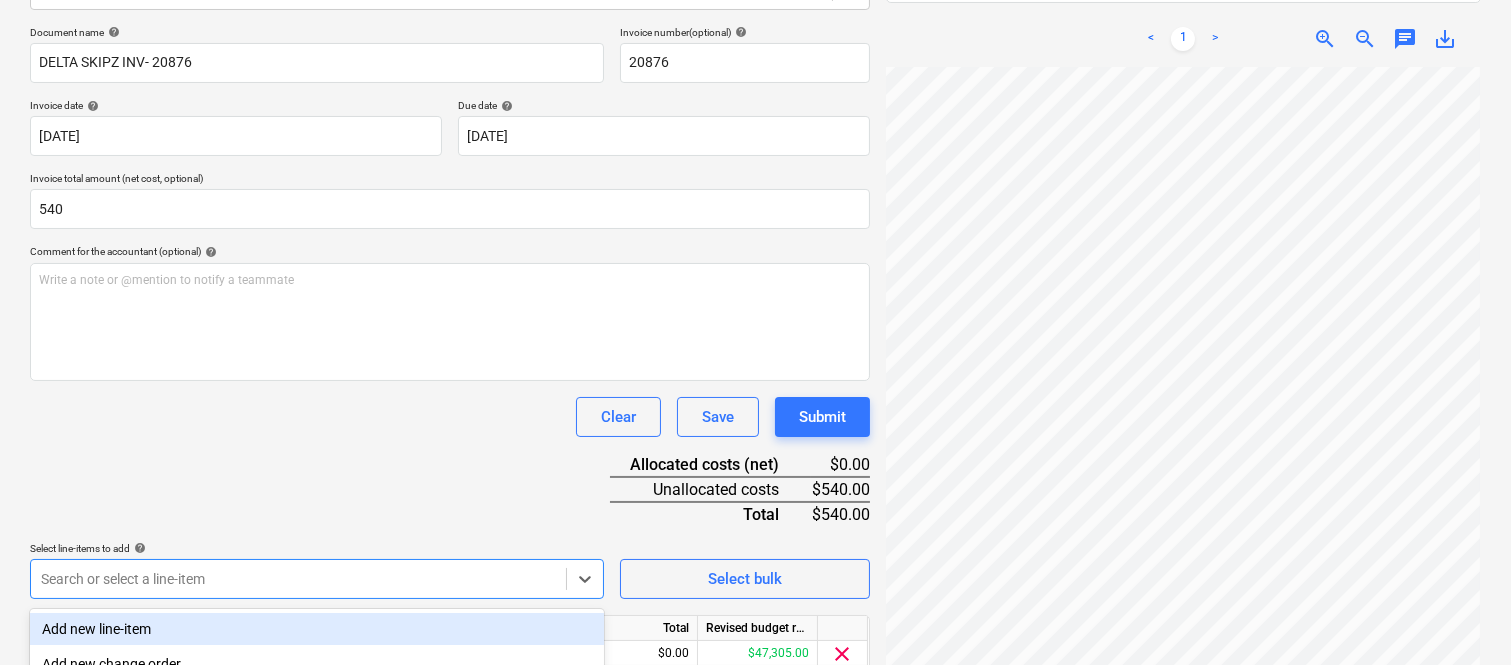click on "Document name help DELTA SKIPZ INV- 20876 Invoice number  (optional) help 20876 Invoice date help [DATE] [DATE] Press the down arrow key to interact with the calendar and
select a date. Press the question mark key to get the keyboard shortcuts for changing dates. Due date help [DATE] [DATE] Press the down arrow key to interact with the calendar and
select a date. Press the question mark key to get the keyboard shortcuts for changing dates. Invoice total amount (net cost, optional) 540 Comment for the accountant (optional) help Write a note or @mention to notify a teammate ﻿ Clear Save Submit Allocated costs (net) $0.00 Unallocated costs $540.00 Total $540.00 Select line-items to add help option --  01.42 Skip Bins, selected. option Add new line-item focused, 1 of 182. 182 results available. Use Up and Down to choose options, press Enter to select the currently focused option, press Escape to exit the menu, press Tab to select the option and exit the menu. Search or select a line-item" at bounding box center (450, 378) 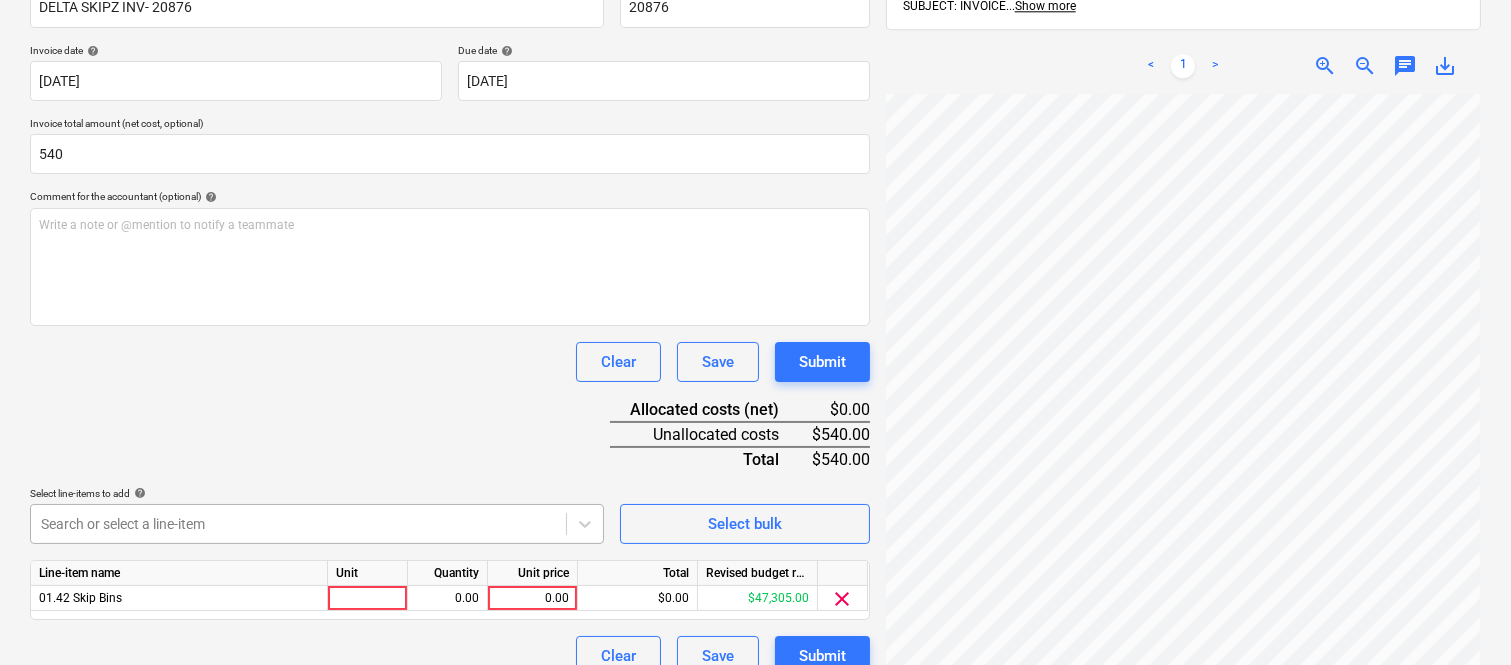 scroll, scrollTop: 367, scrollLeft: 0, axis: vertical 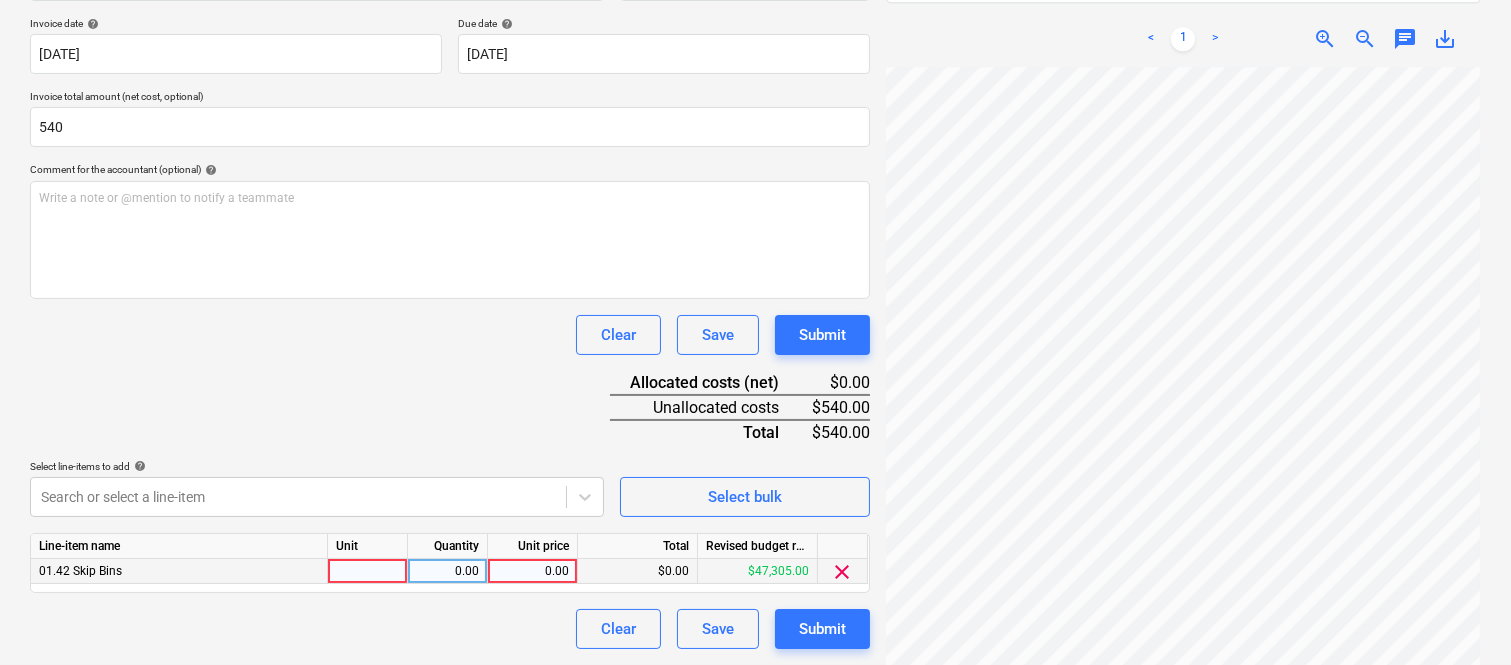 click at bounding box center (368, 571) 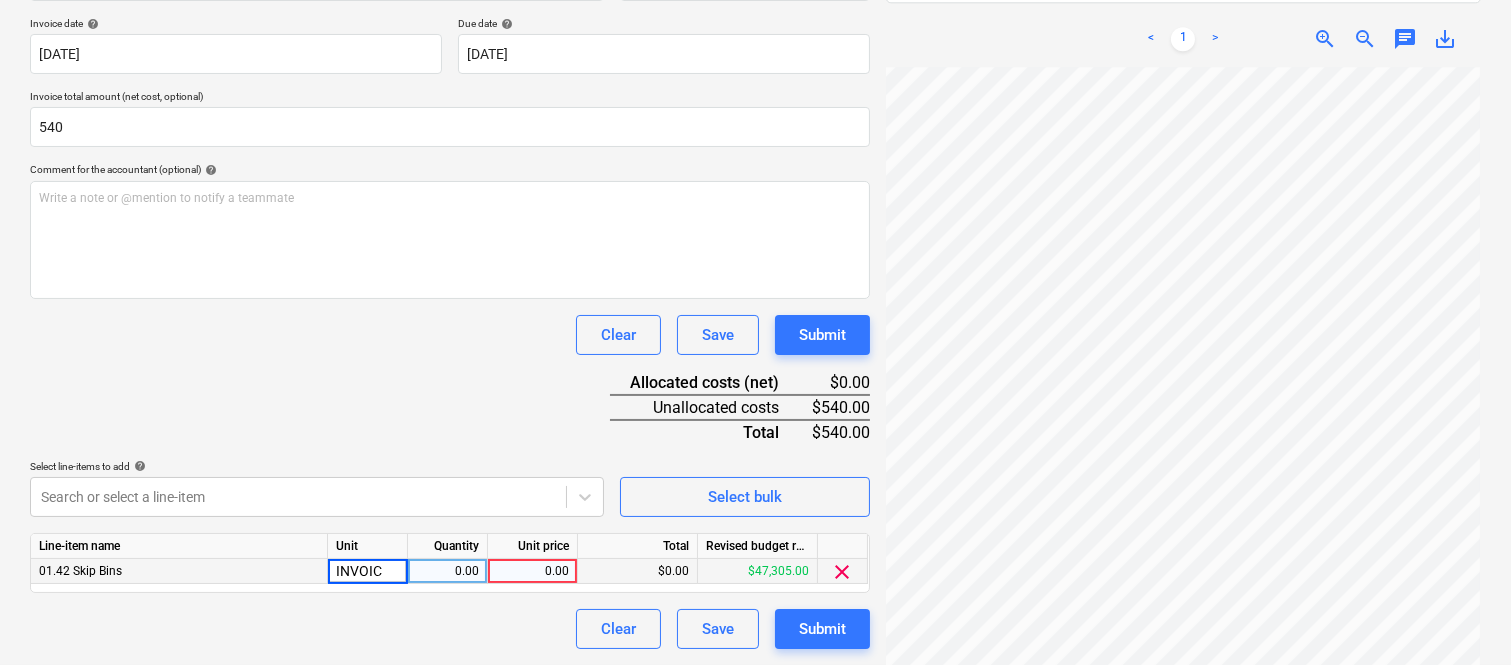 type on "INVOICE" 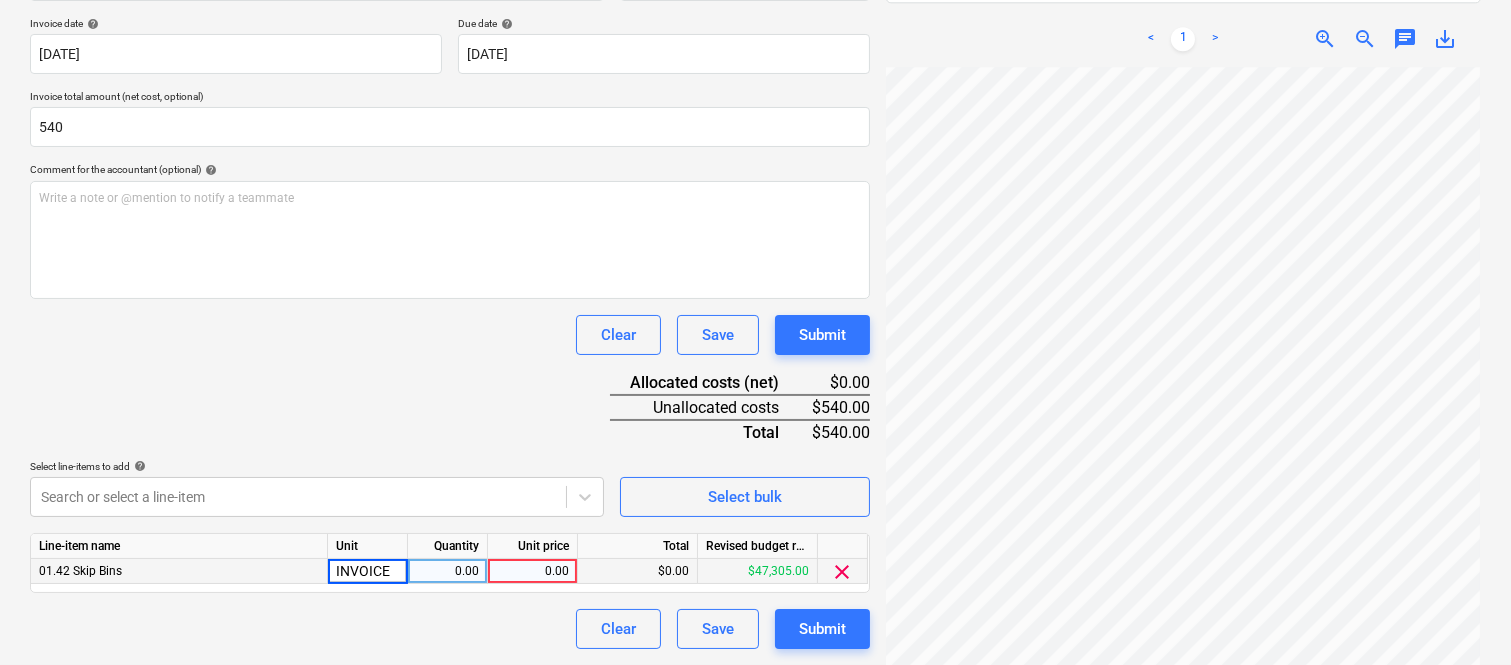 click on "0.00" at bounding box center [447, 571] 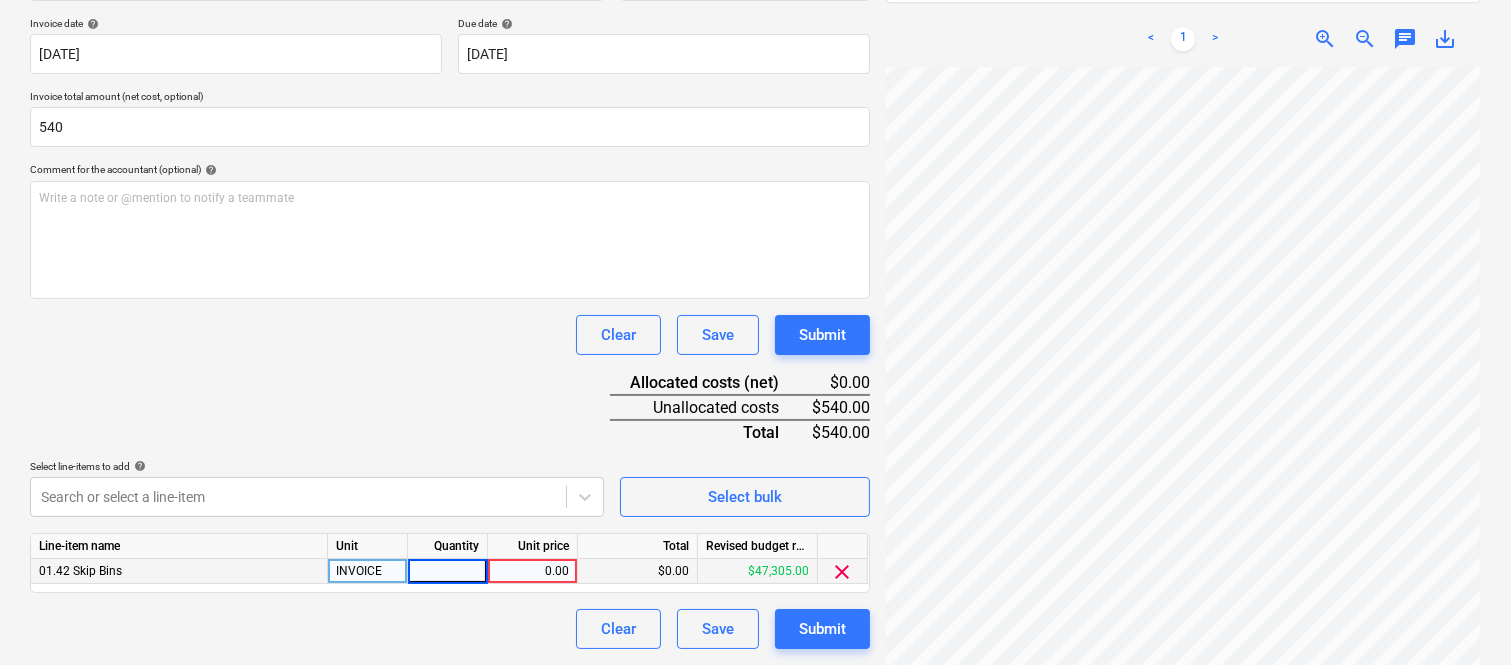 type on "1" 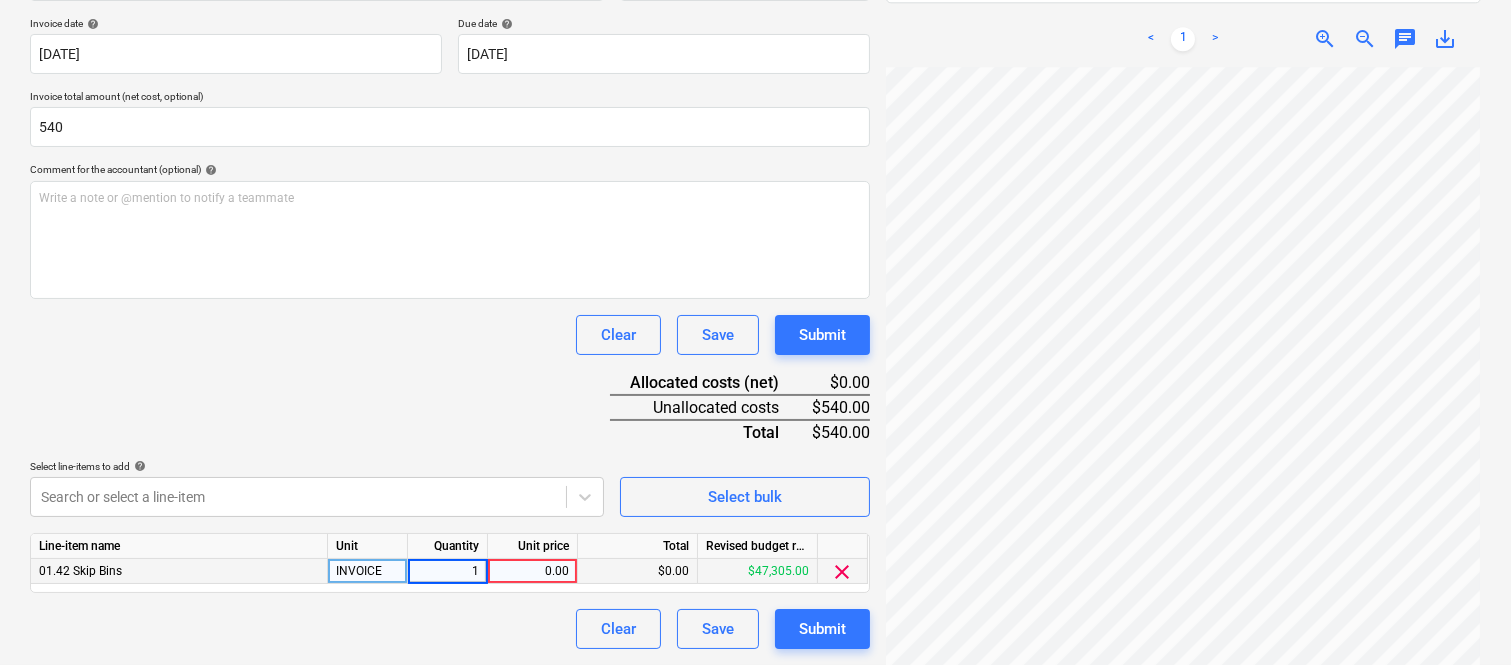 click on "0.00" at bounding box center (532, 571) 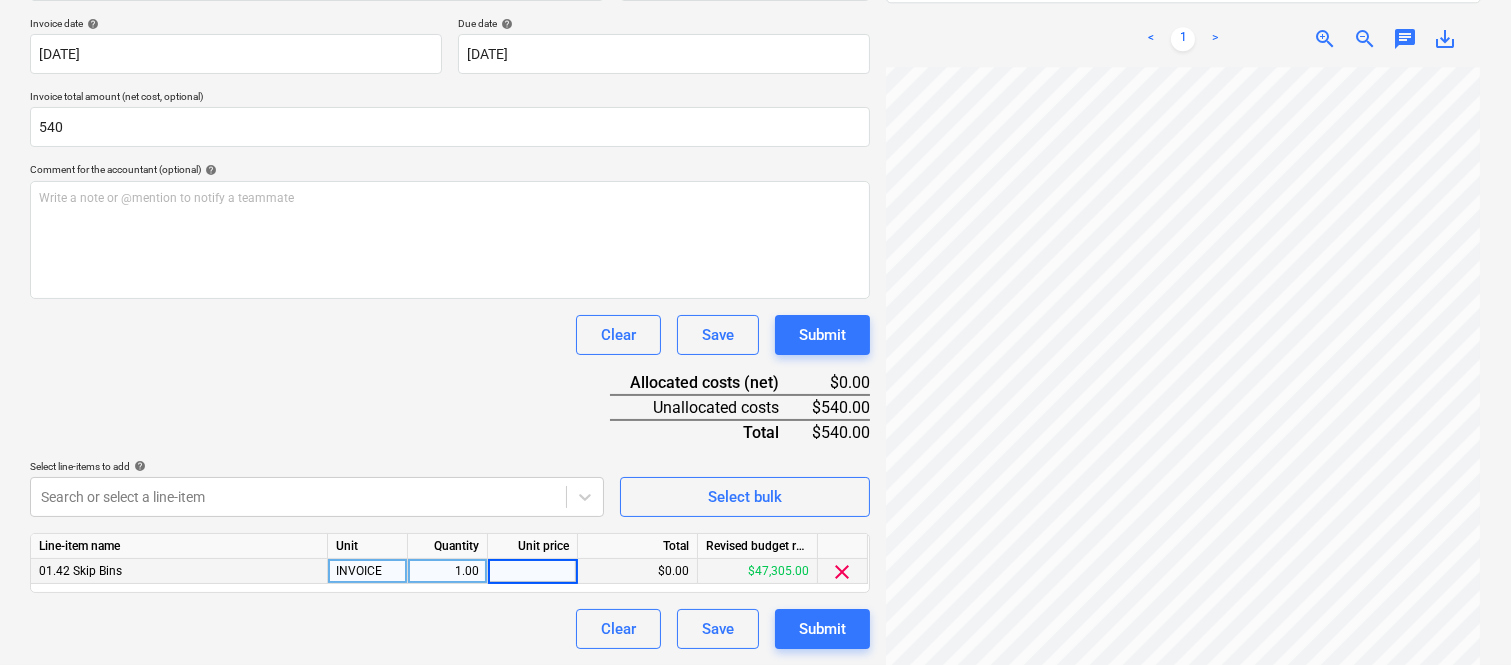 type on "540" 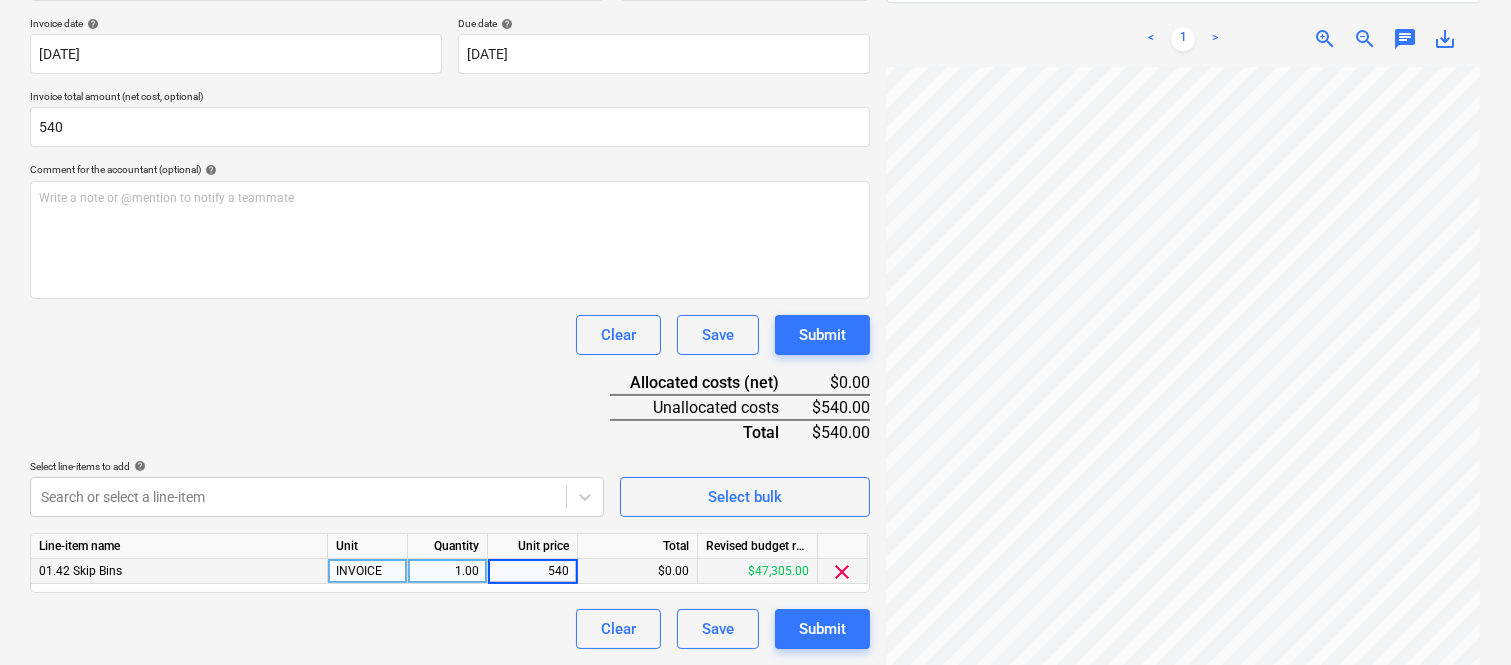 click on "Clear Save Submit" at bounding box center [450, 629] 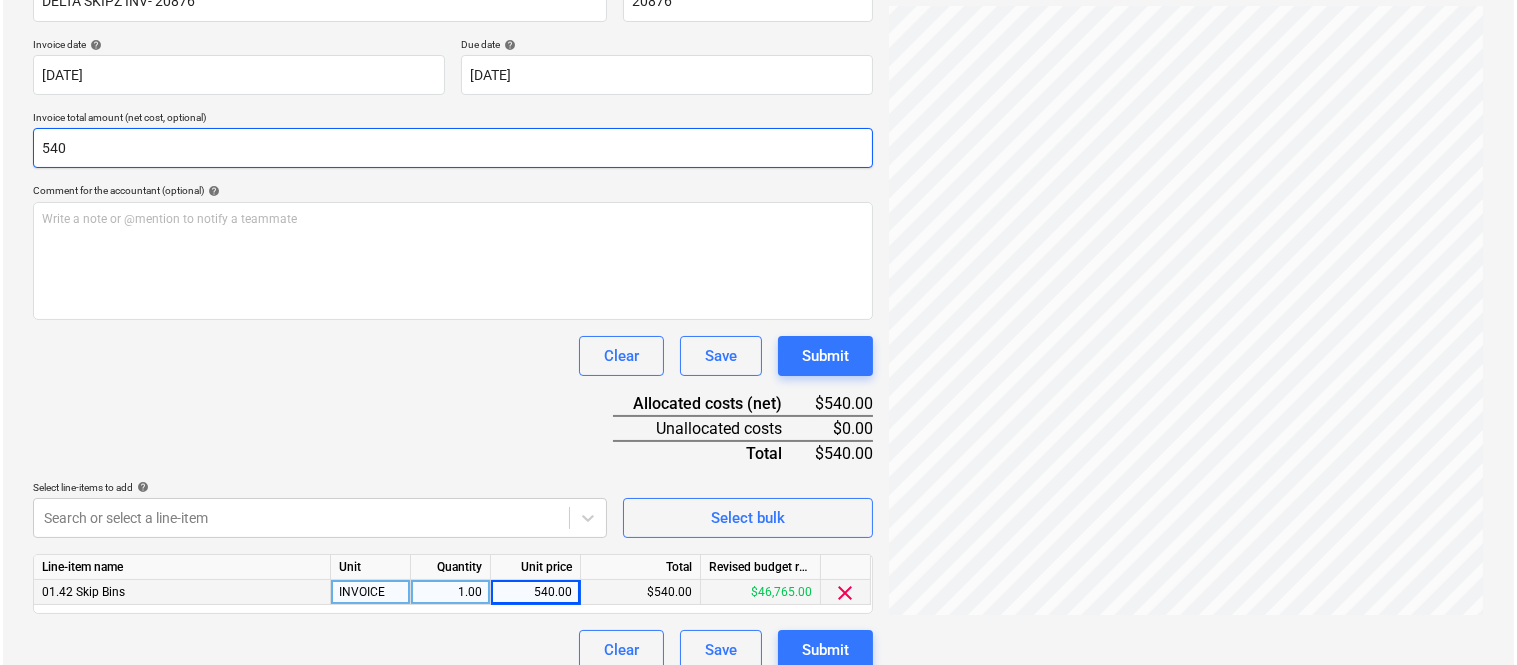 scroll, scrollTop: 367, scrollLeft: 0, axis: vertical 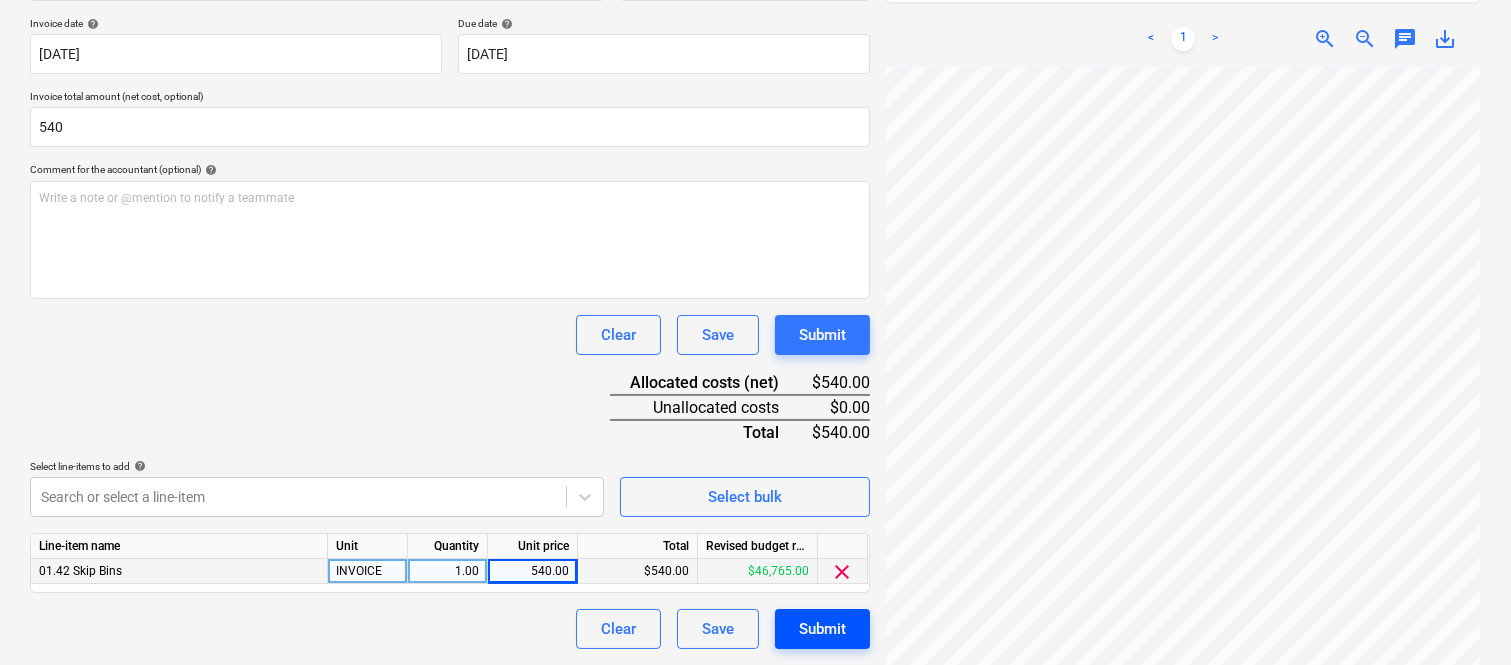 click on "Submit" at bounding box center (822, 629) 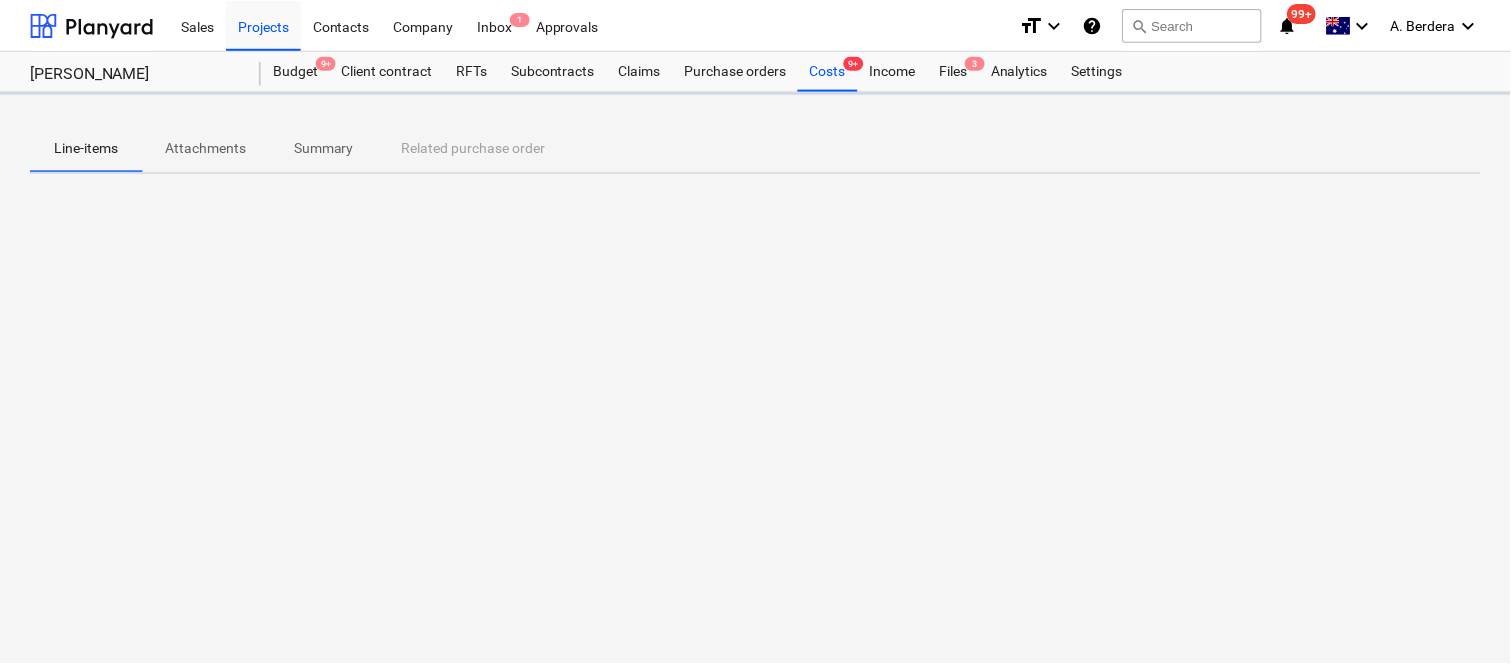 scroll, scrollTop: 0, scrollLeft: 0, axis: both 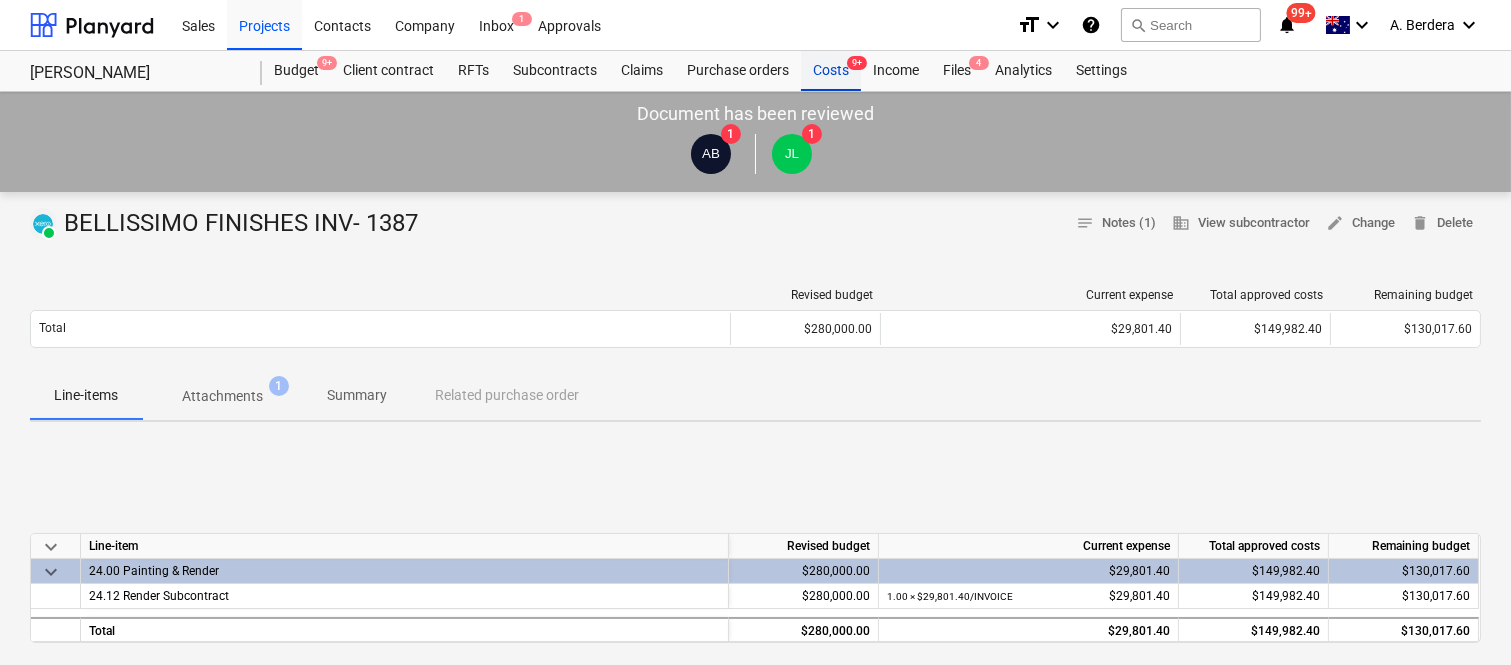 click on "Costs 9+" at bounding box center [831, 71] 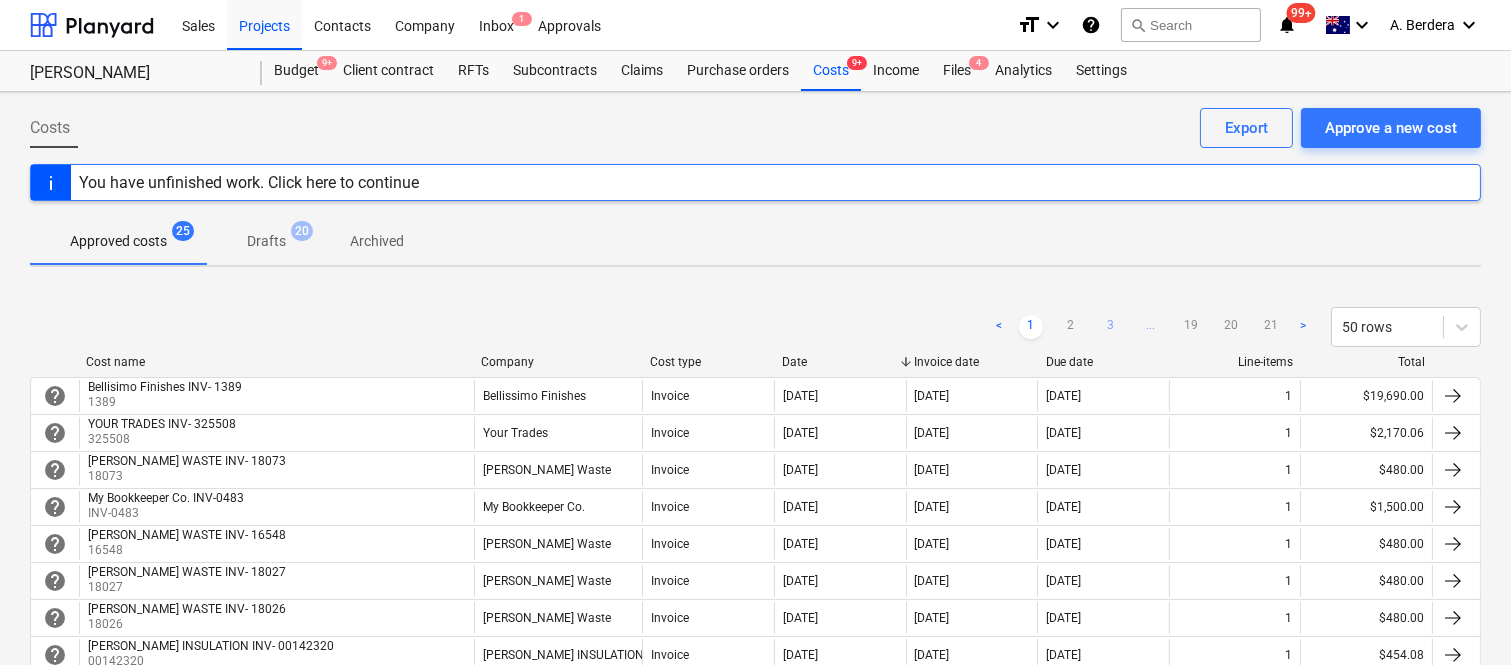 click on "3" at bounding box center [1111, 327] 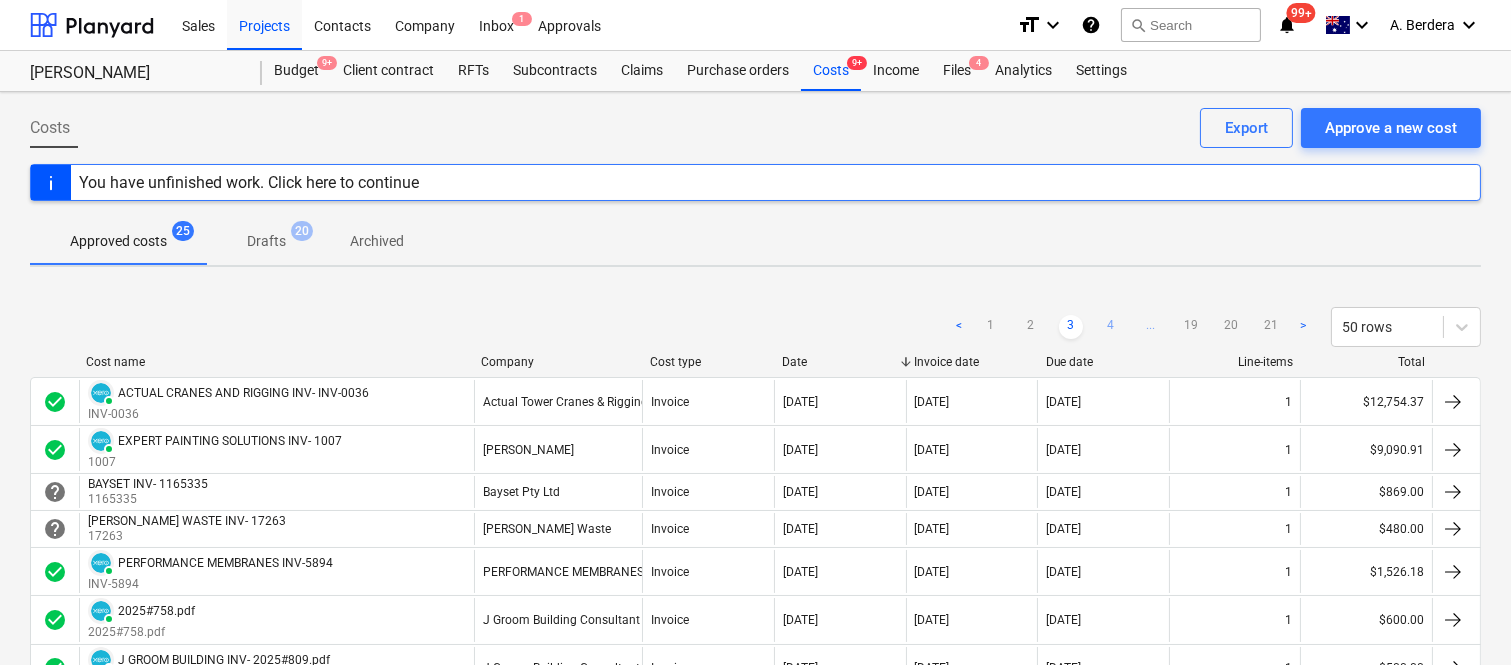 click on "4" at bounding box center (1111, 327) 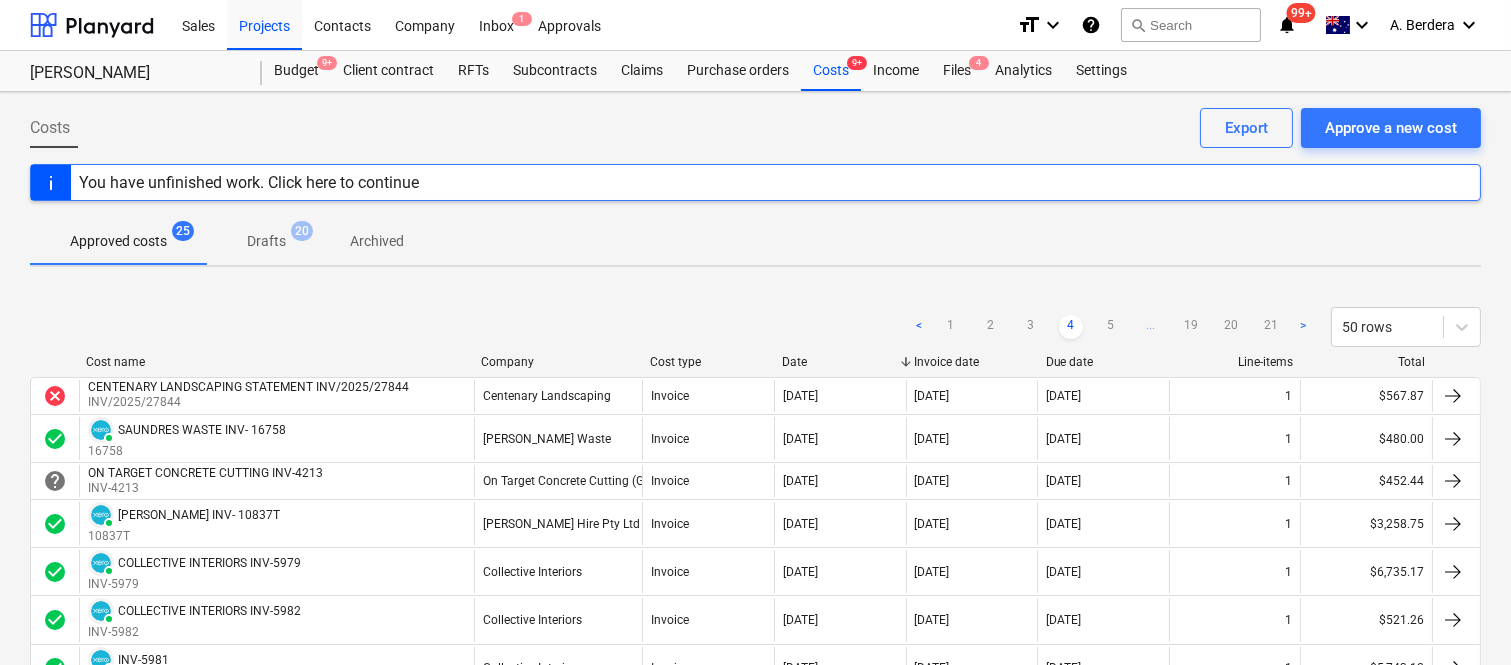 click on "5" at bounding box center [1111, 327] 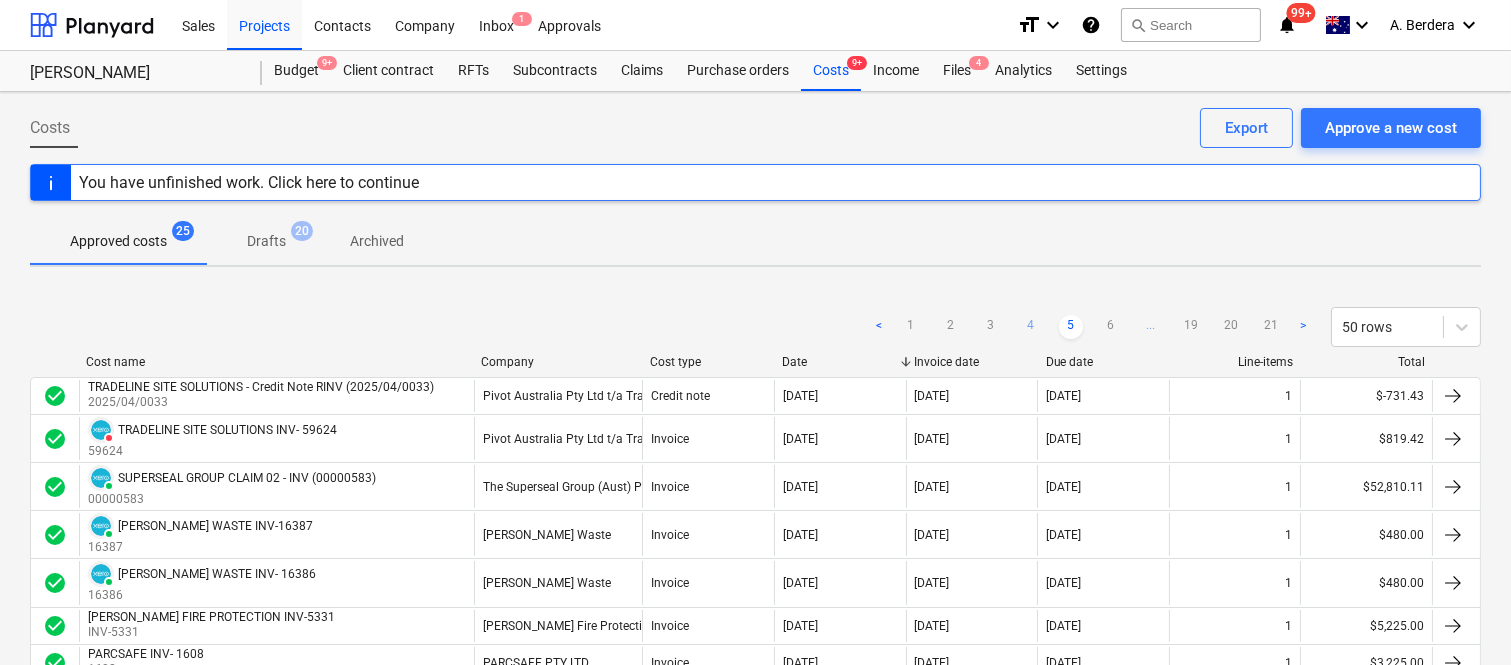click on "6" at bounding box center [1111, 327] 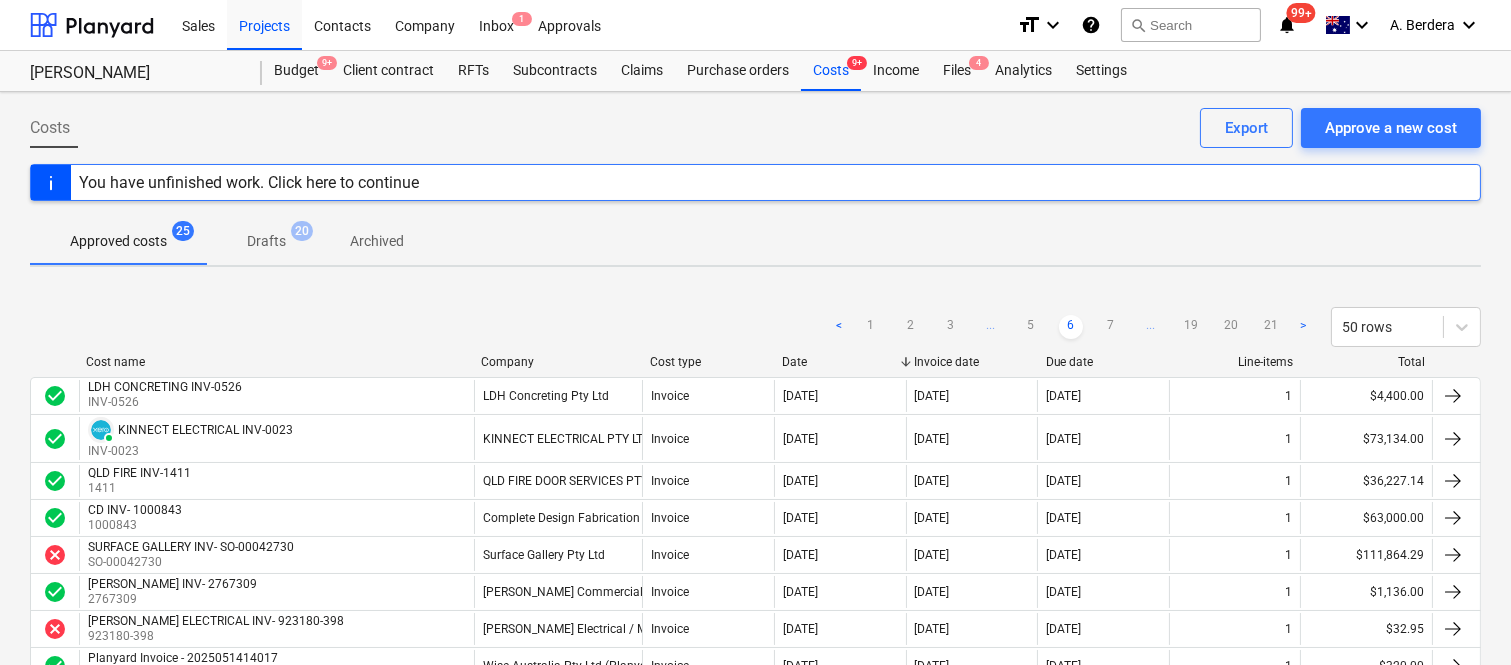 click on "7" at bounding box center [1111, 327] 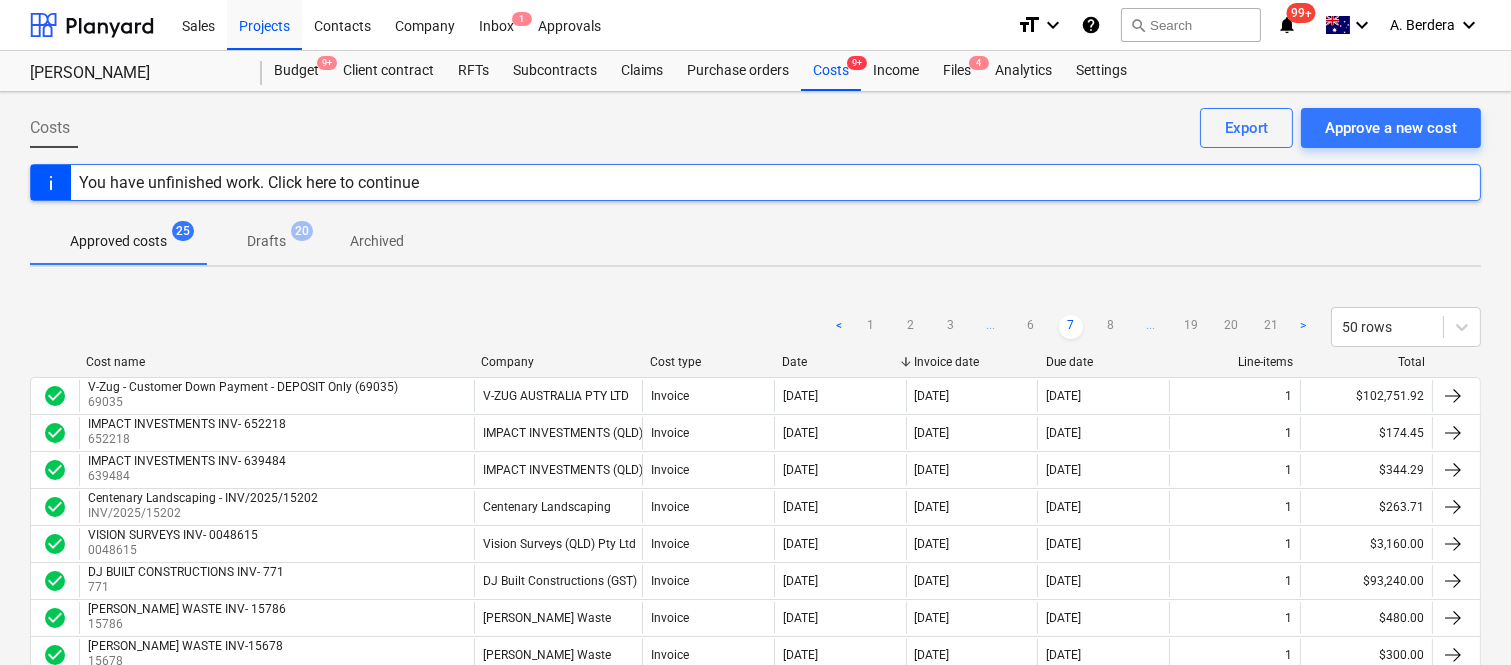 click on "8" at bounding box center (1111, 327) 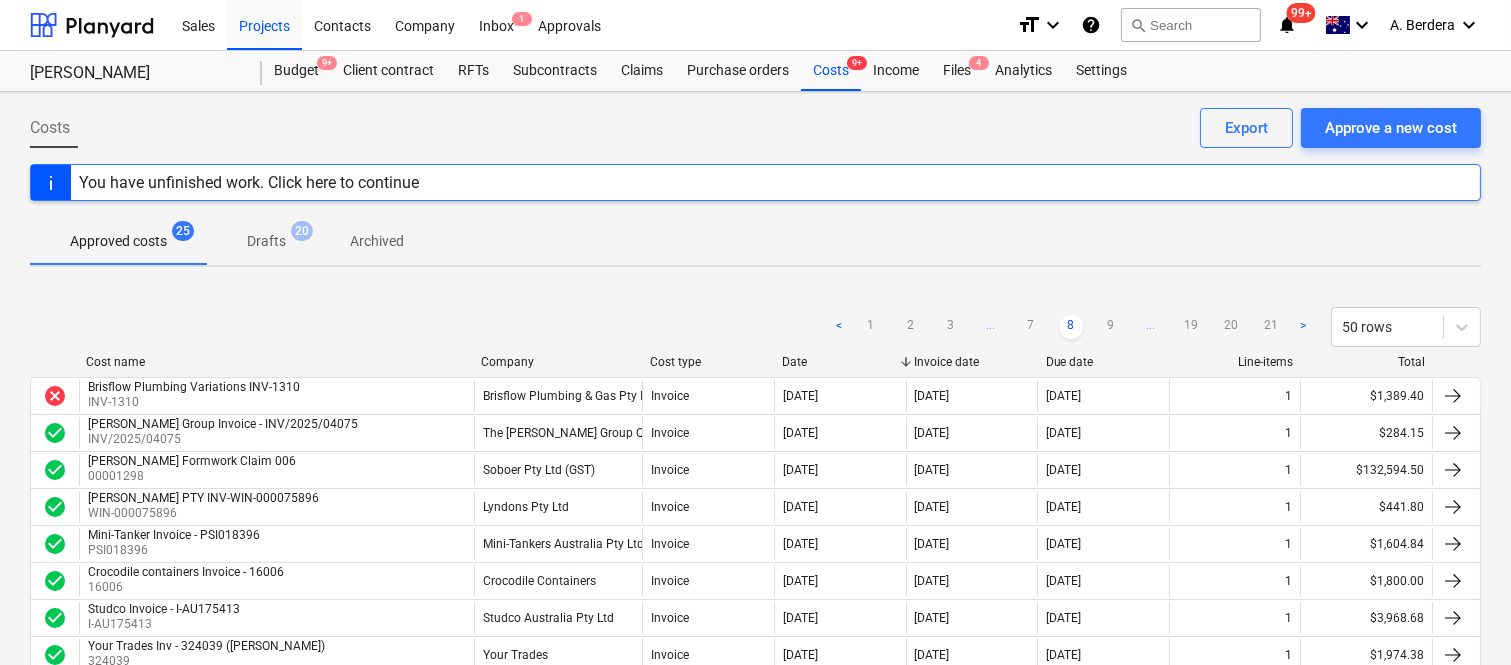 click on "9" at bounding box center [1111, 327] 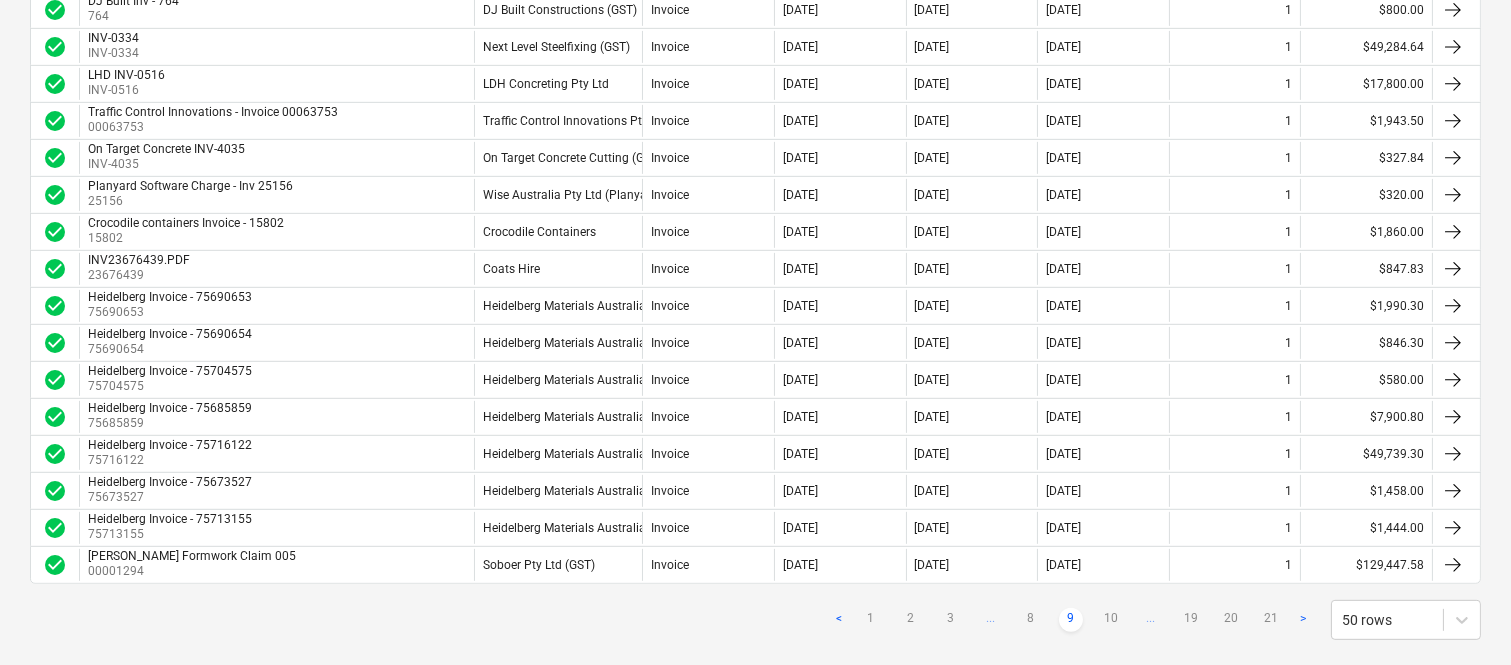 scroll, scrollTop: 1680, scrollLeft: 0, axis: vertical 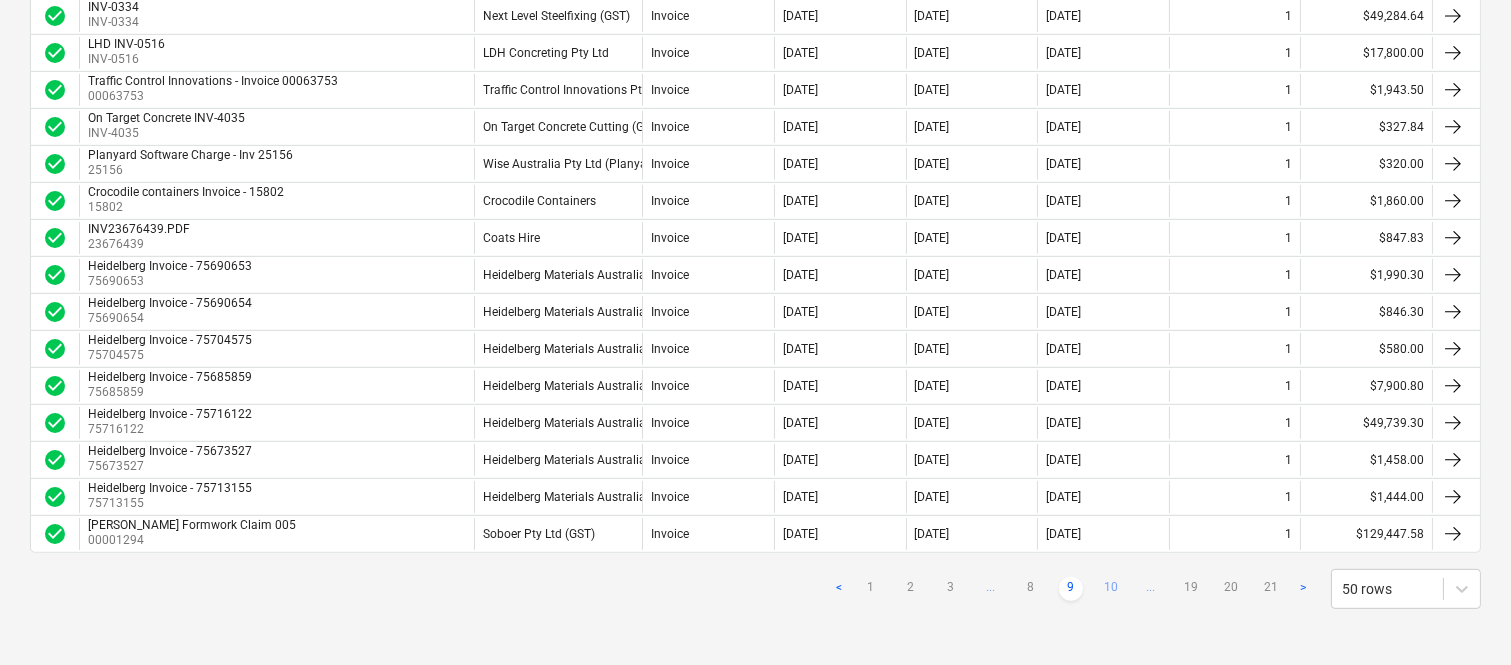 click on "10" at bounding box center (1111, 589) 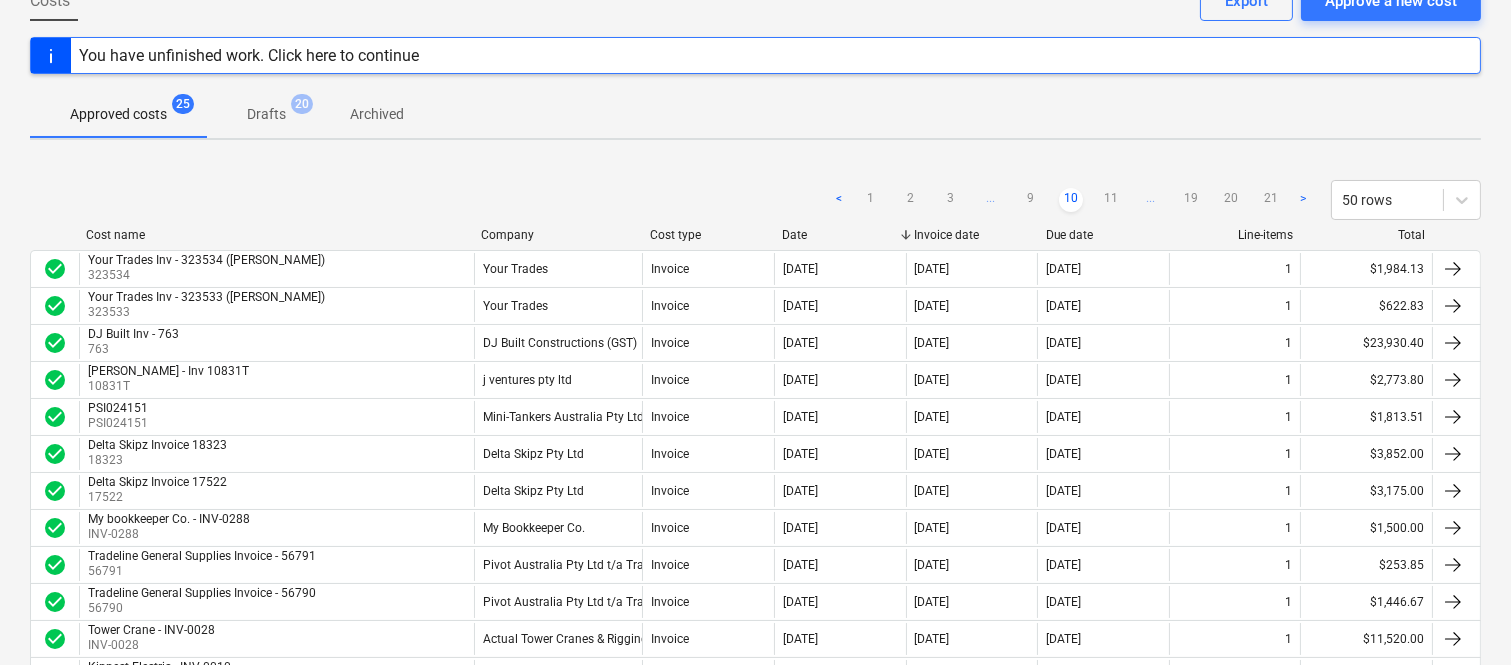 scroll, scrollTop: 124, scrollLeft: 0, axis: vertical 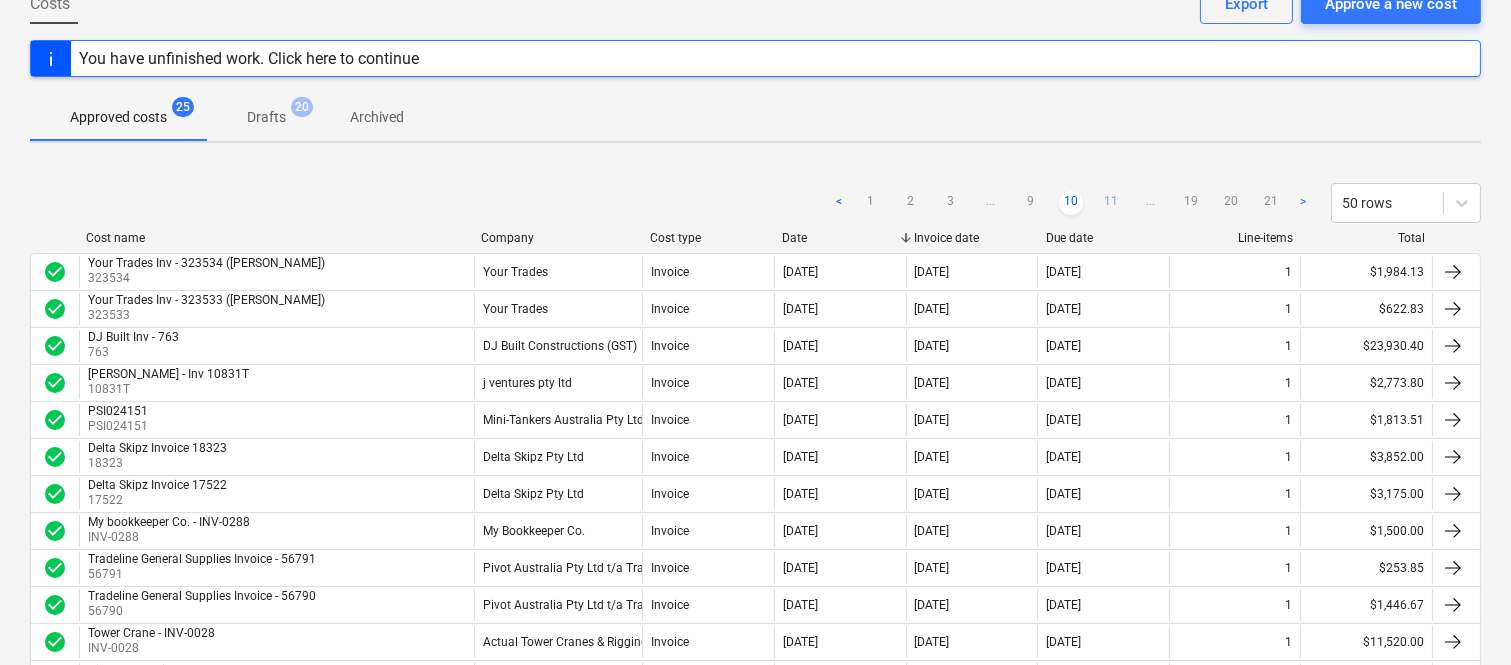 click on "11" at bounding box center [1111, 203] 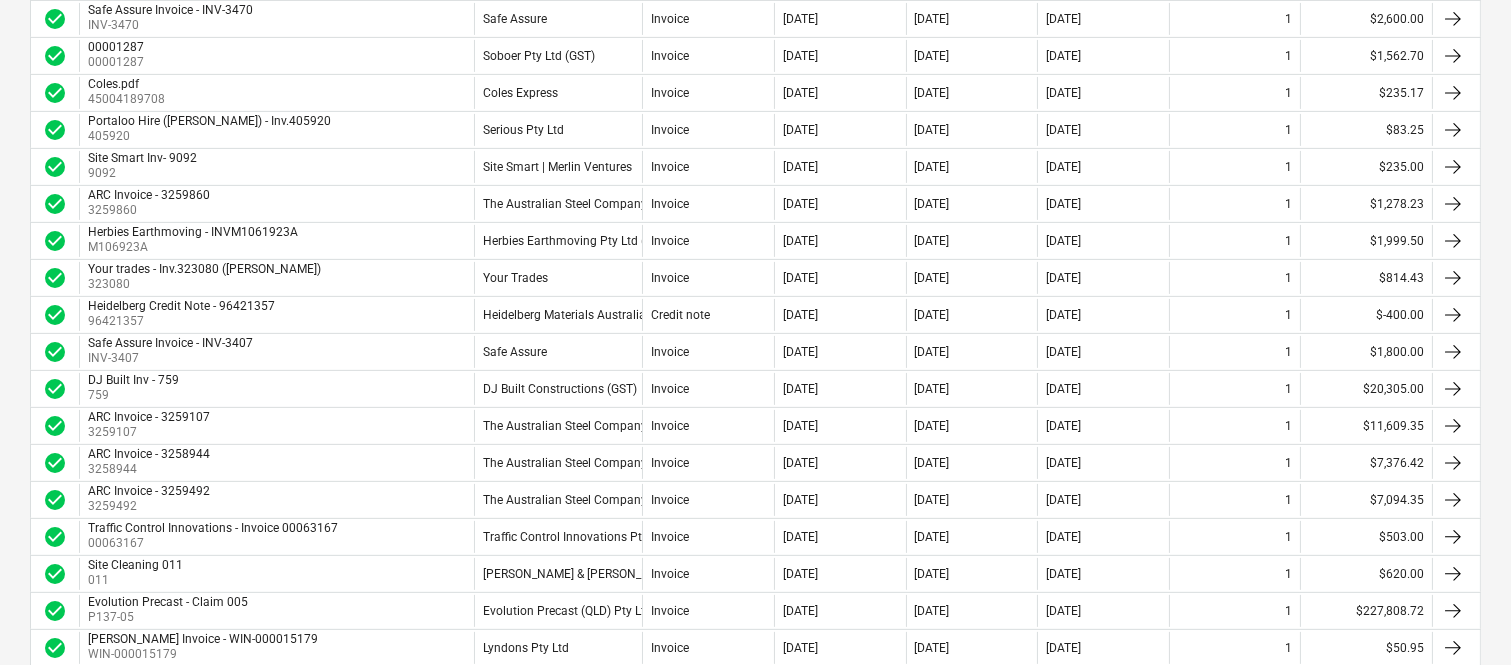 scroll, scrollTop: 1146, scrollLeft: 0, axis: vertical 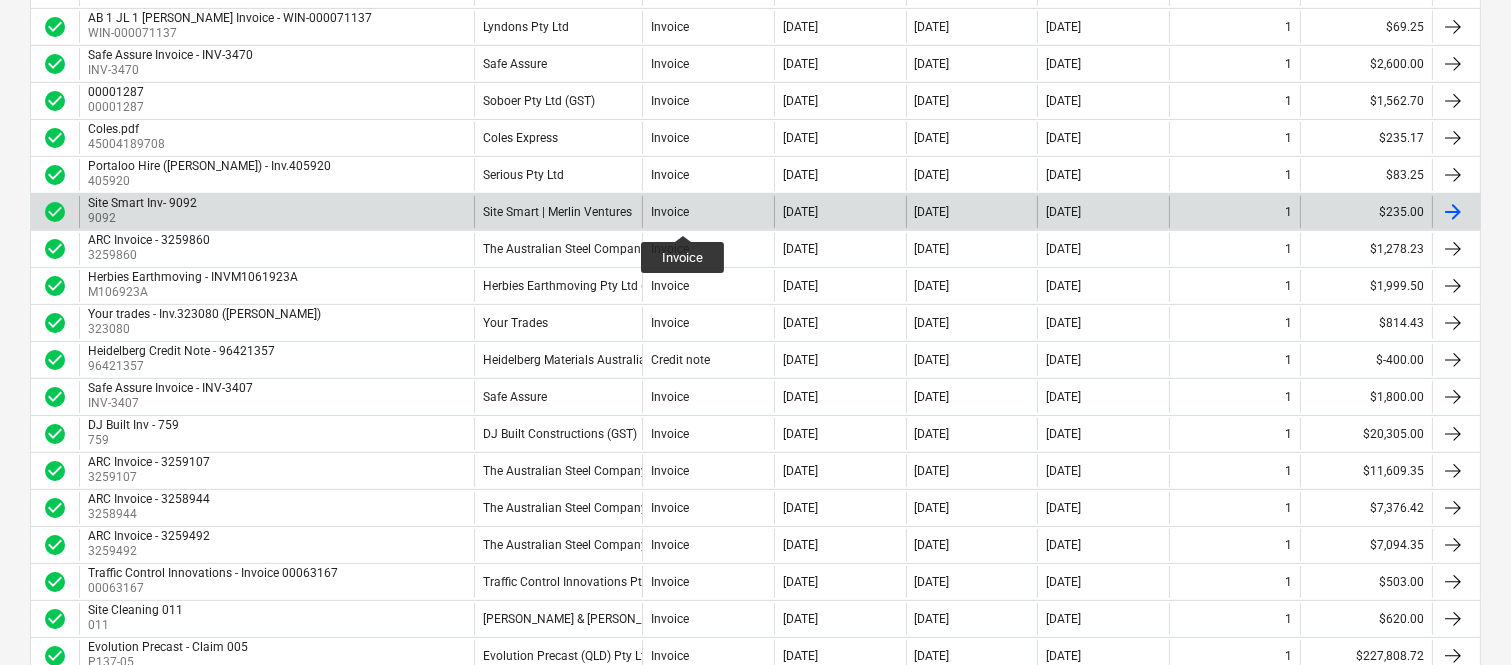 click on "Invoice" at bounding box center (670, 212) 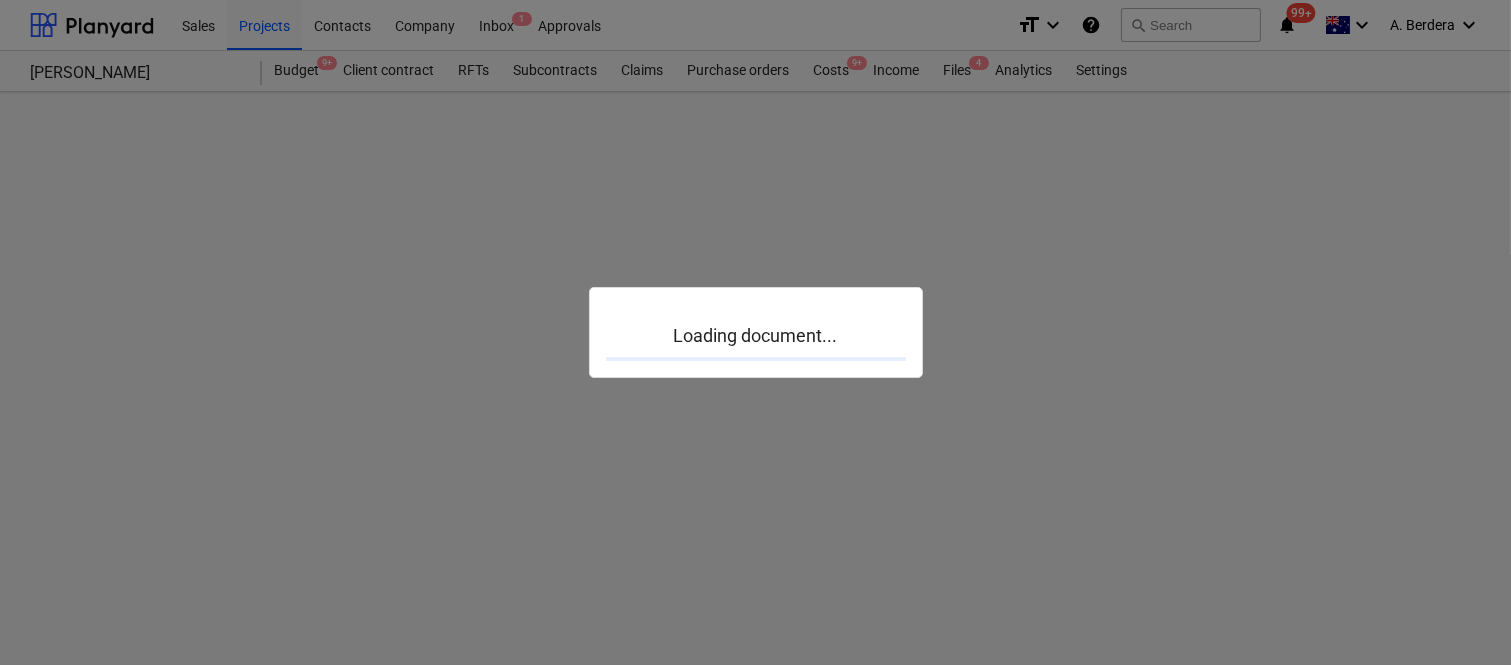 scroll, scrollTop: 0, scrollLeft: 0, axis: both 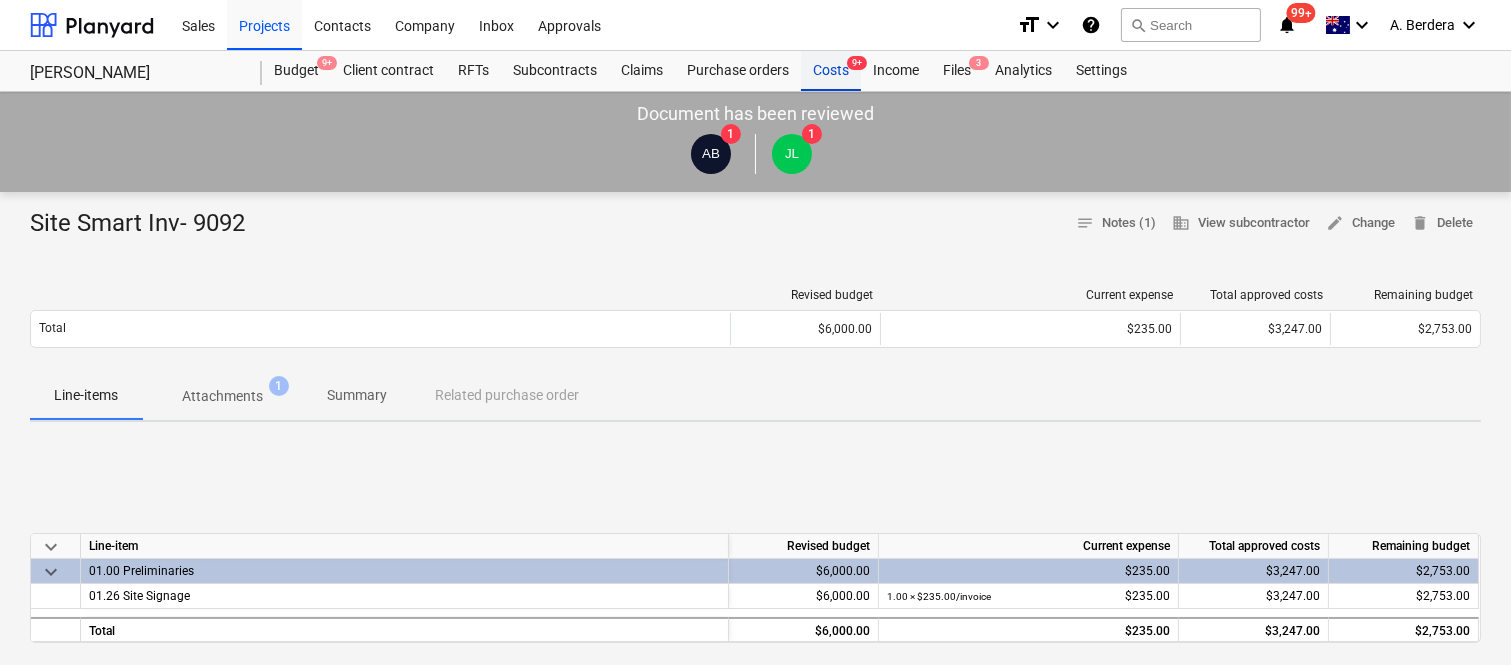 click on "Costs 9+" at bounding box center [831, 71] 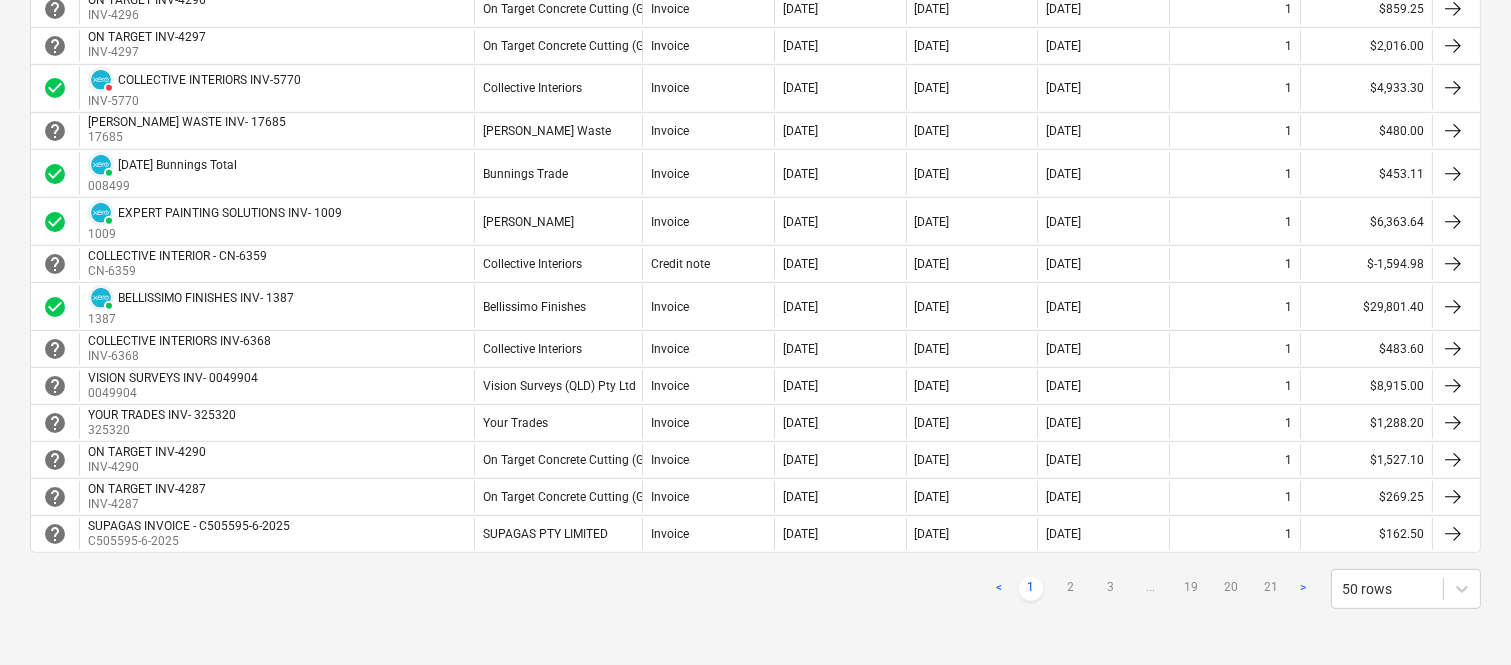 scroll, scrollTop: 1780, scrollLeft: 0, axis: vertical 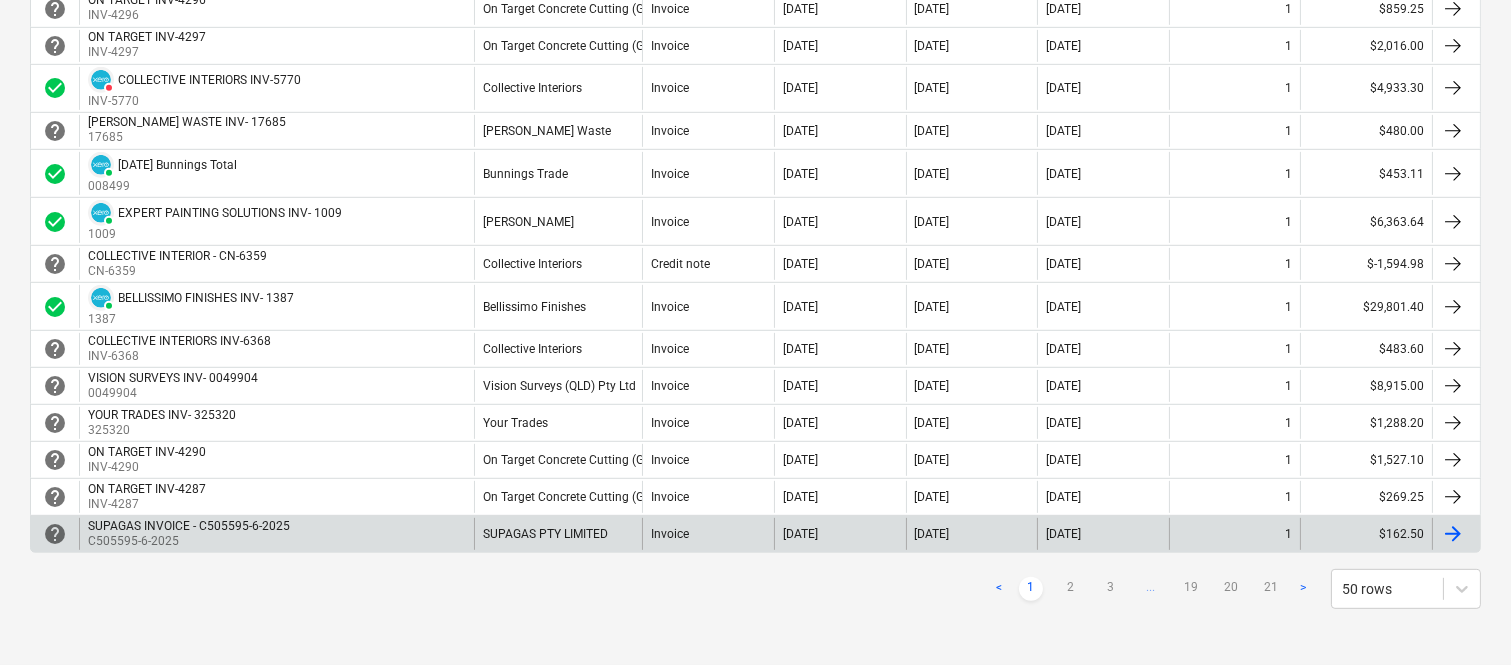 click on "2" at bounding box center [1071, 589] 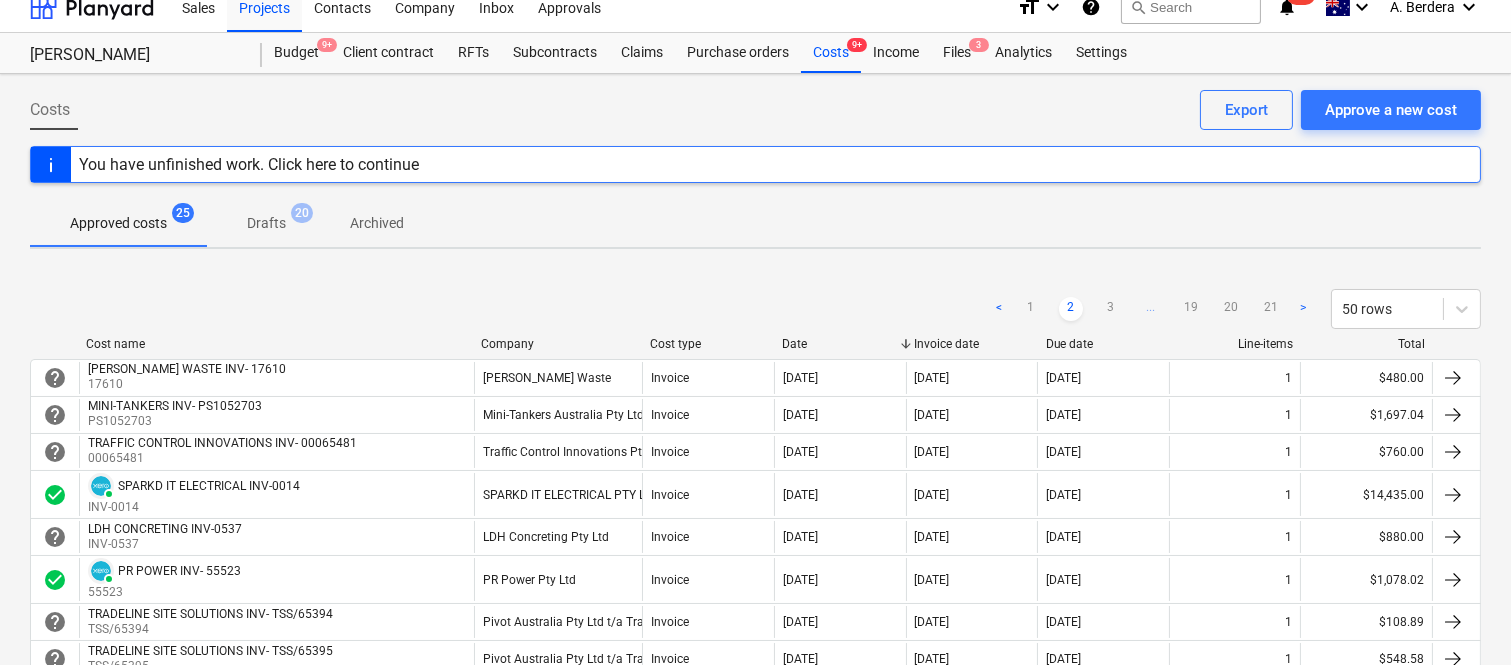 scroll, scrollTop: 0, scrollLeft: 0, axis: both 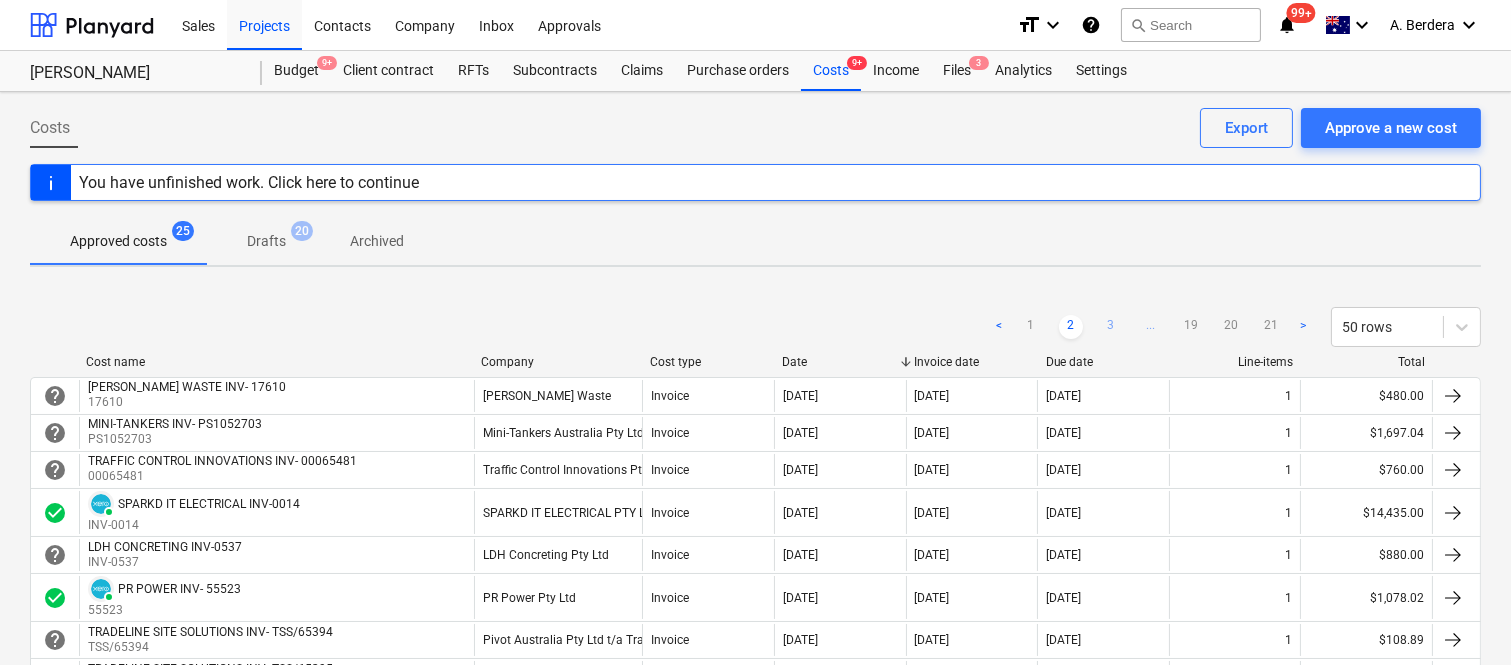 click on "3" at bounding box center (1111, 327) 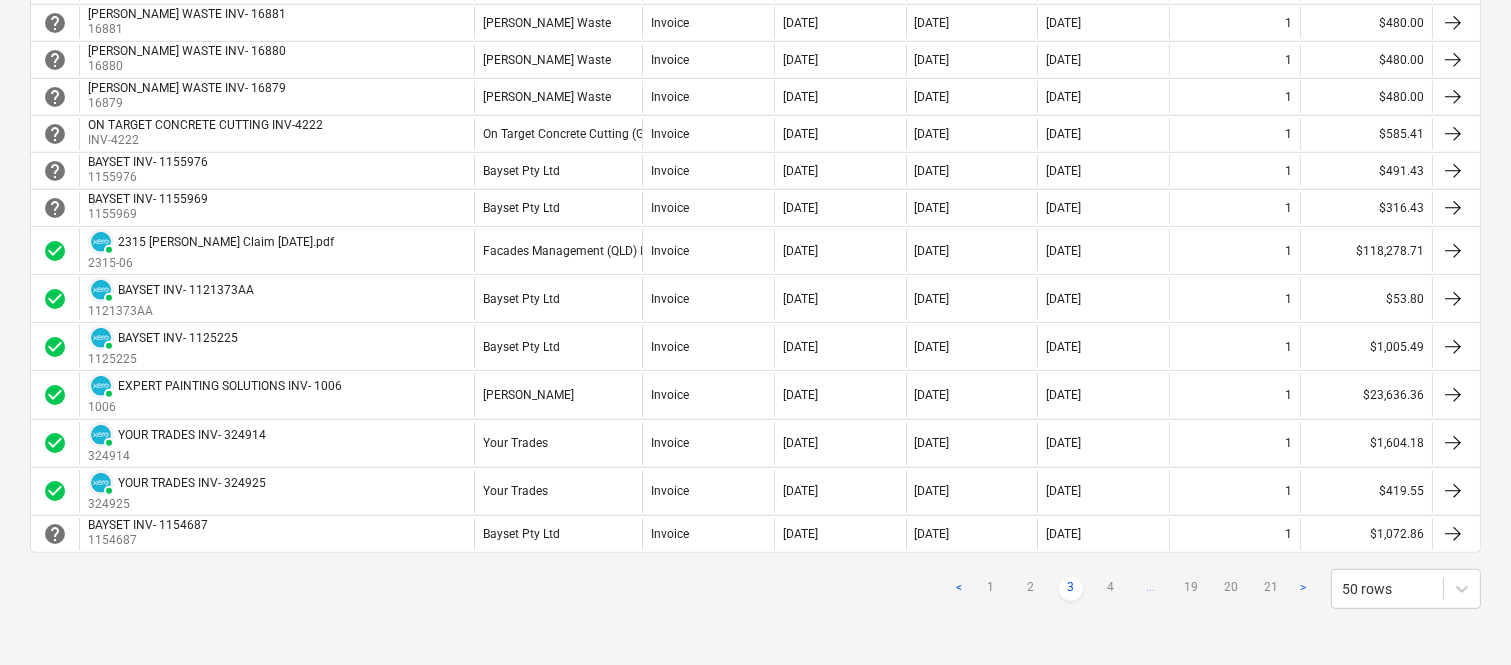 scroll, scrollTop: 1958, scrollLeft: 0, axis: vertical 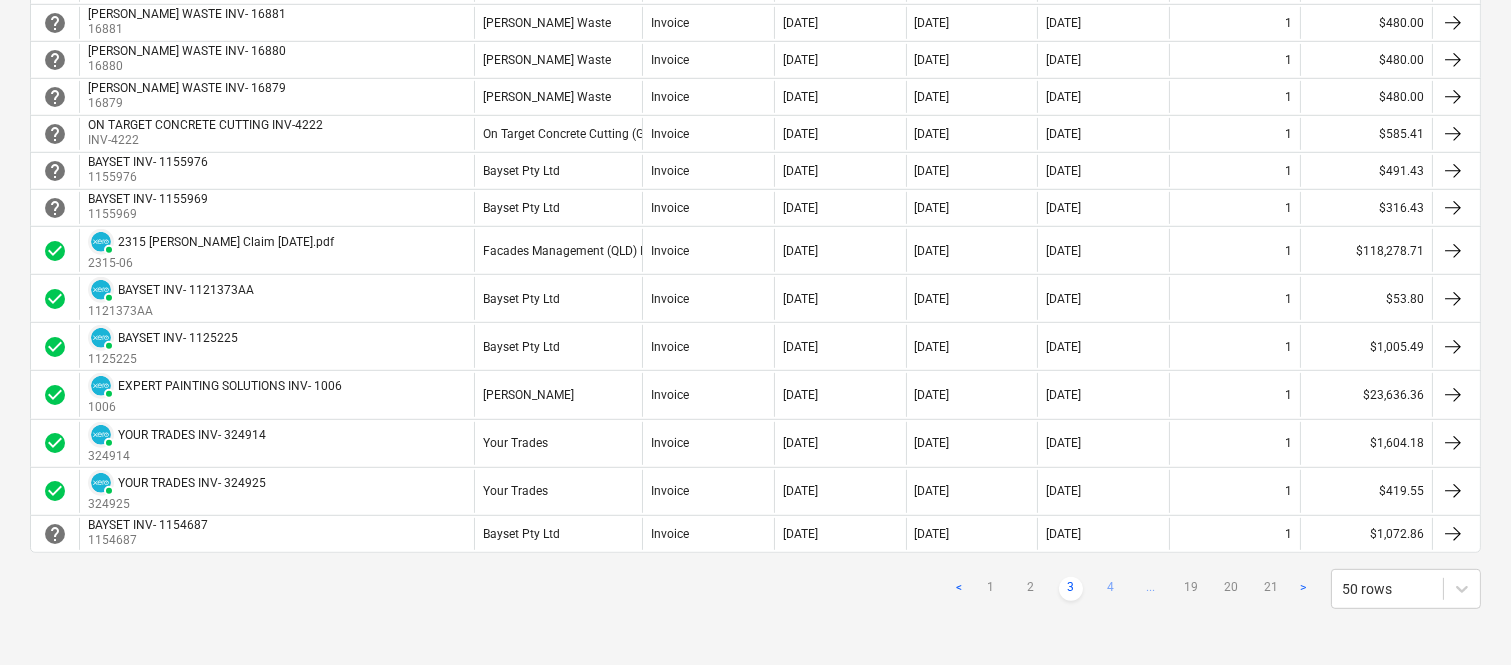 click on "4" at bounding box center [1111, 589] 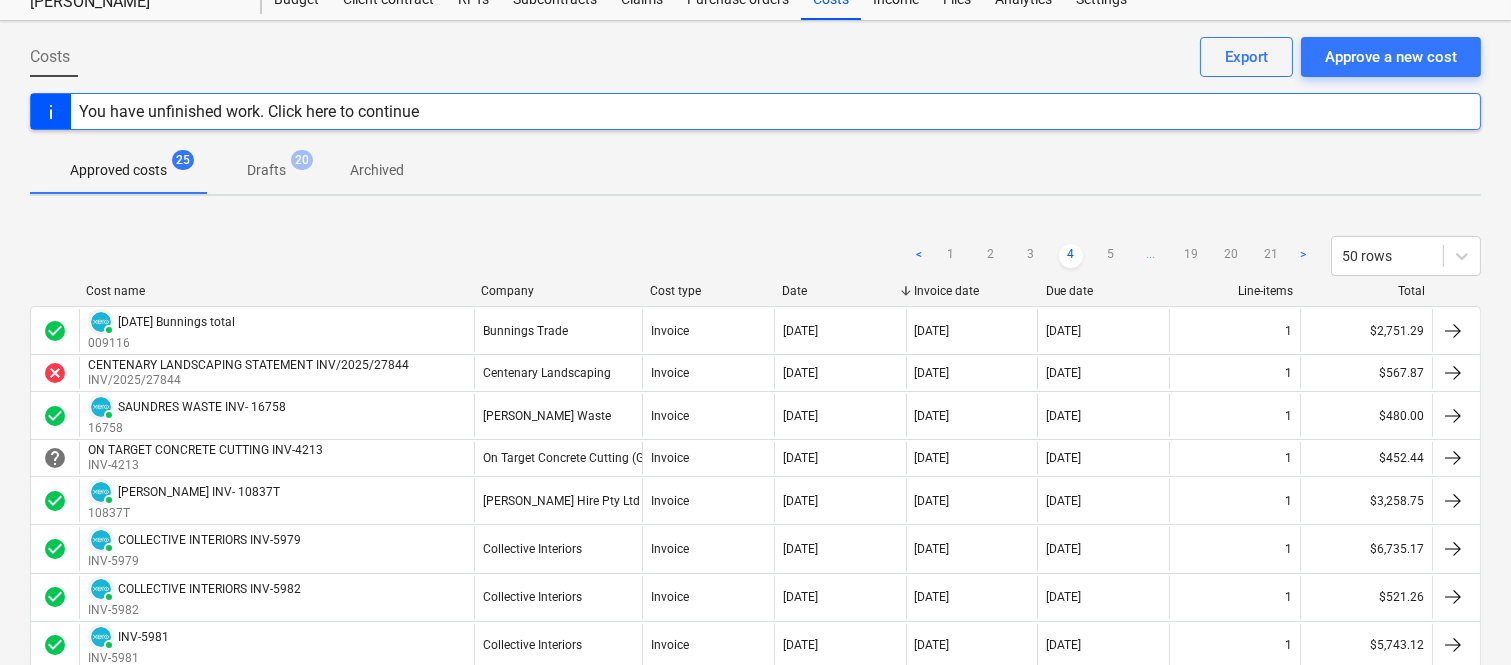 scroll, scrollTop: 70, scrollLeft: 0, axis: vertical 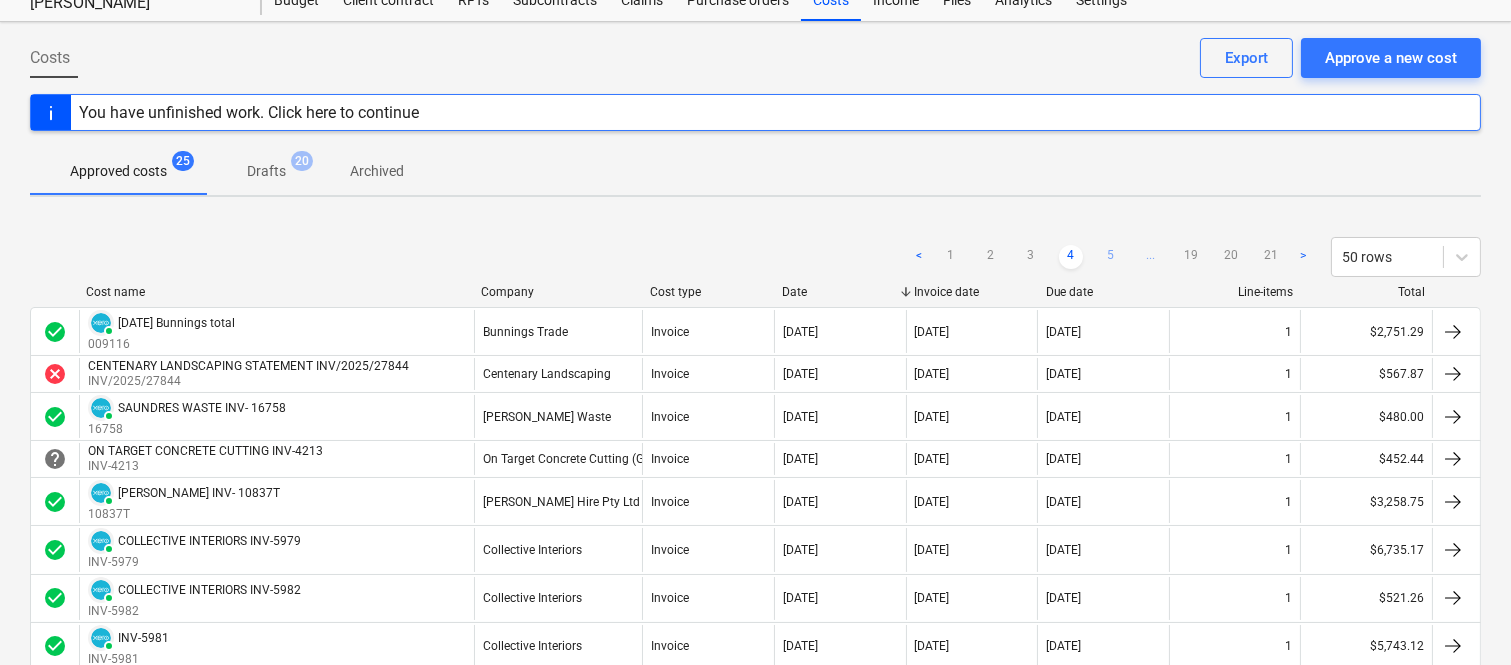 click on "5" at bounding box center (1111, 257) 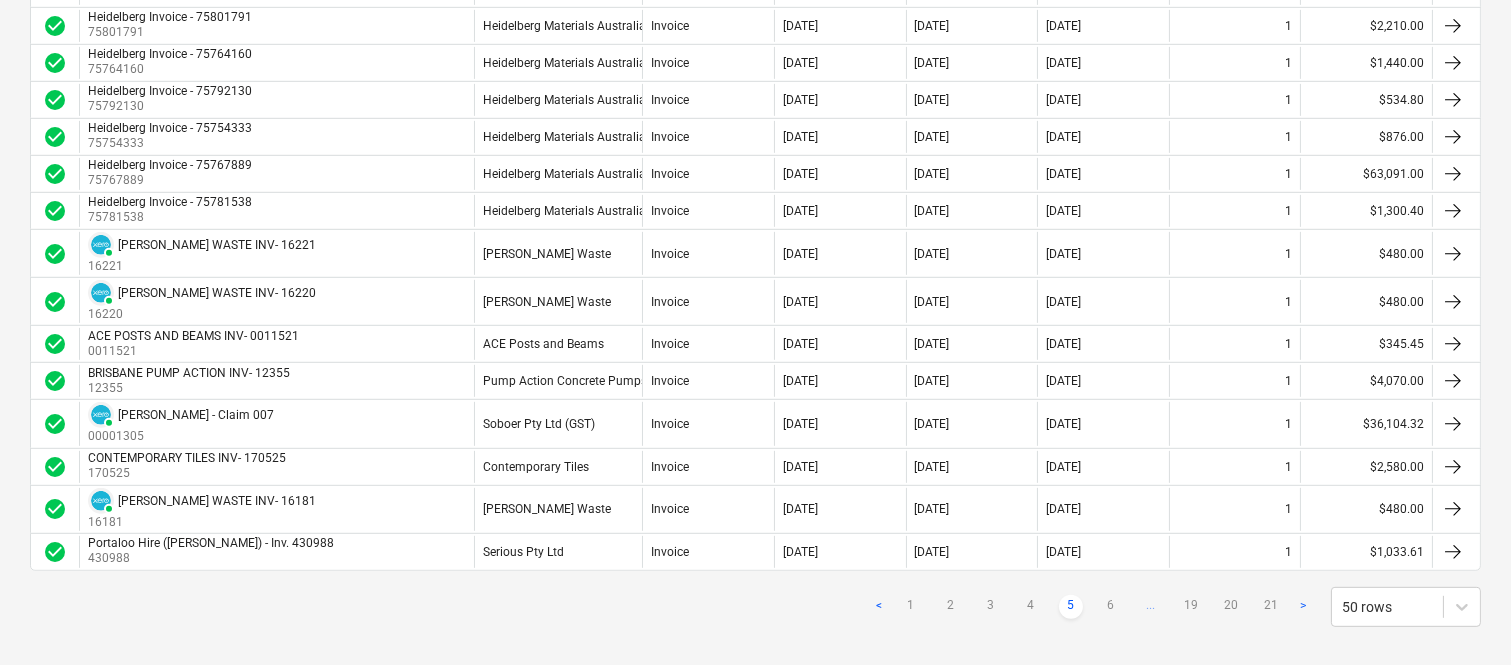 scroll, scrollTop: 1870, scrollLeft: 0, axis: vertical 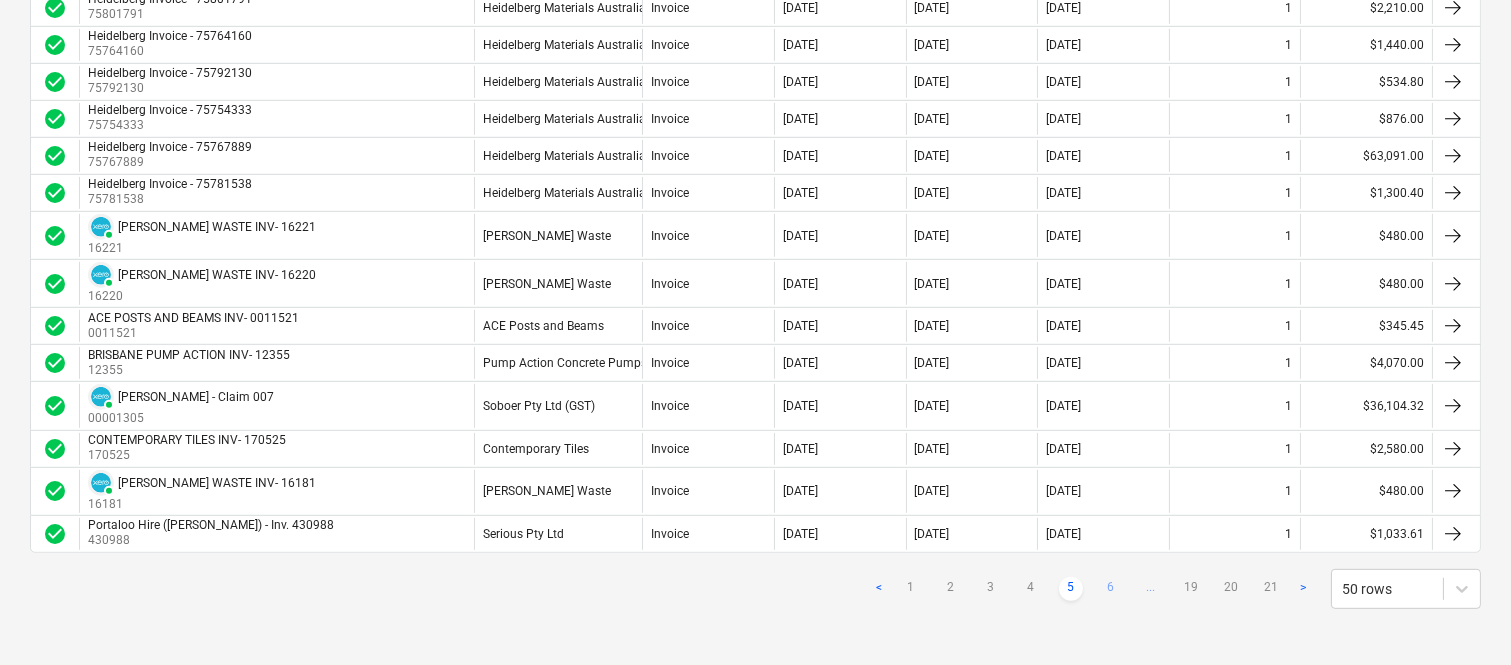 click on "6" at bounding box center [1111, 589] 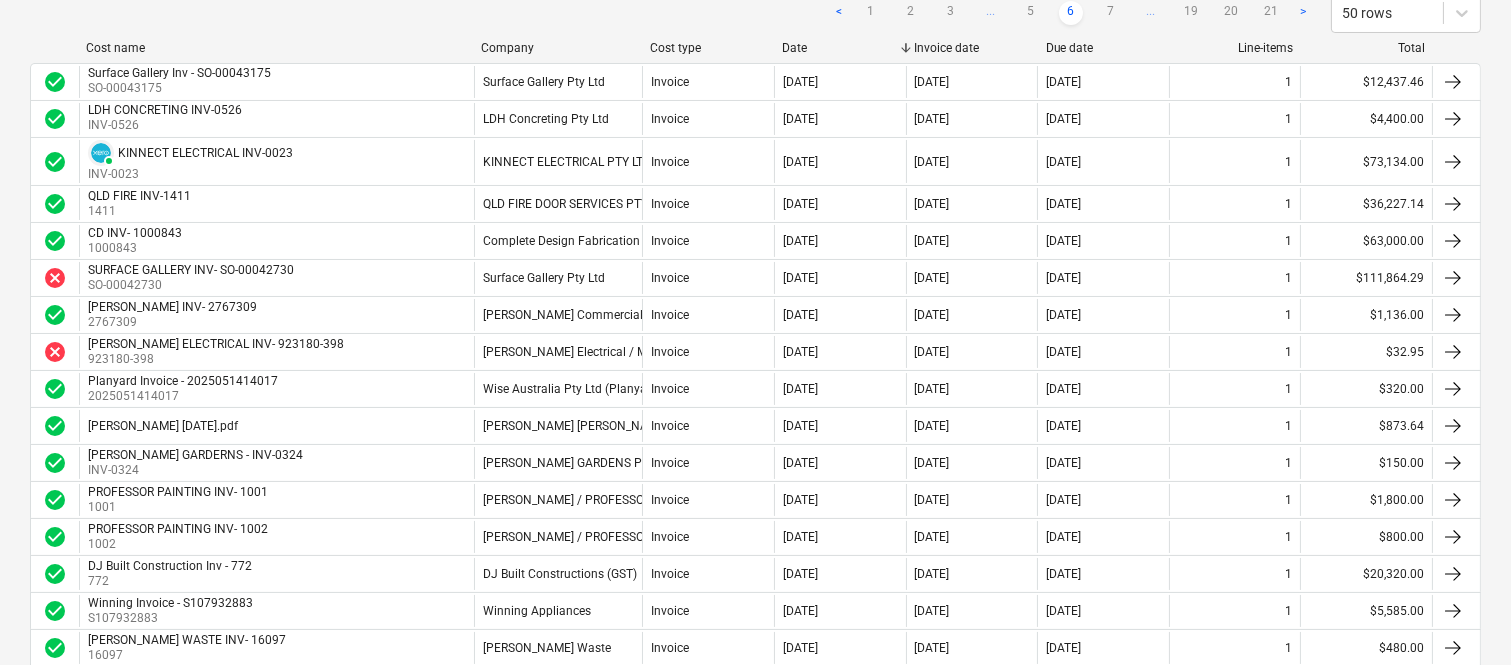 scroll, scrollTop: 313, scrollLeft: 0, axis: vertical 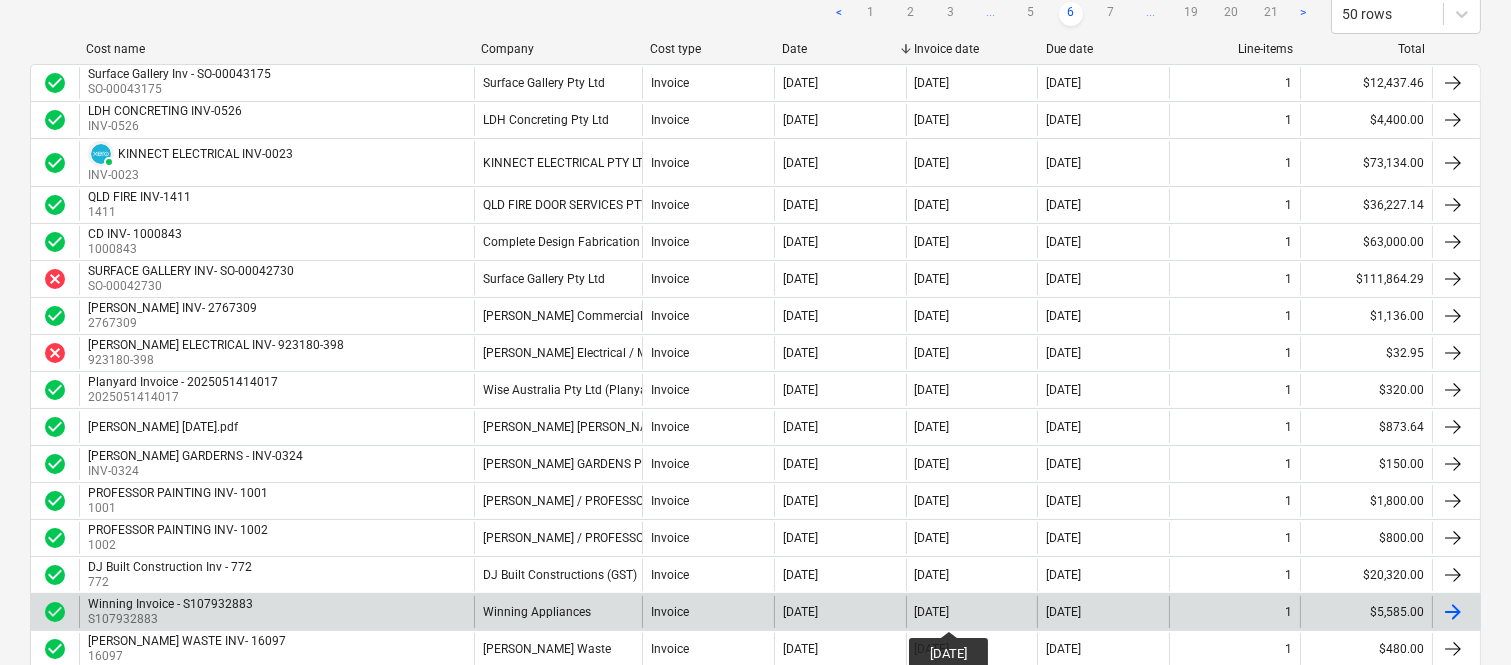 click on "[DATE]" at bounding box center (932, 612) 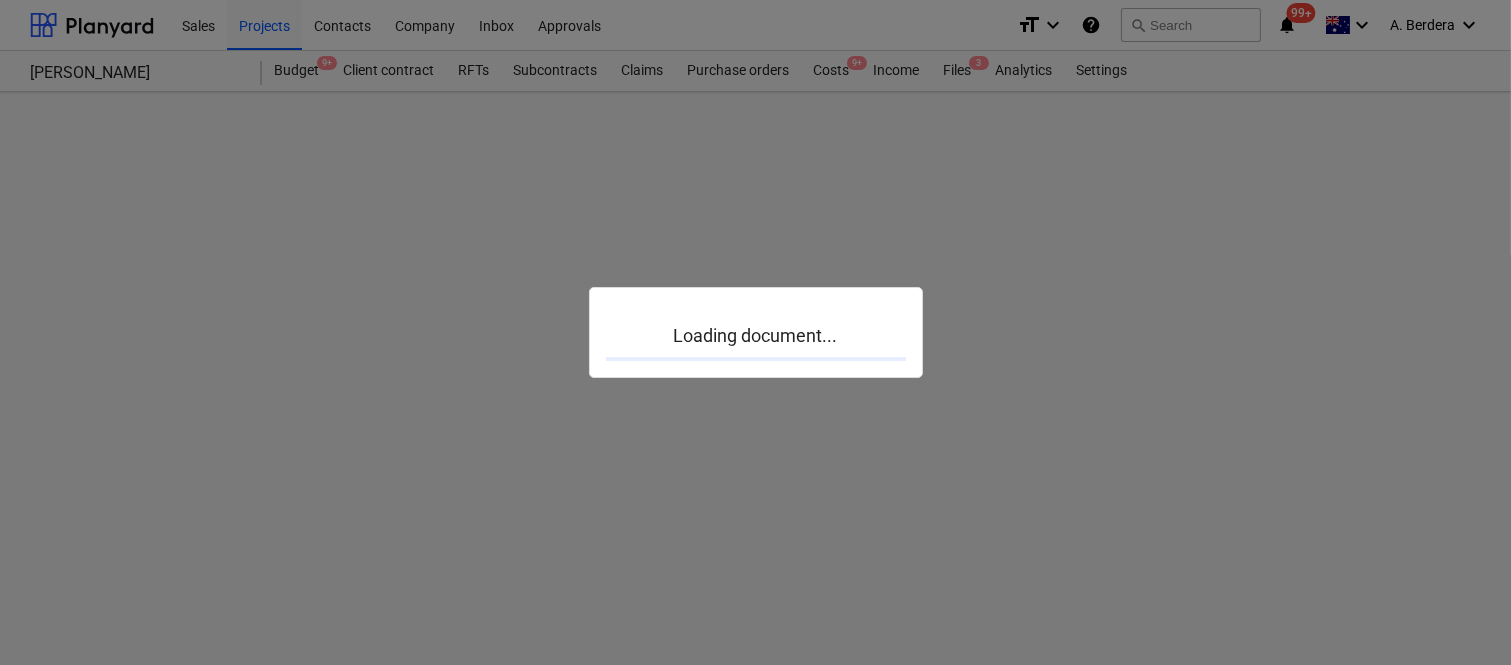 scroll, scrollTop: 0, scrollLeft: 0, axis: both 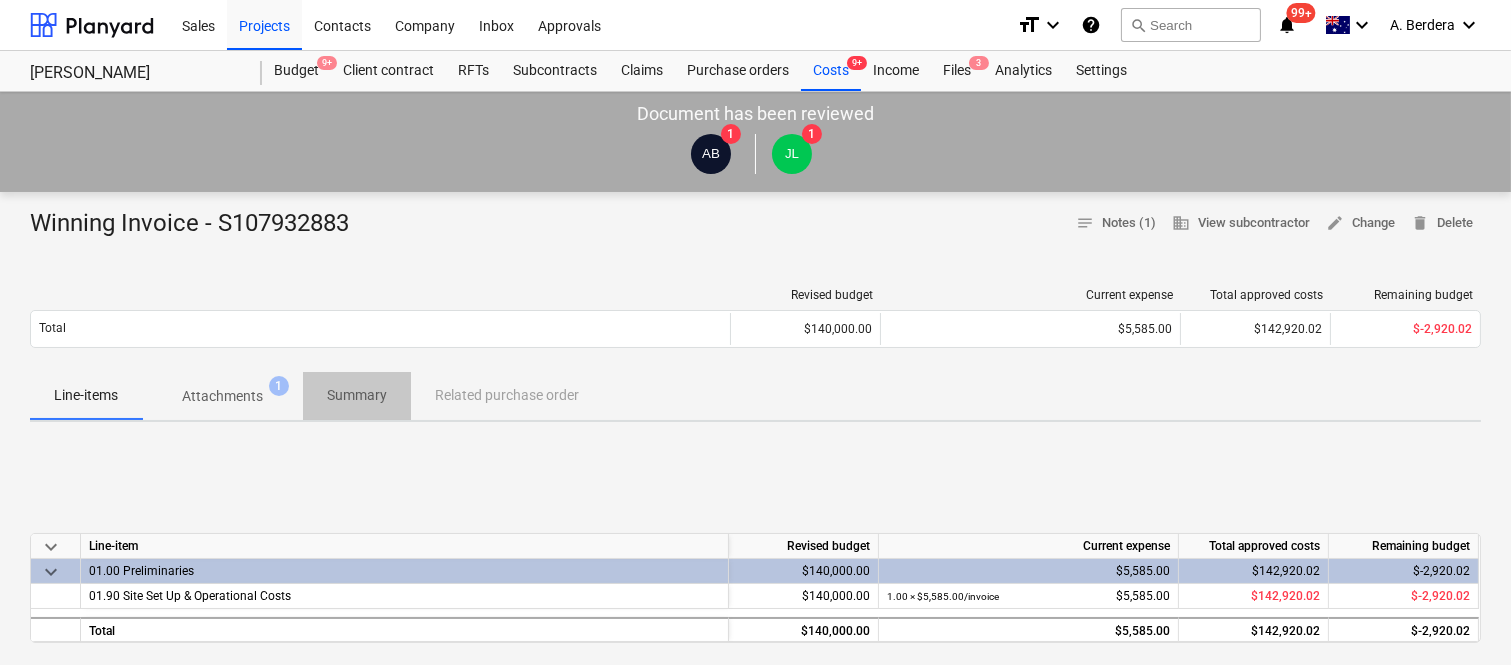 click on "Summary" at bounding box center (357, 395) 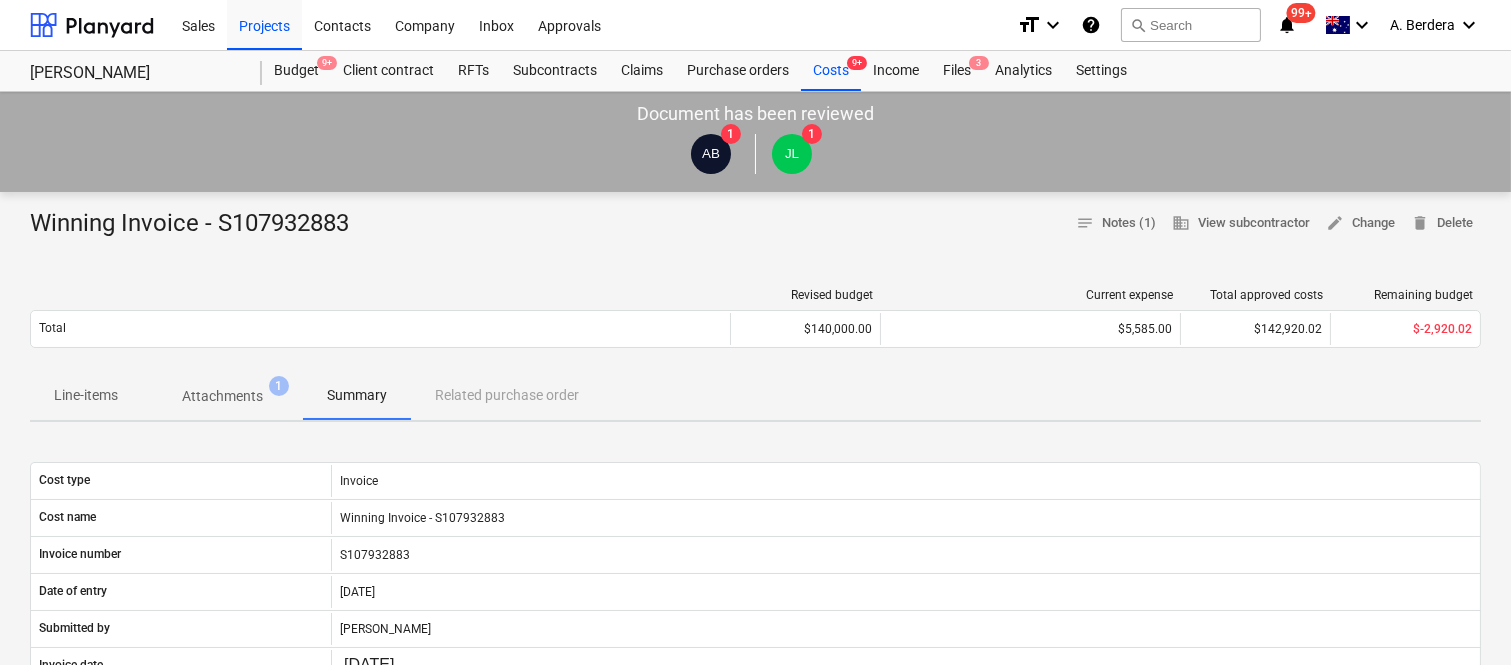 click on "Attachments" at bounding box center [222, 396] 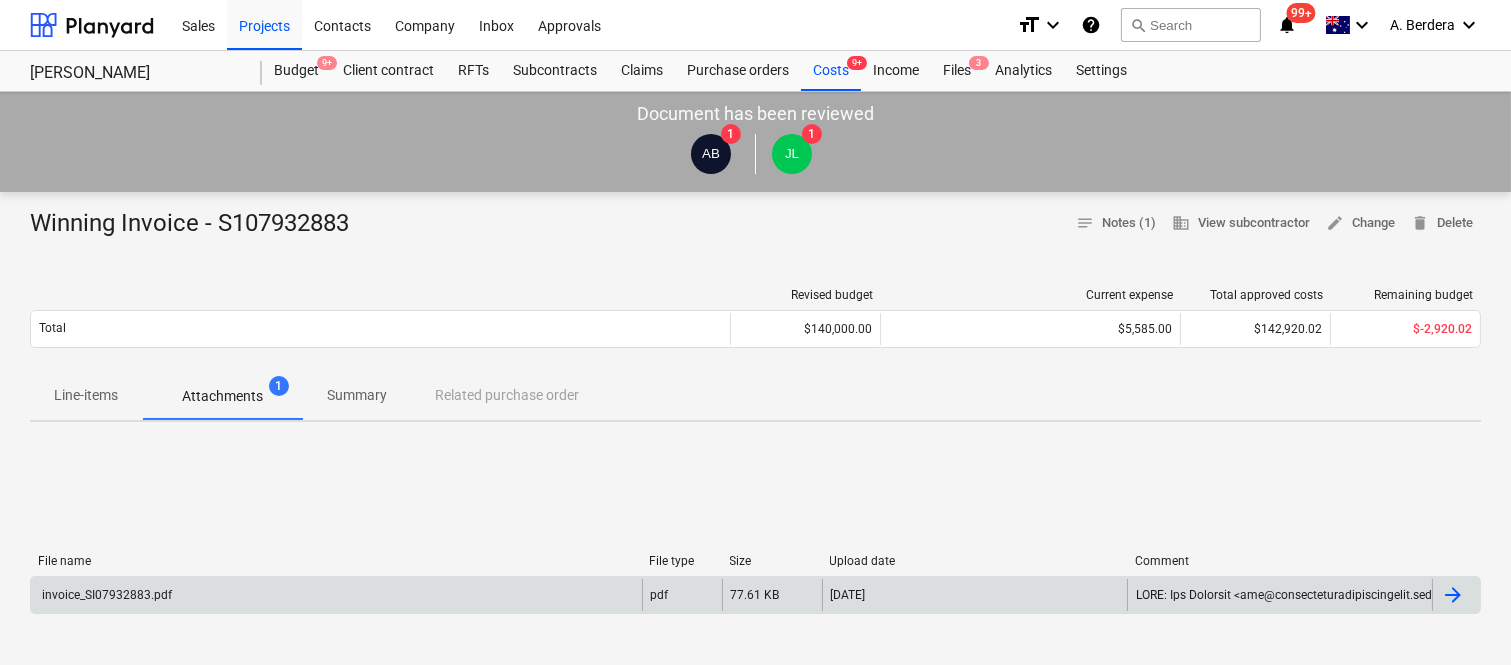 click on "invoice_SI07932883.pdf" at bounding box center (336, 595) 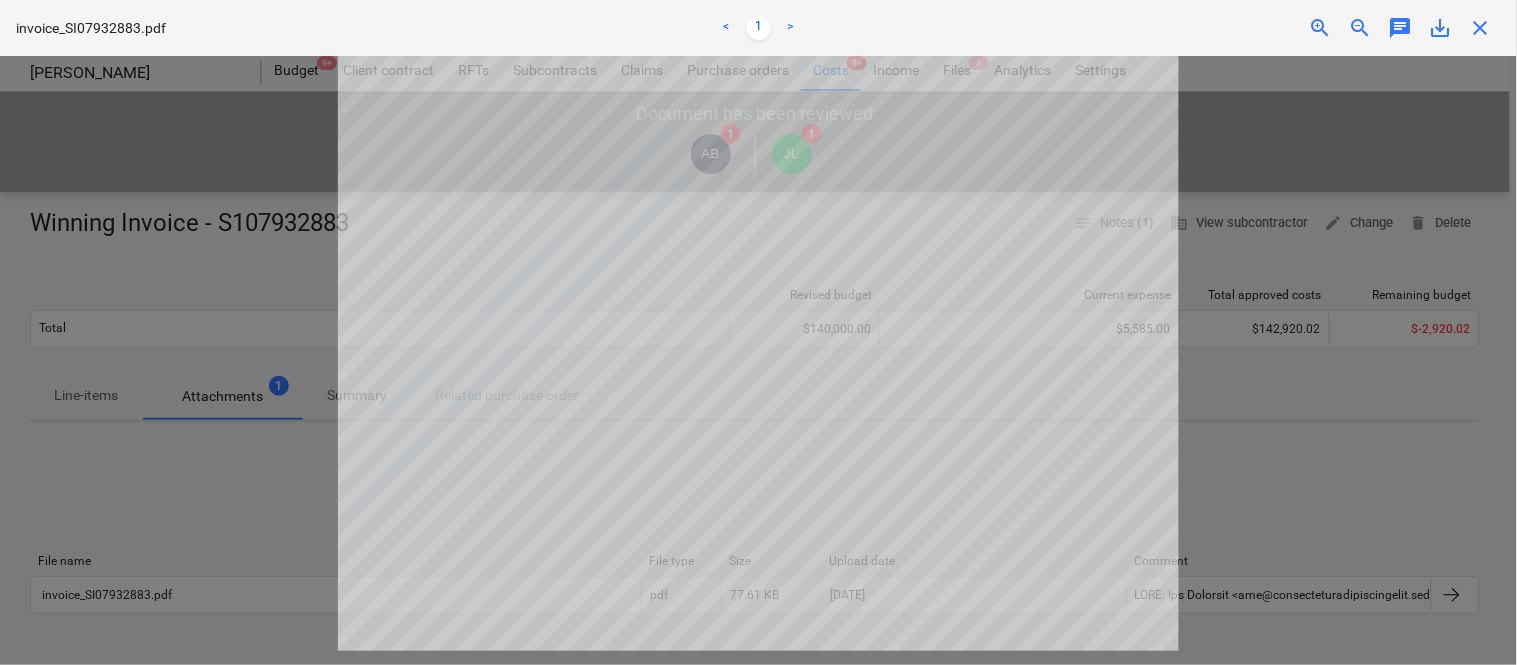 click on "close" at bounding box center [1481, 28] 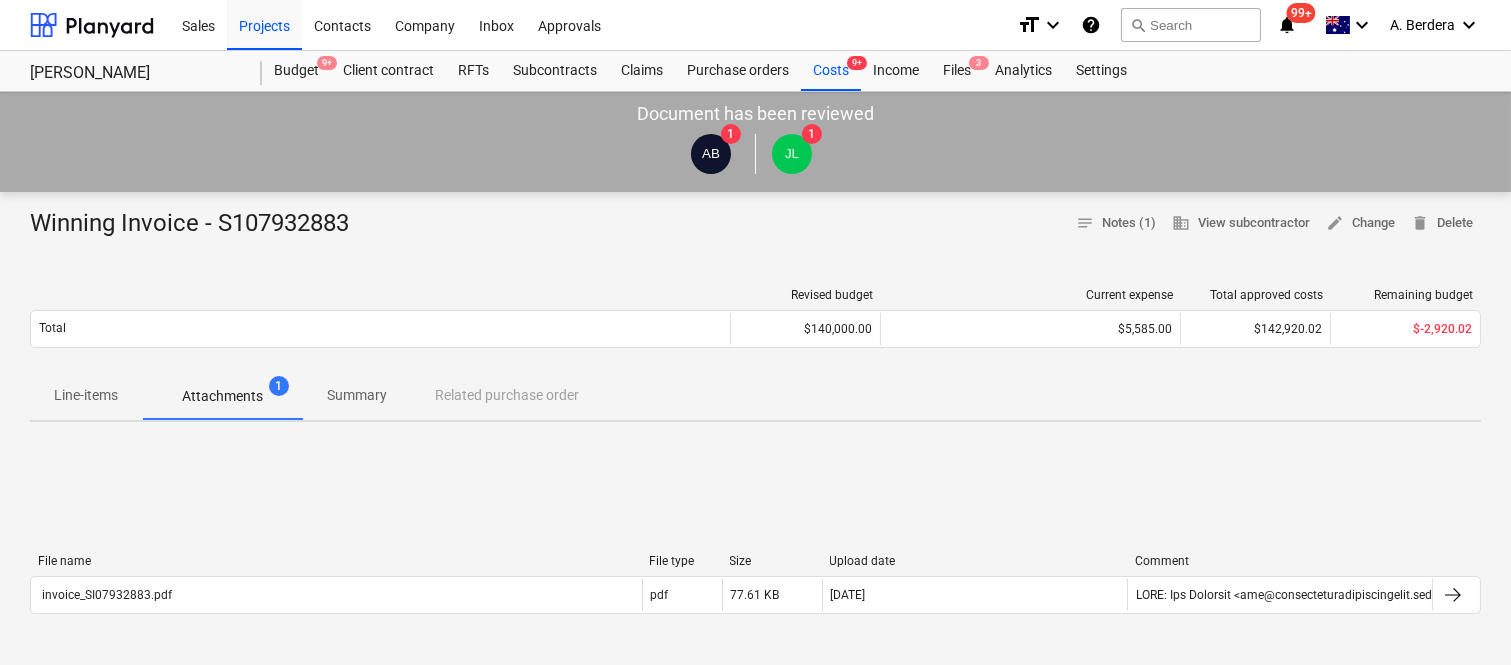 click on "Line-items" at bounding box center [86, 395] 